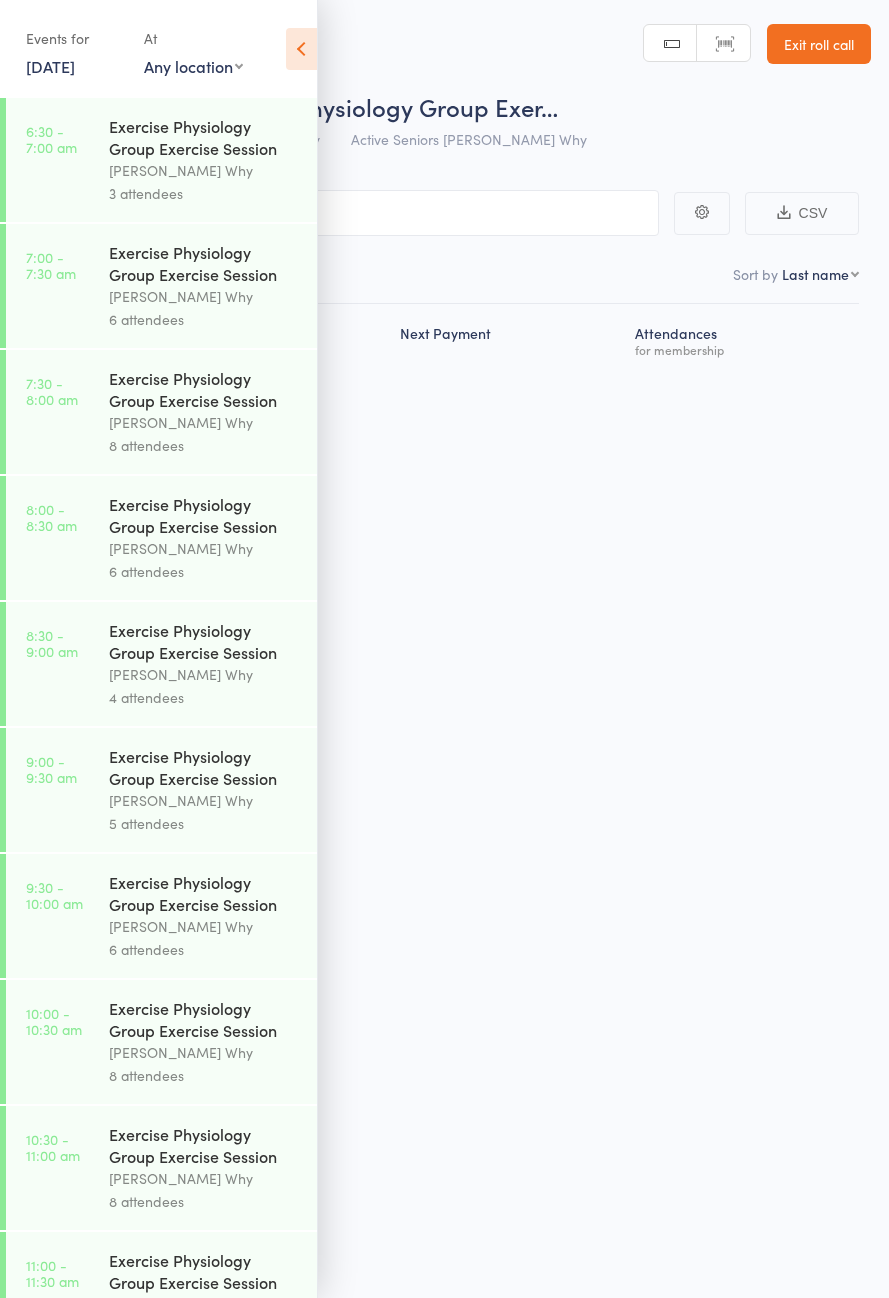 scroll, scrollTop: 0, scrollLeft: 0, axis: both 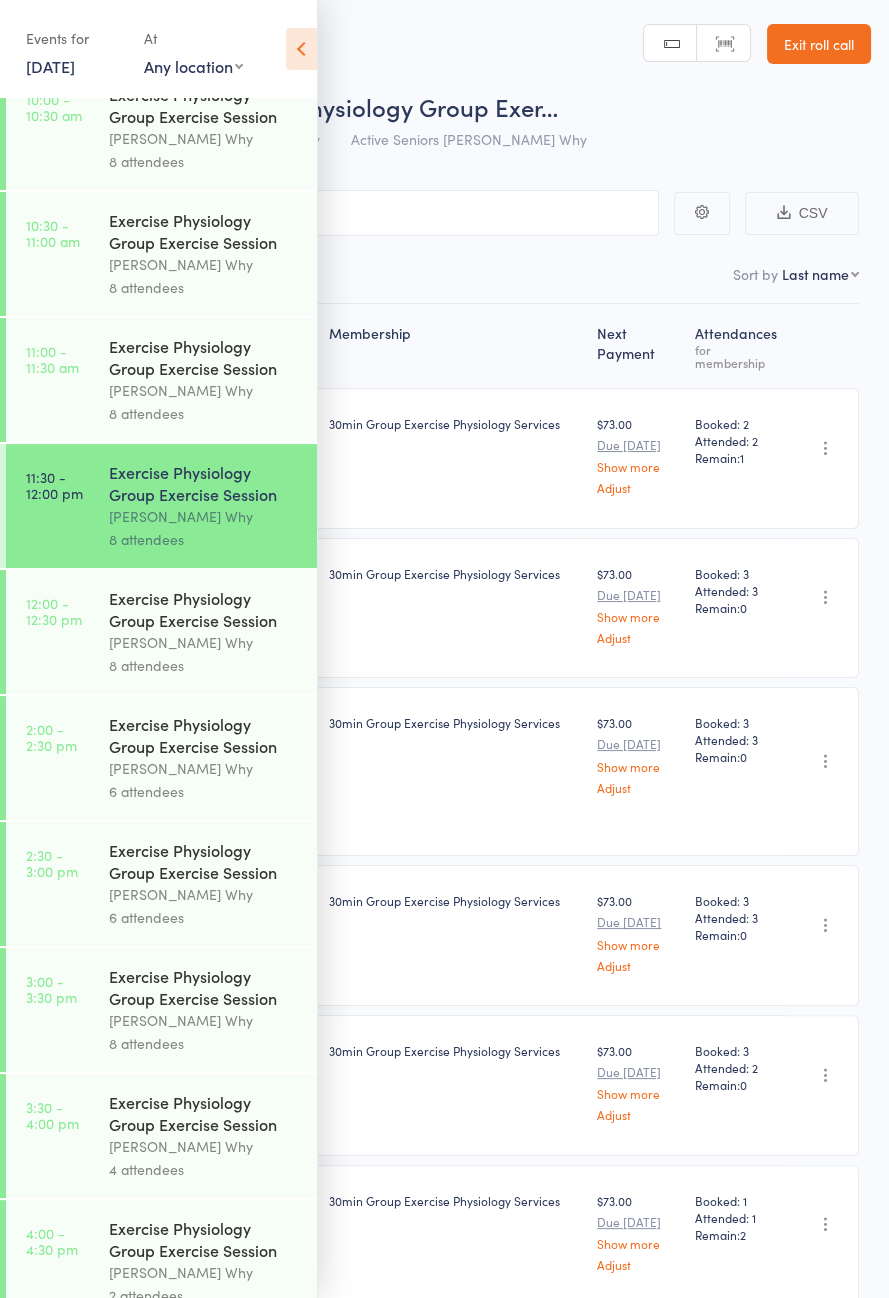 click on "[PERSON_NAME] Why" at bounding box center (204, 768) 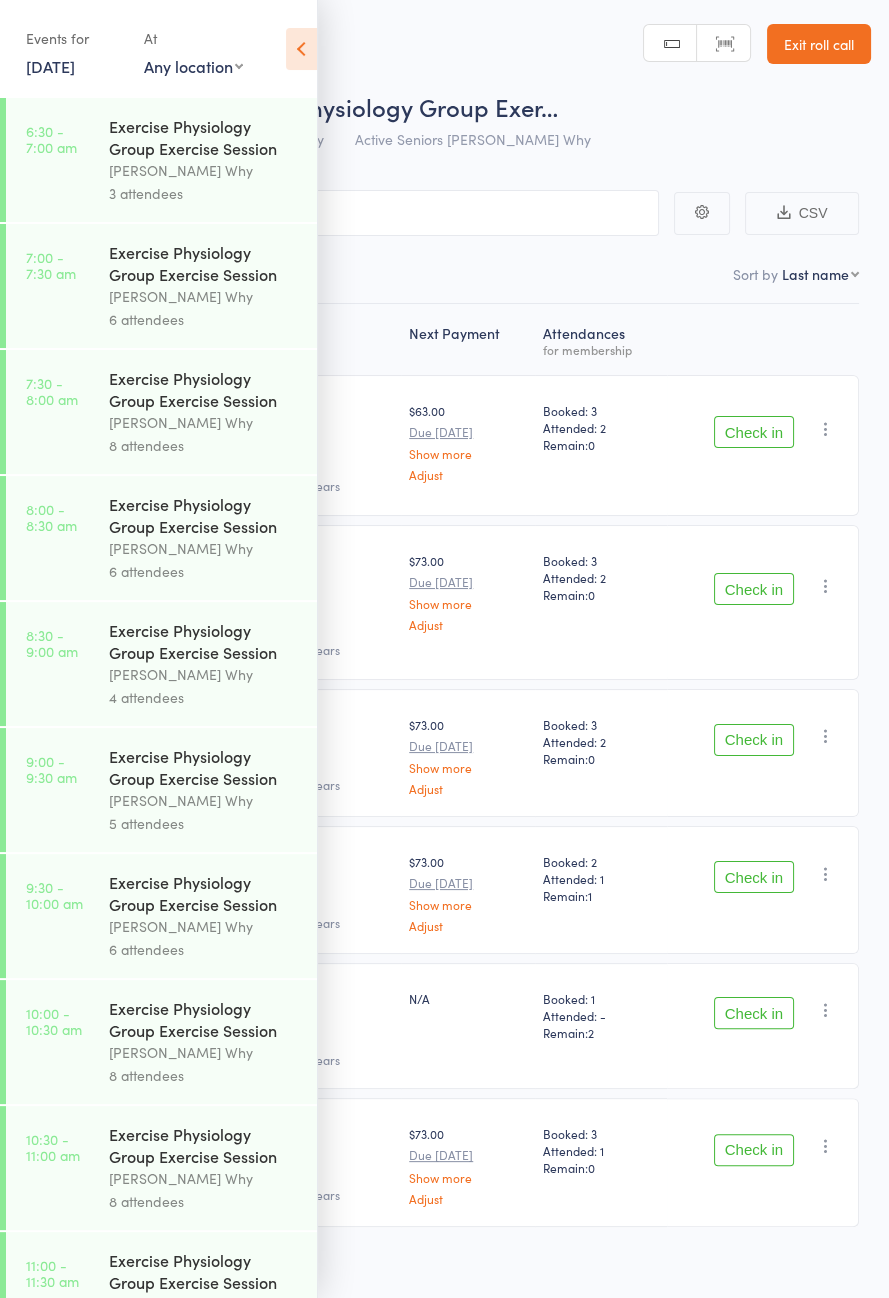 click on "Roll Call for  Exercise Physiology Group Exer… [DATE] 14:00  [PERSON_NAME] Why  Active Seniors Dee Why  Manual search Scanner input Exit roll call" at bounding box center [444, 80] 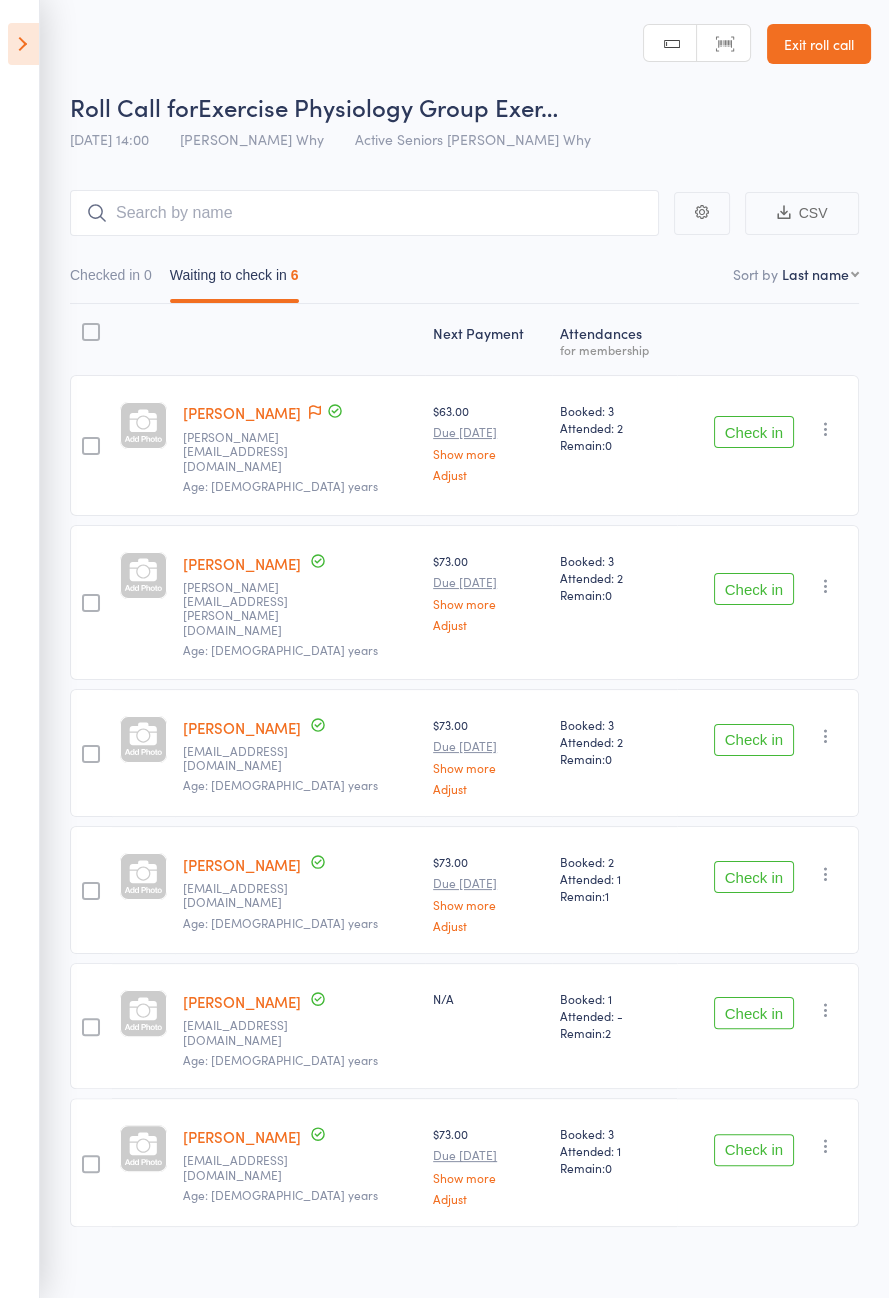 click on "Check in" at bounding box center [754, 589] 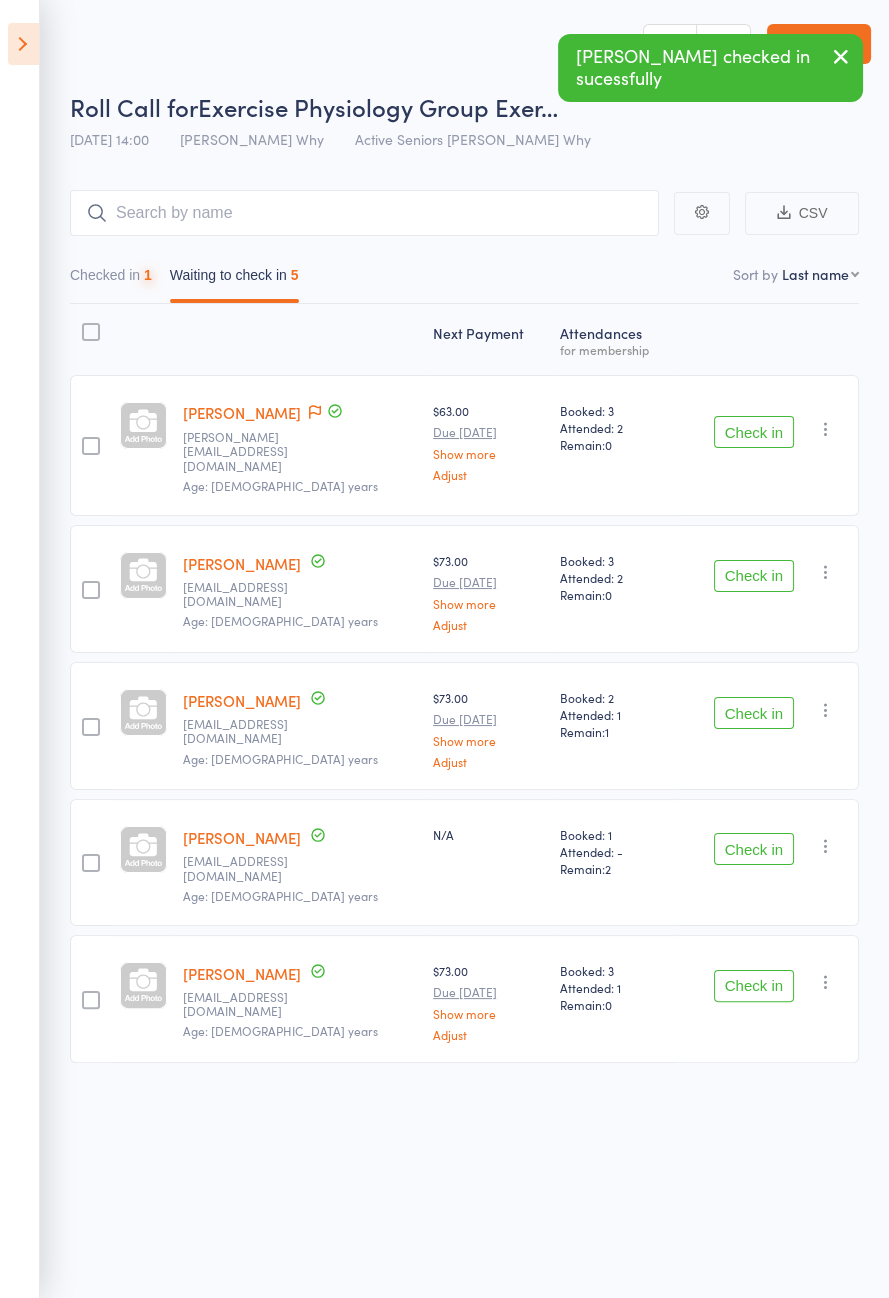 click on "Check in" at bounding box center (754, 576) 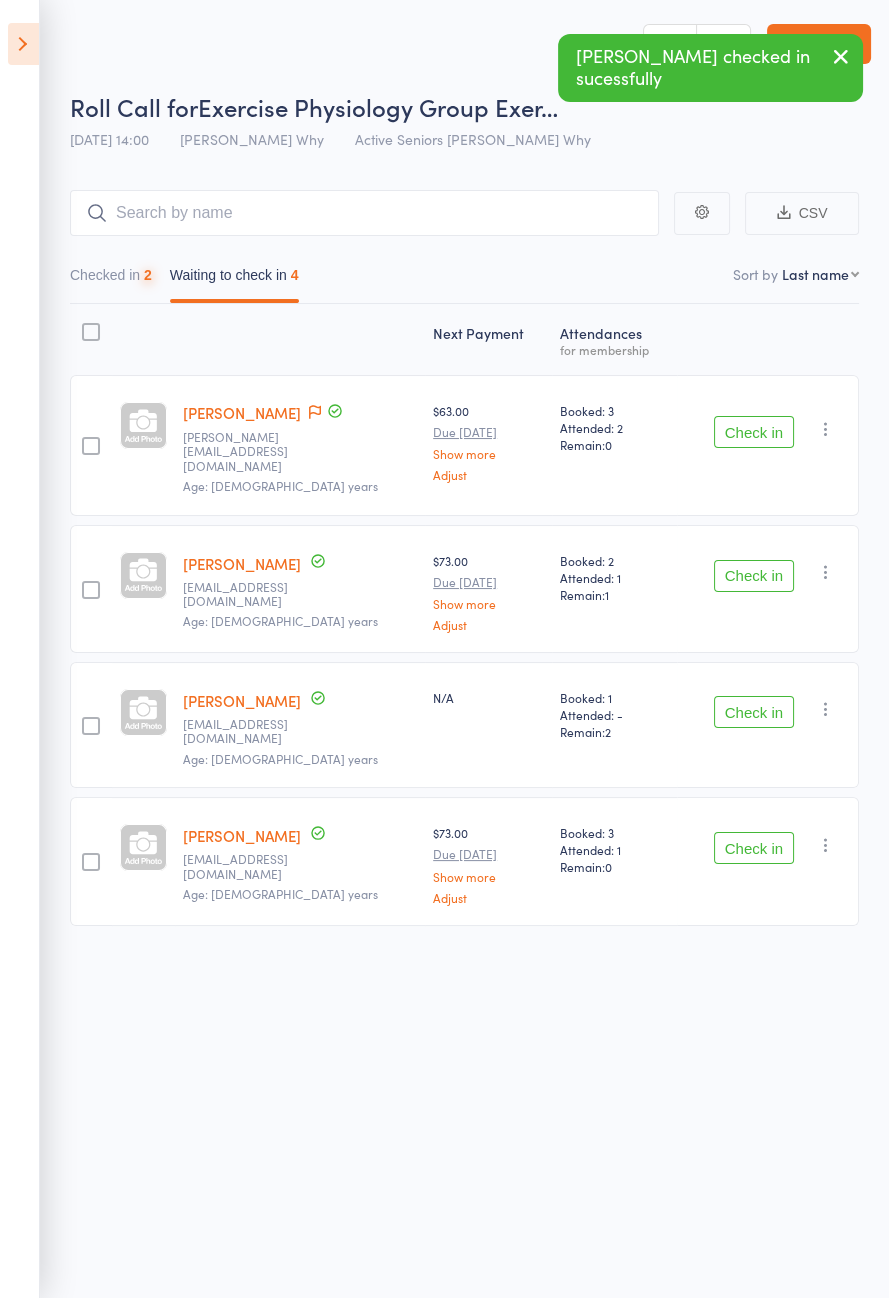 click 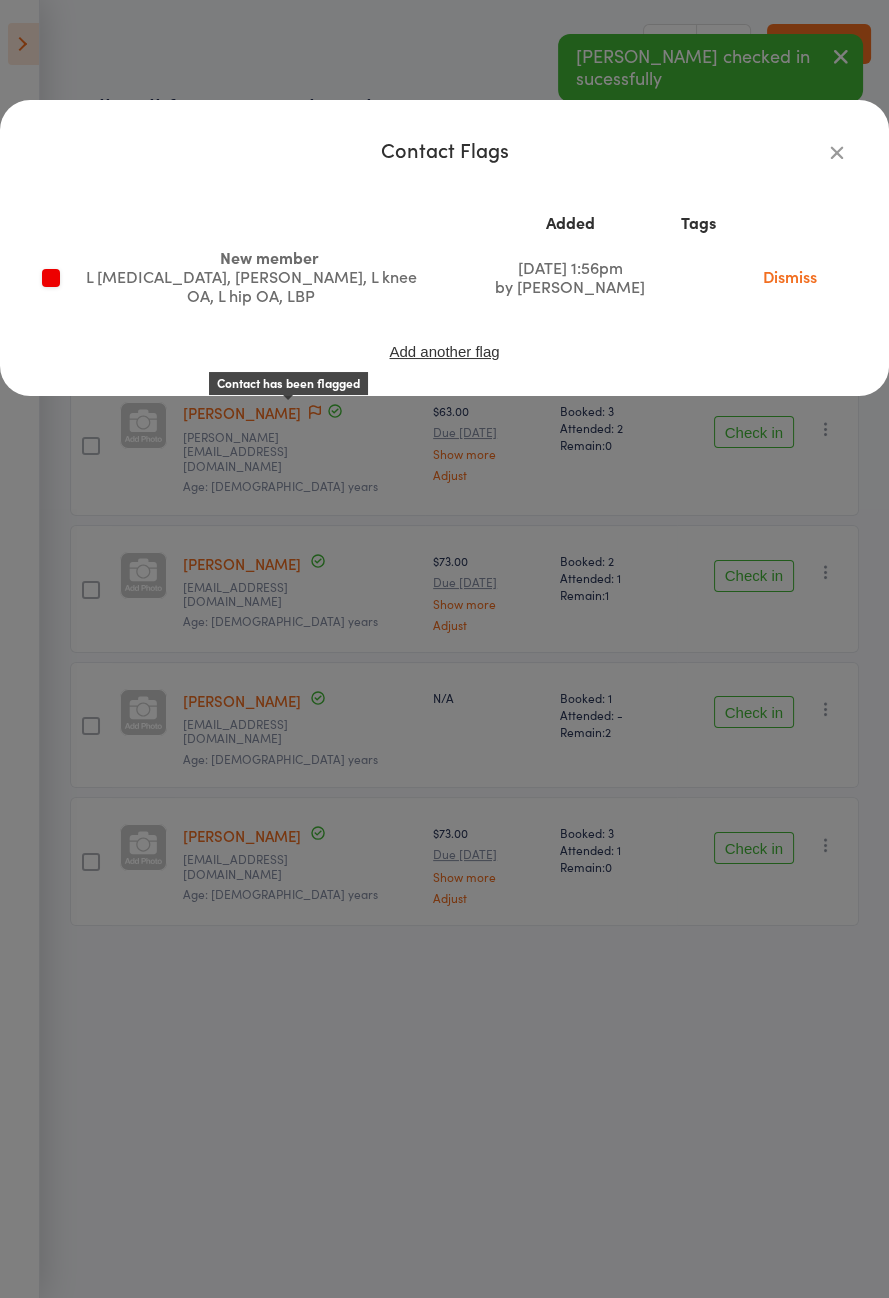 click at bounding box center (837, 152) 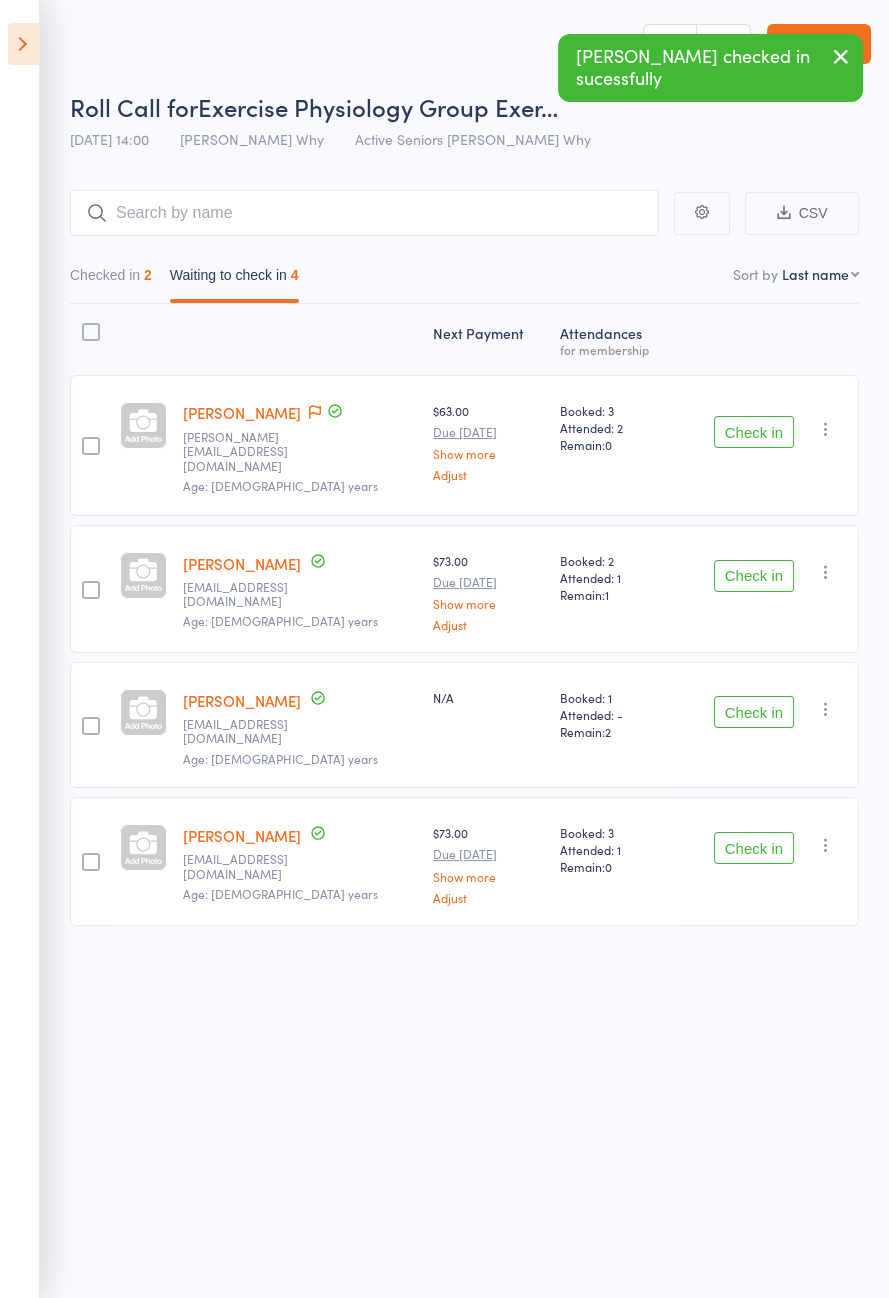 click on "Check in" at bounding box center (754, 576) 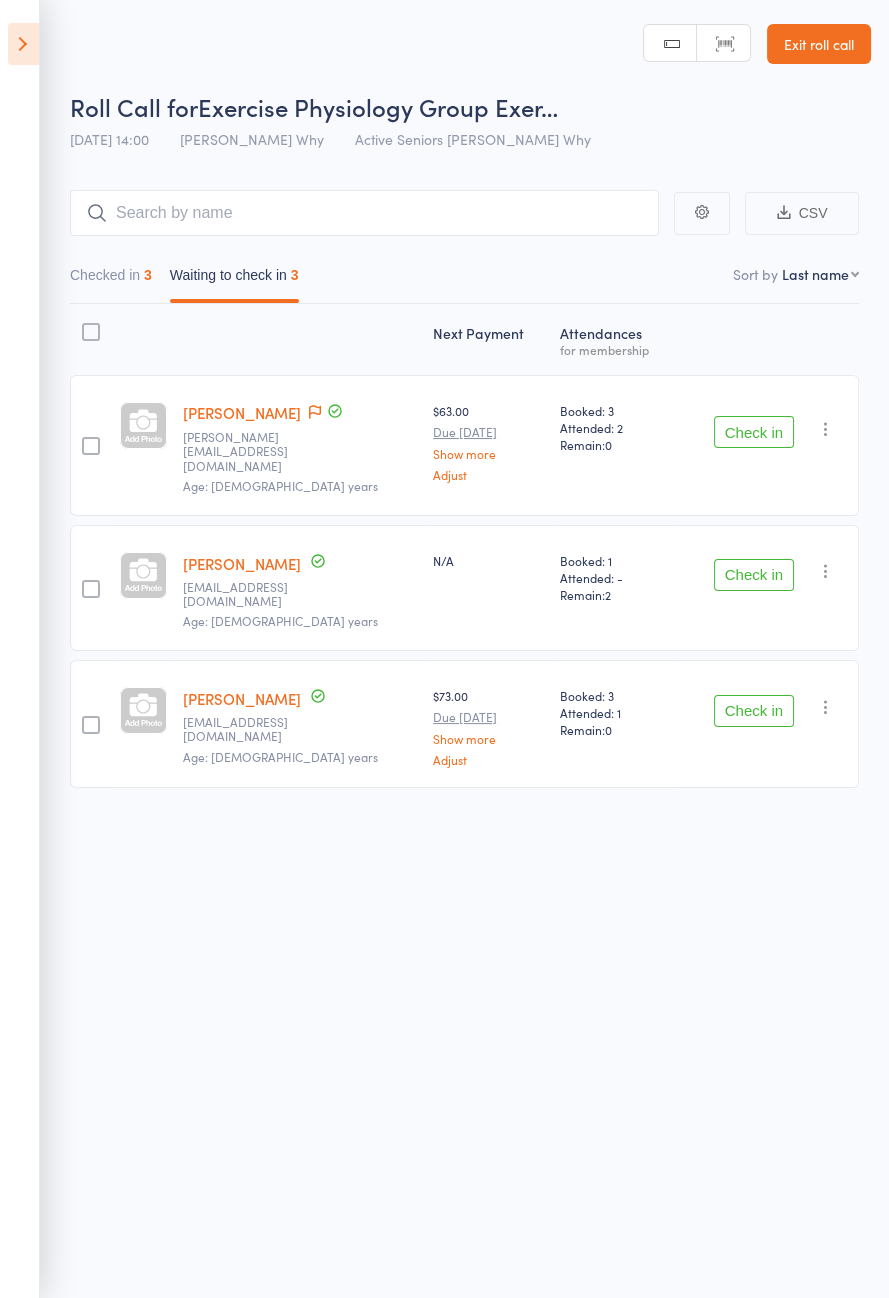 click on "Check in" at bounding box center [754, 432] 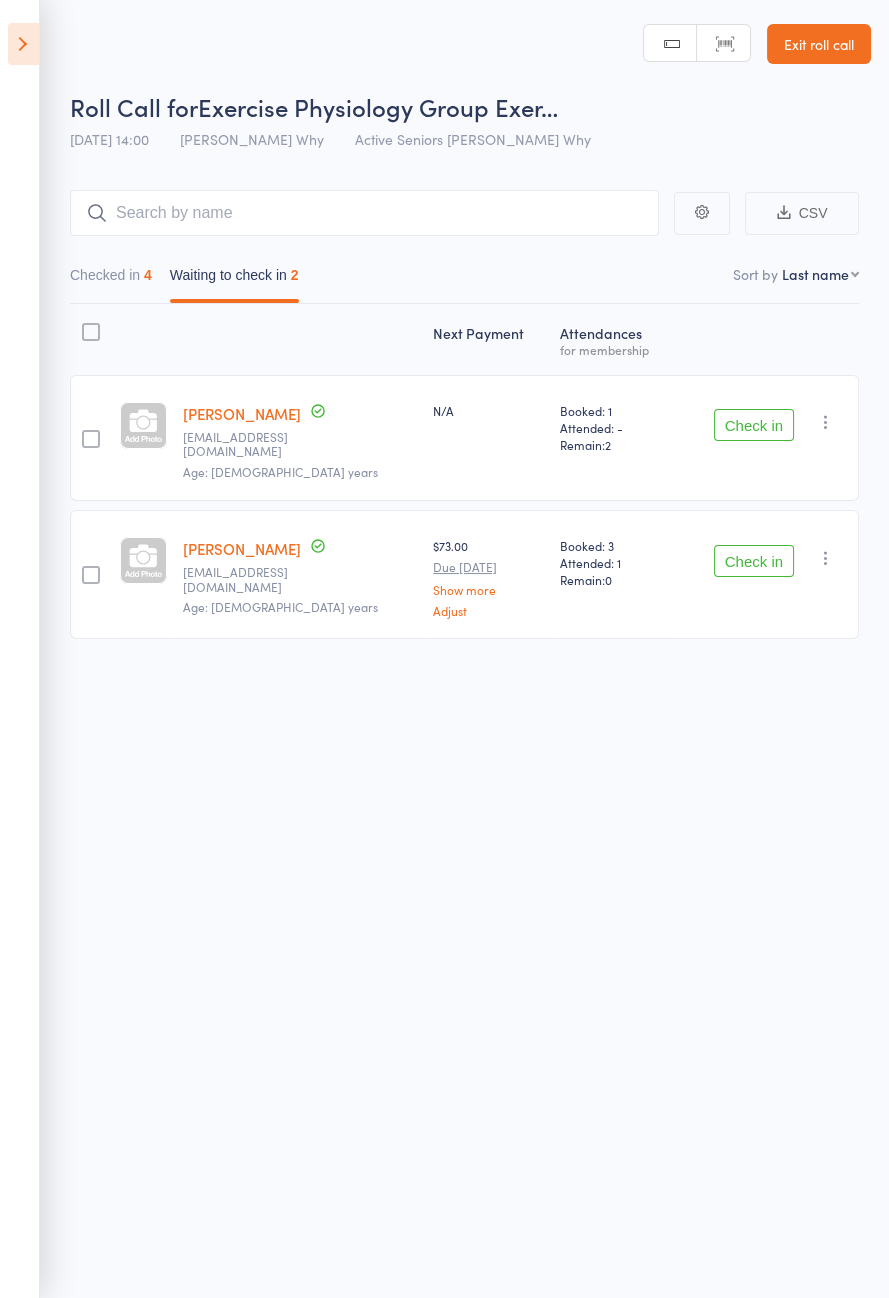 click at bounding box center [23, 44] 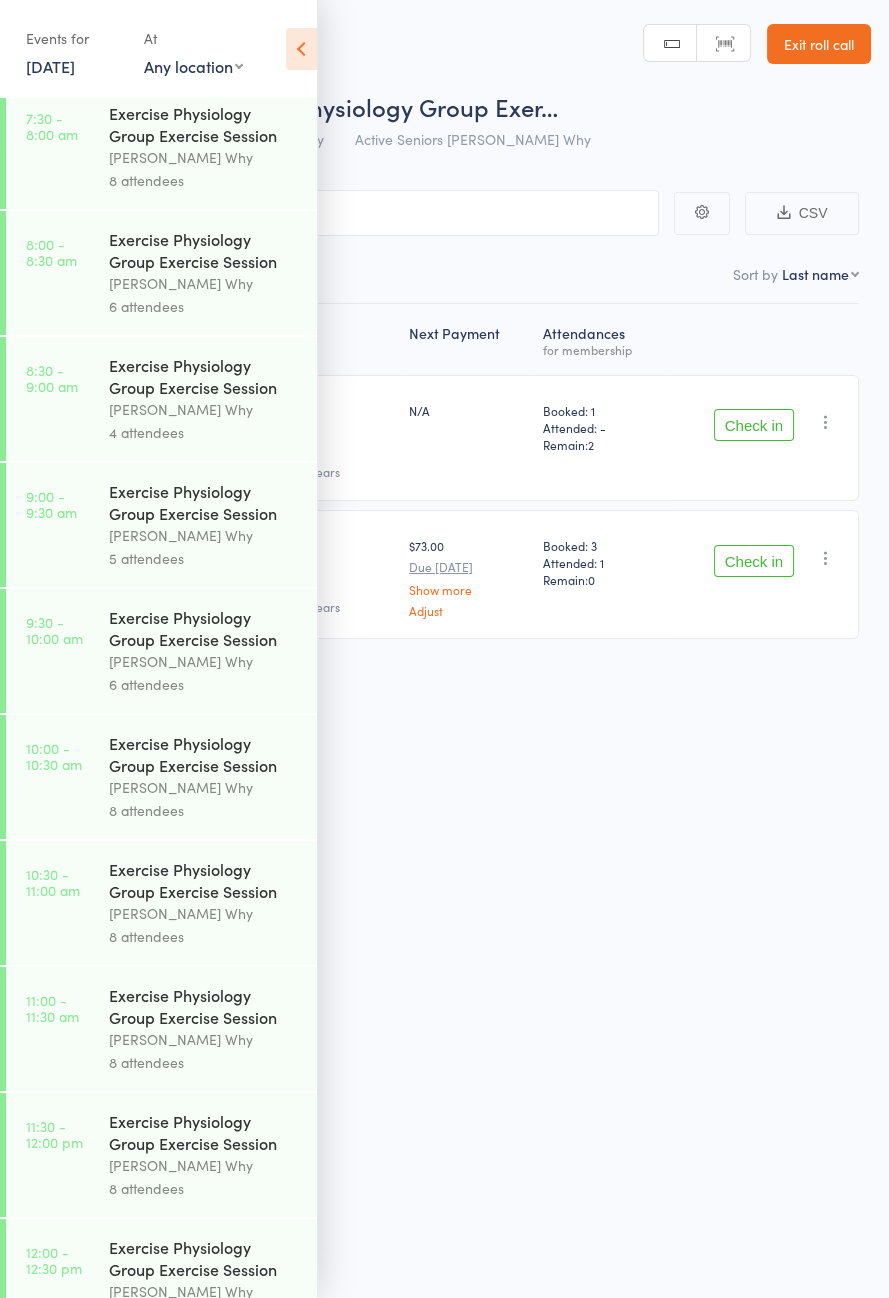 scroll, scrollTop: 914, scrollLeft: 0, axis: vertical 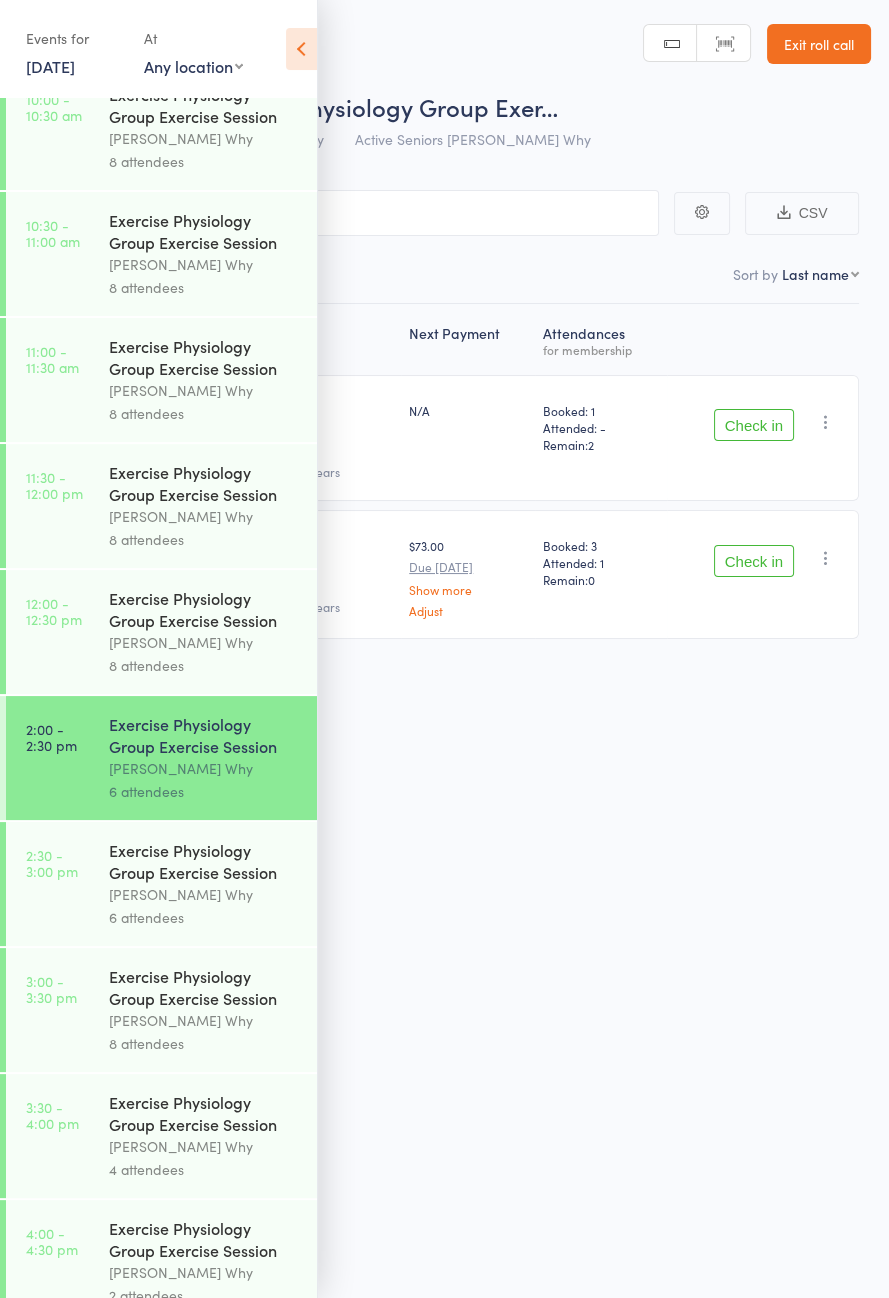 click at bounding box center [301, 49] 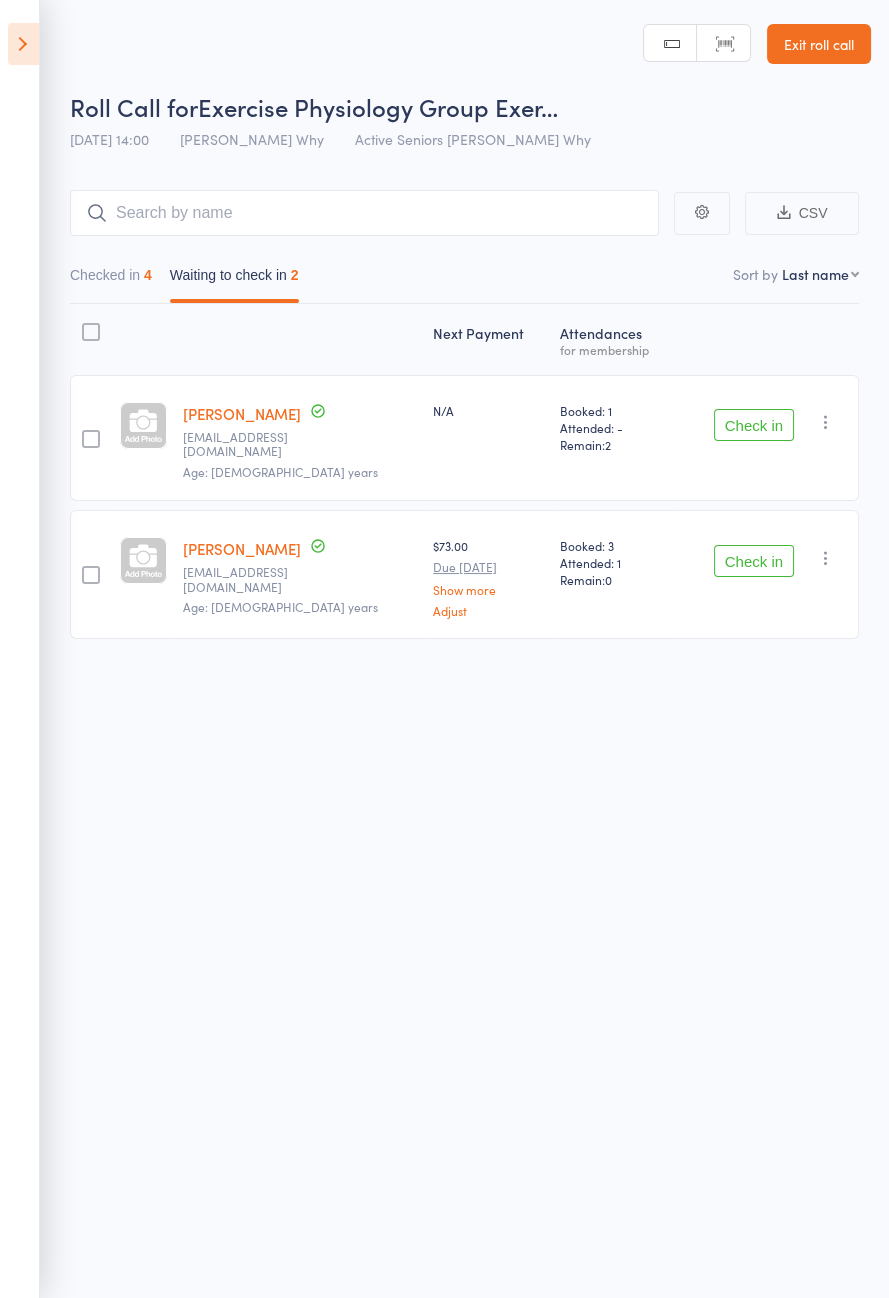 click on "Checked in  4" at bounding box center [111, 280] 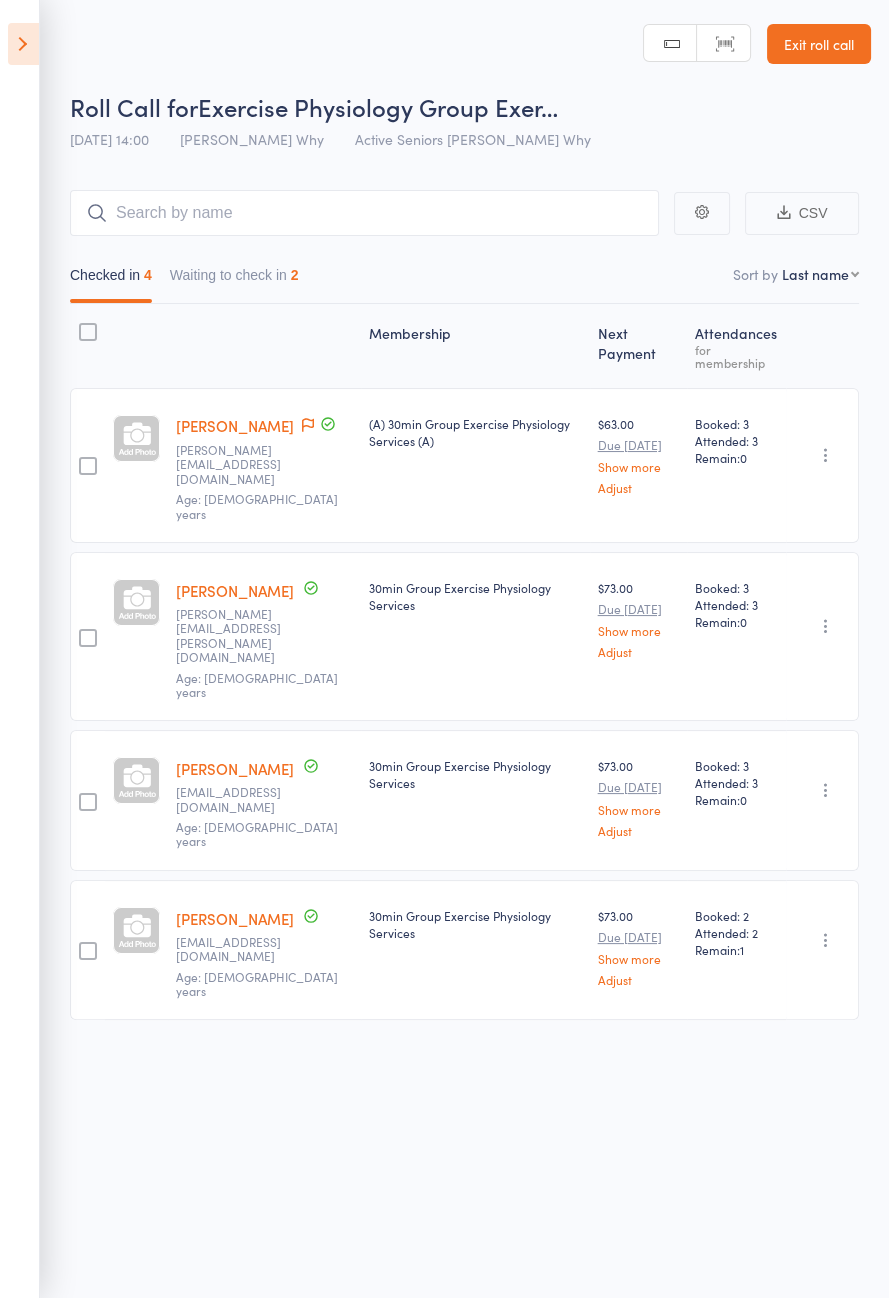click at bounding box center (23, 44) 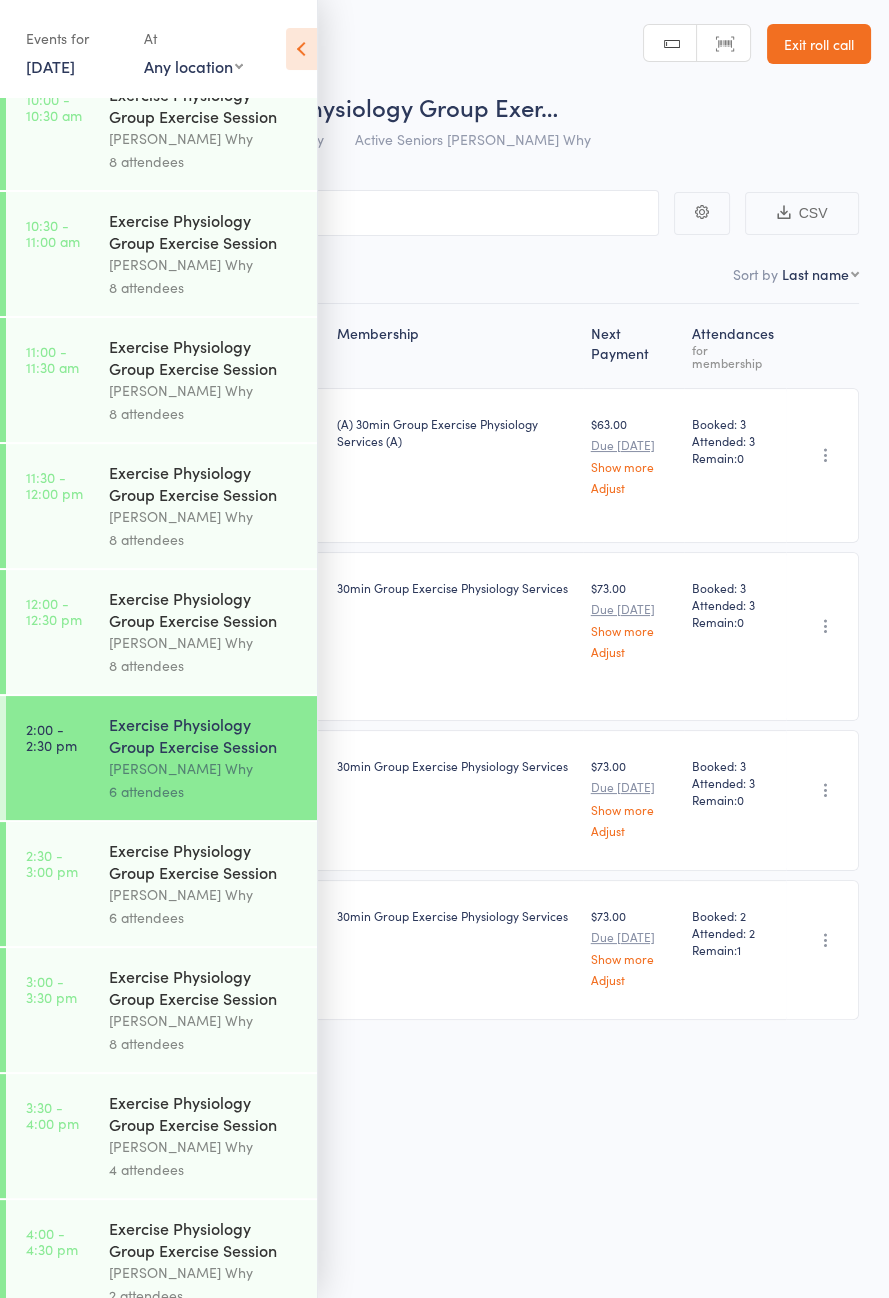 click on "[PERSON_NAME] Why" at bounding box center [204, 894] 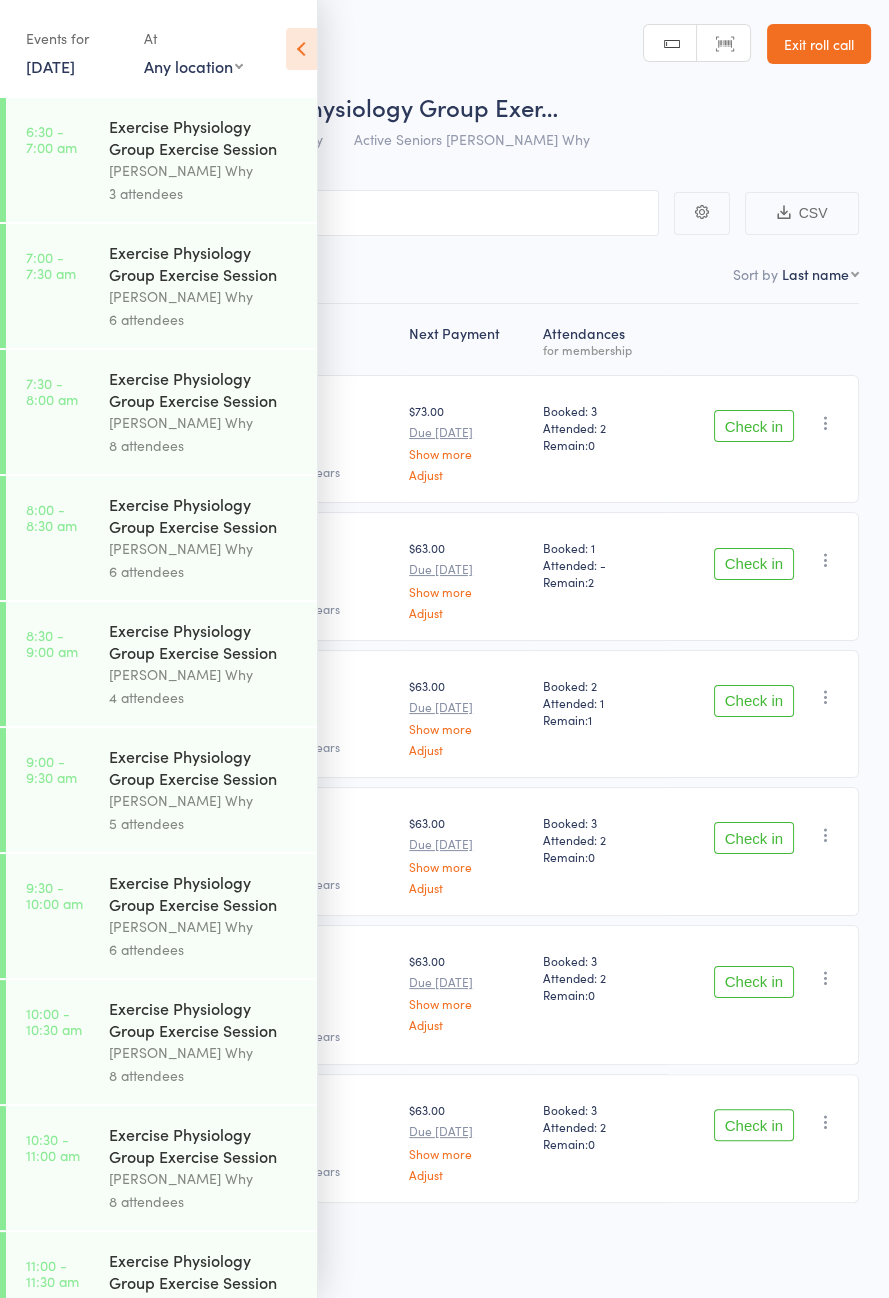 click at bounding box center (301, 49) 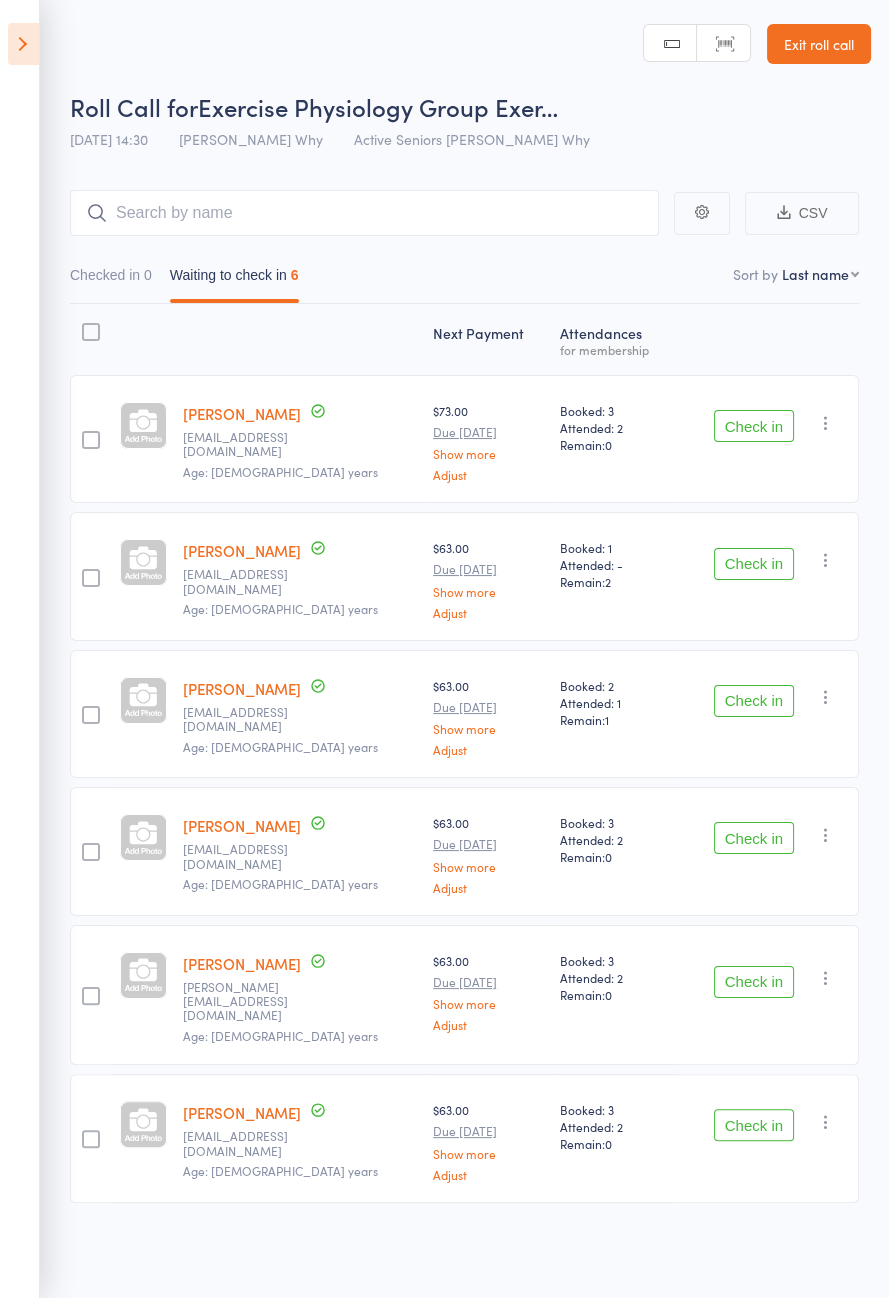 click at bounding box center [23, 44] 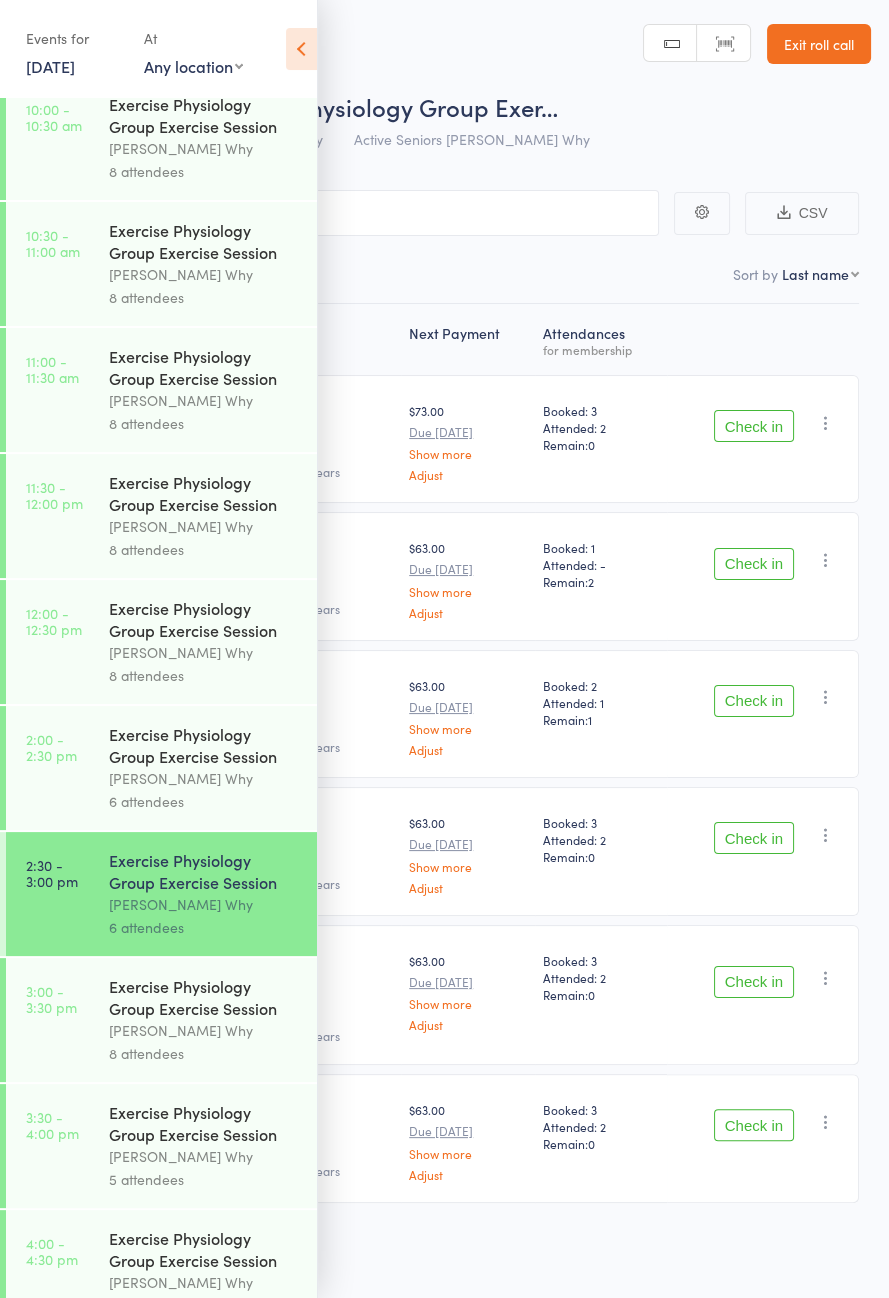 scroll, scrollTop: 914, scrollLeft: 0, axis: vertical 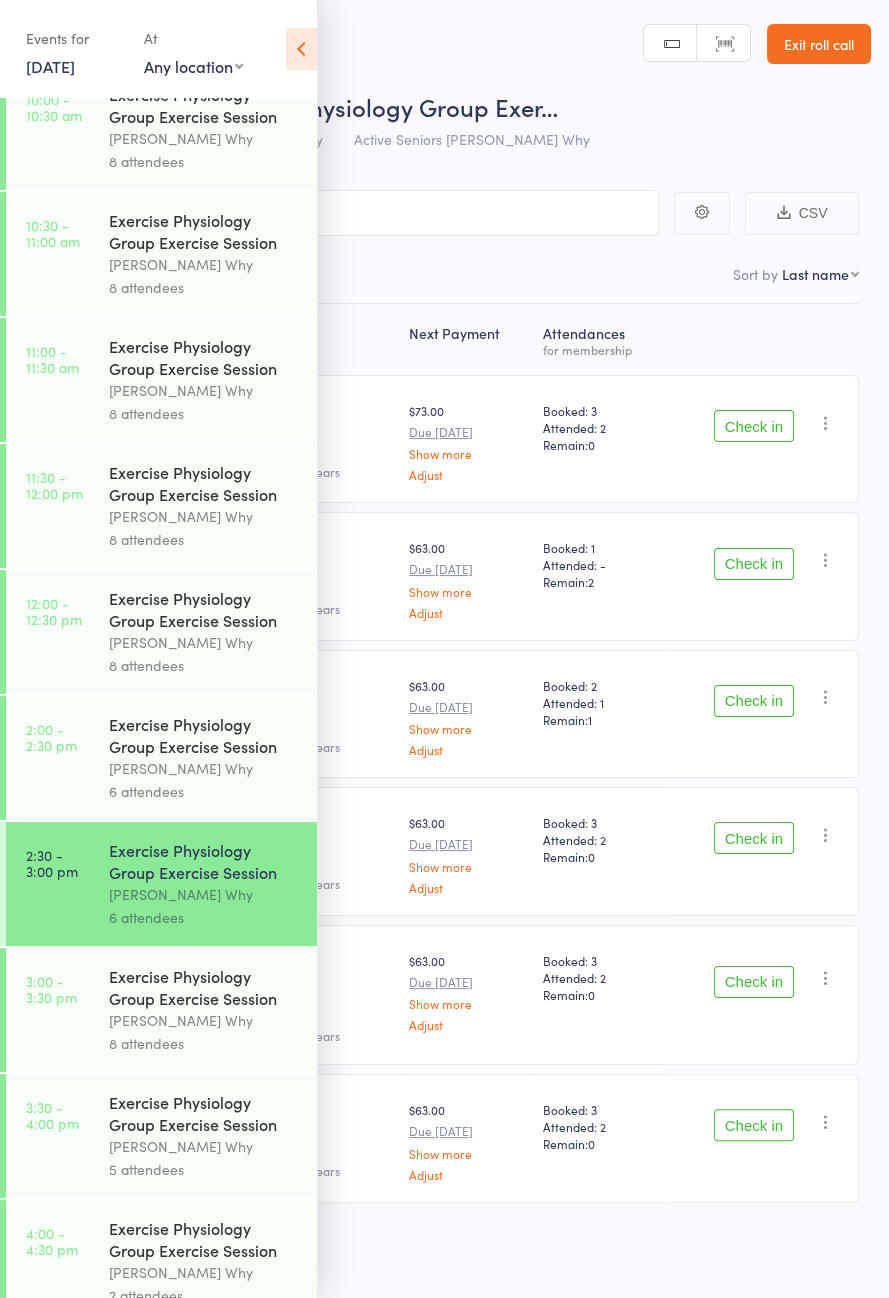 click at bounding box center [301, 49] 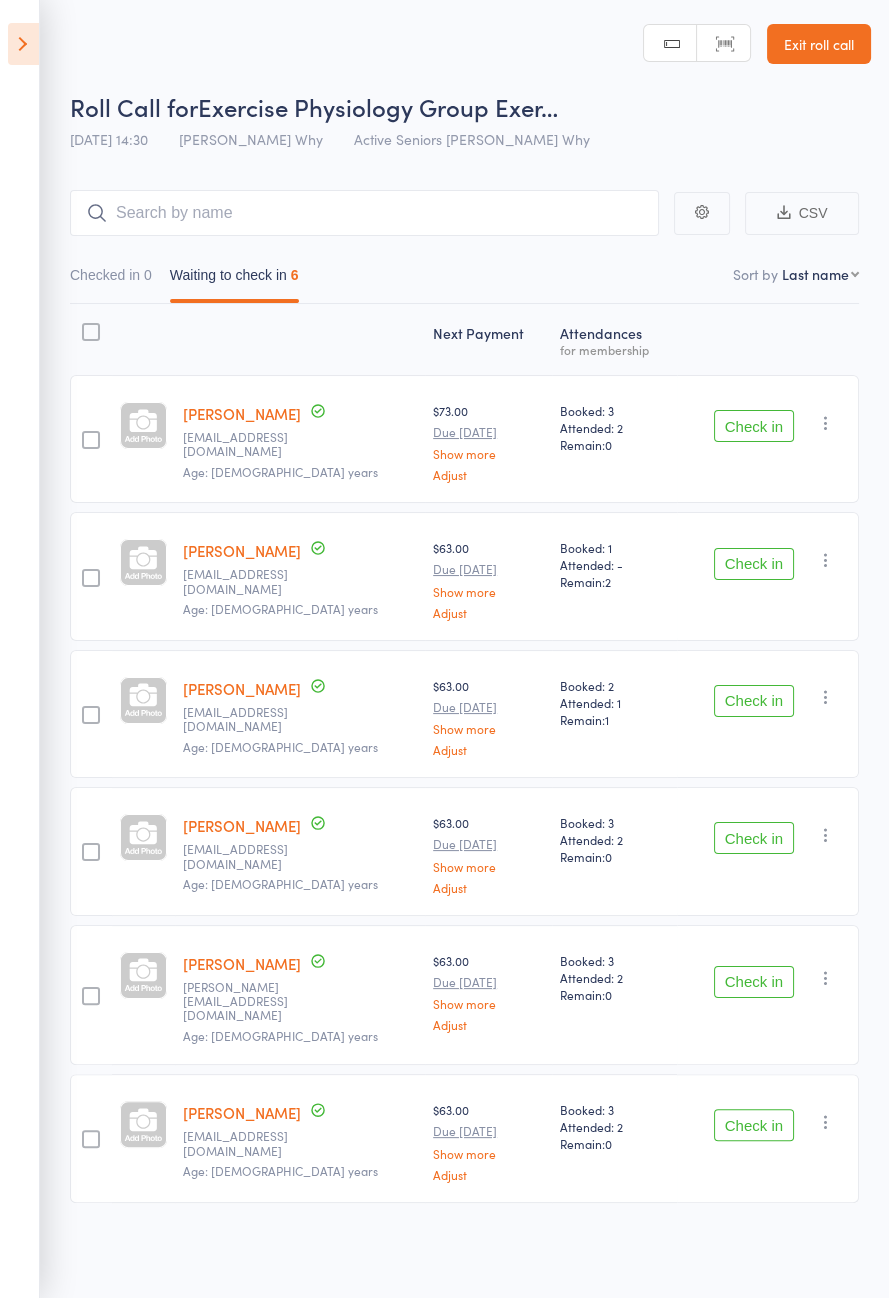 click at bounding box center [23, 44] 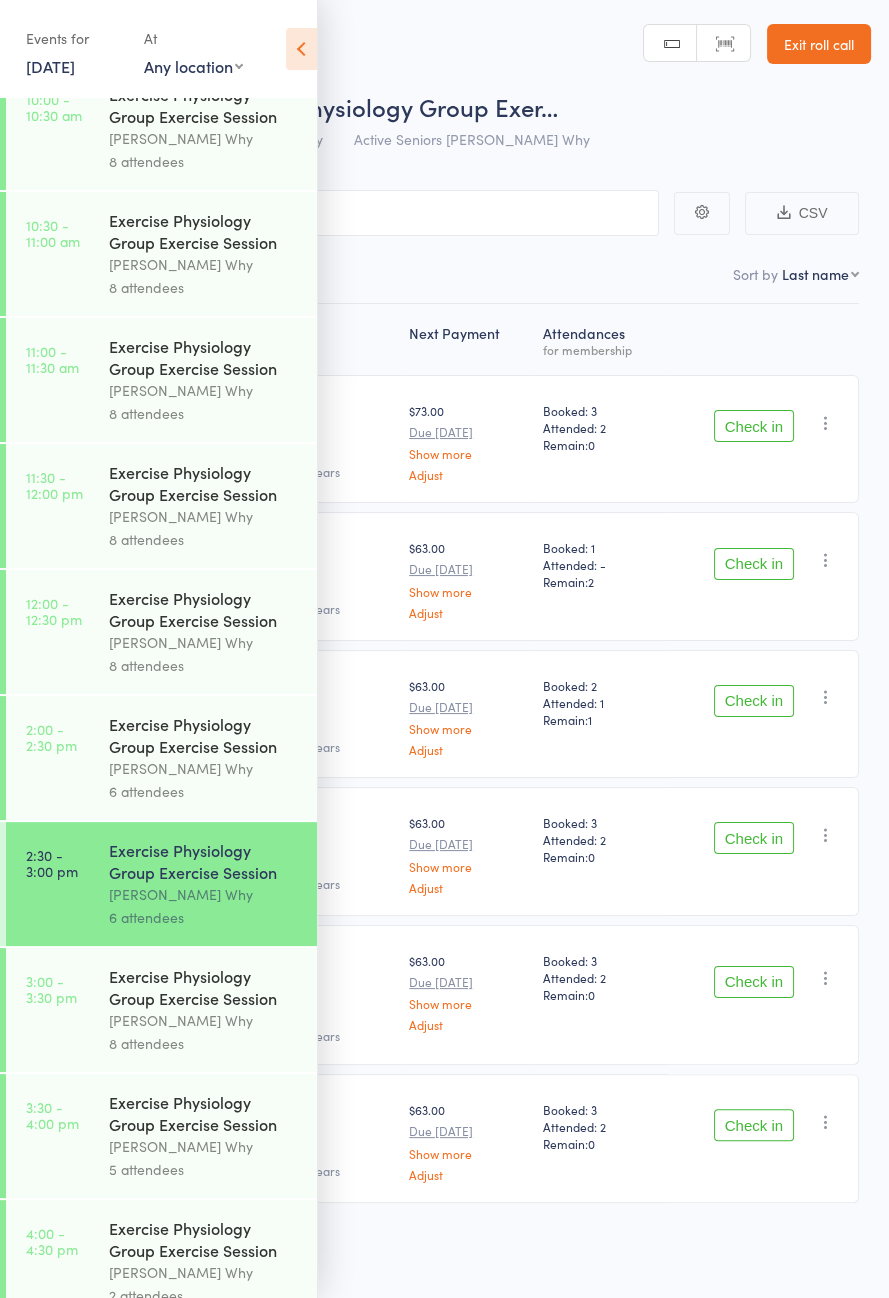 click on "[PERSON_NAME] Why" at bounding box center [204, 768] 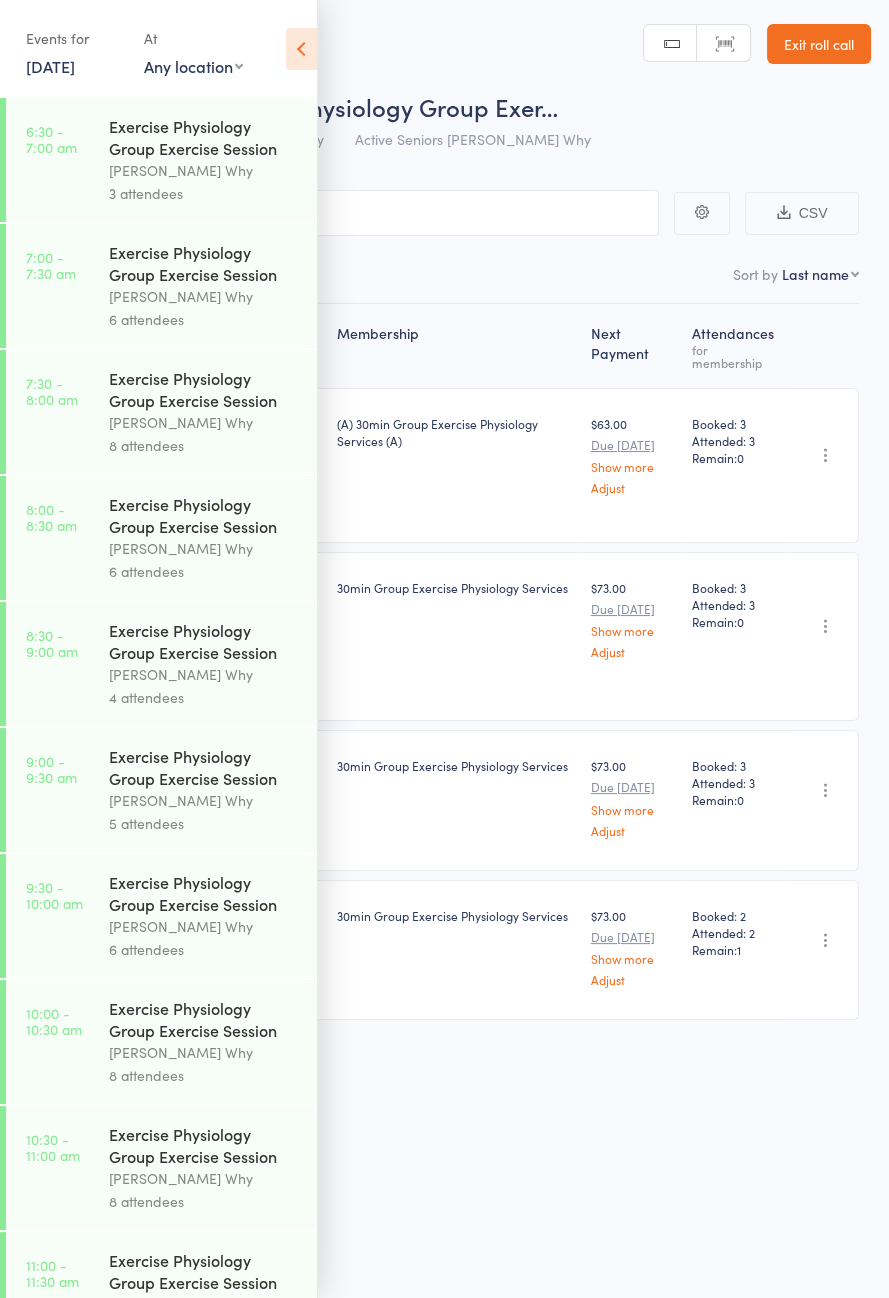 click at bounding box center (301, 49) 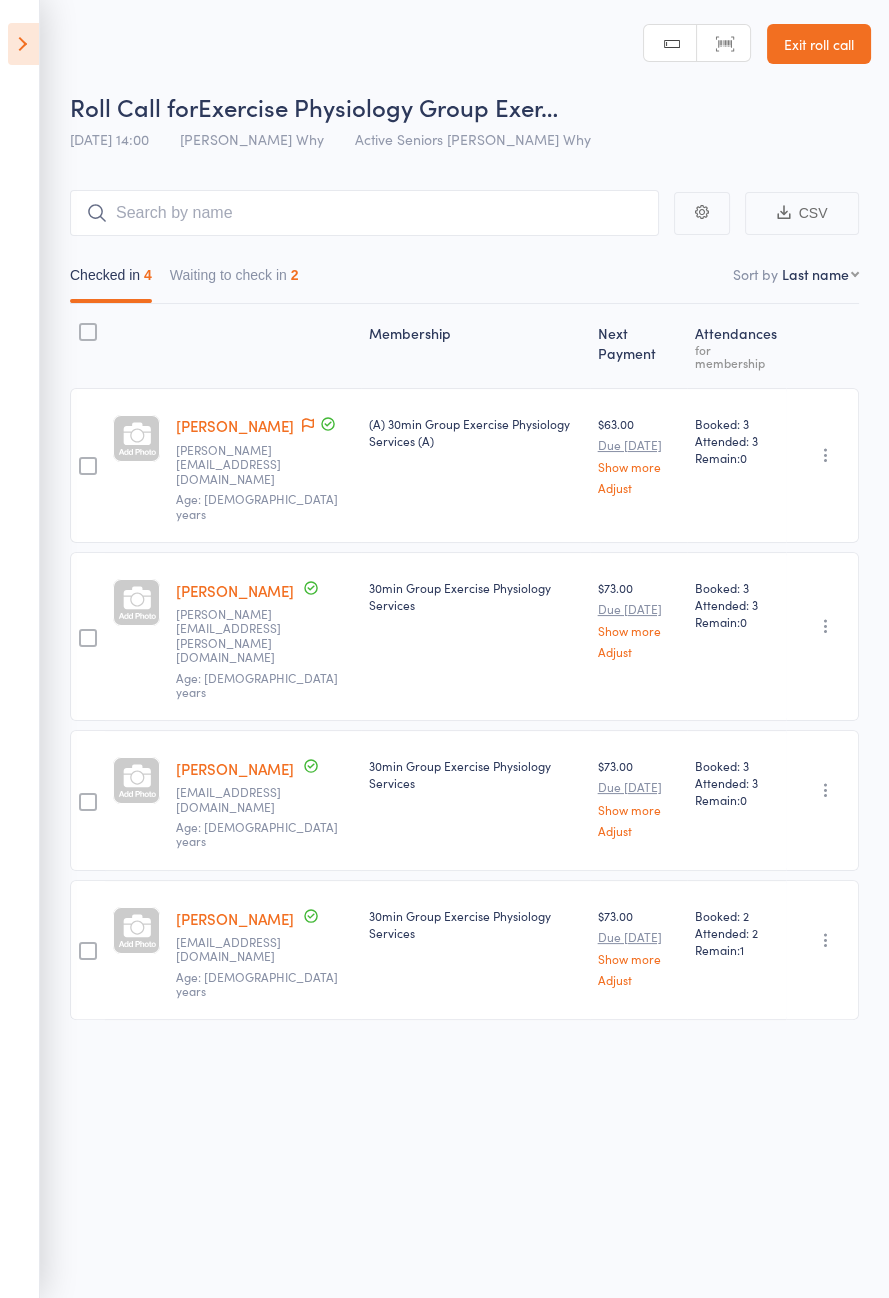 click on "Waiting to check in  2" at bounding box center [234, 280] 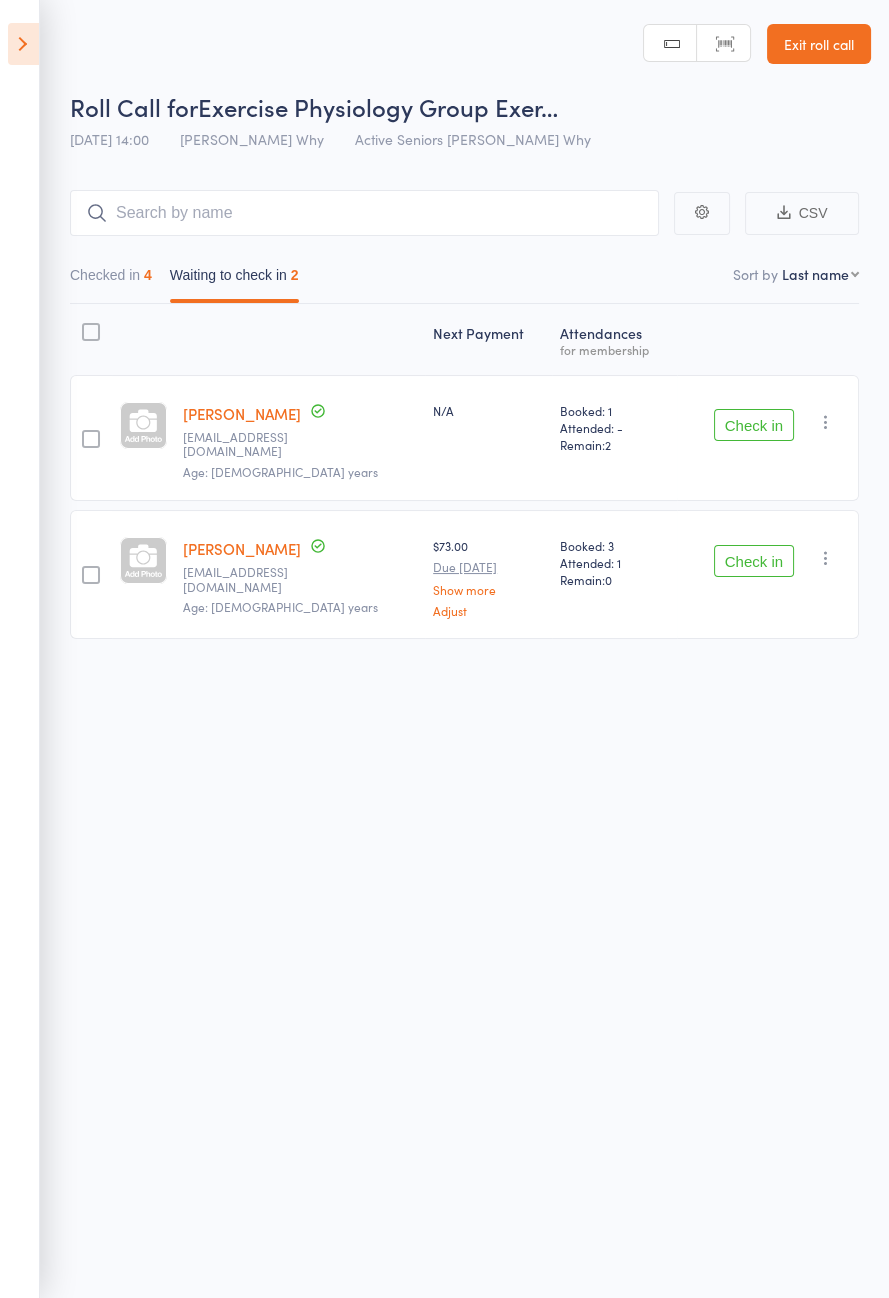 click at bounding box center [23, 44] 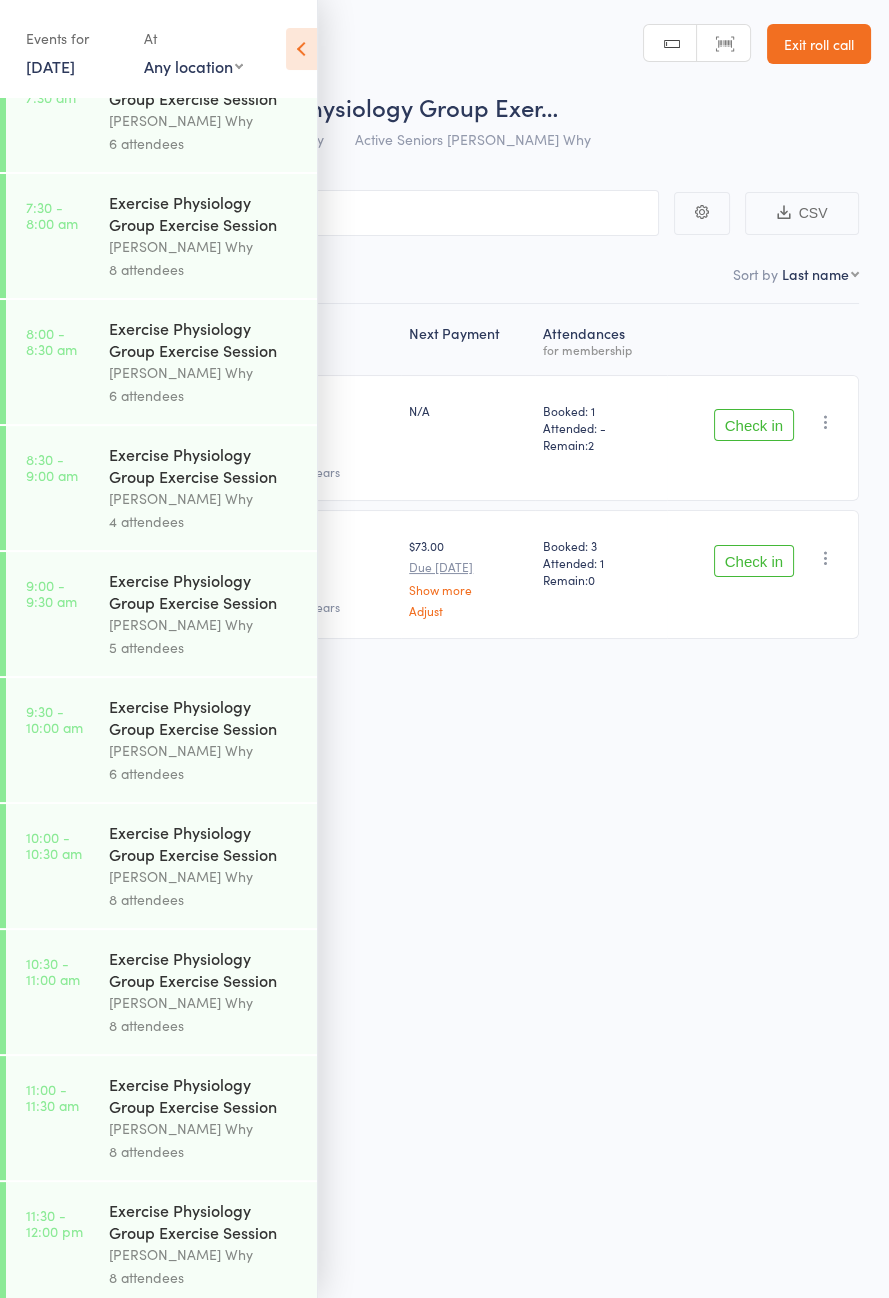scroll, scrollTop: 914, scrollLeft: 0, axis: vertical 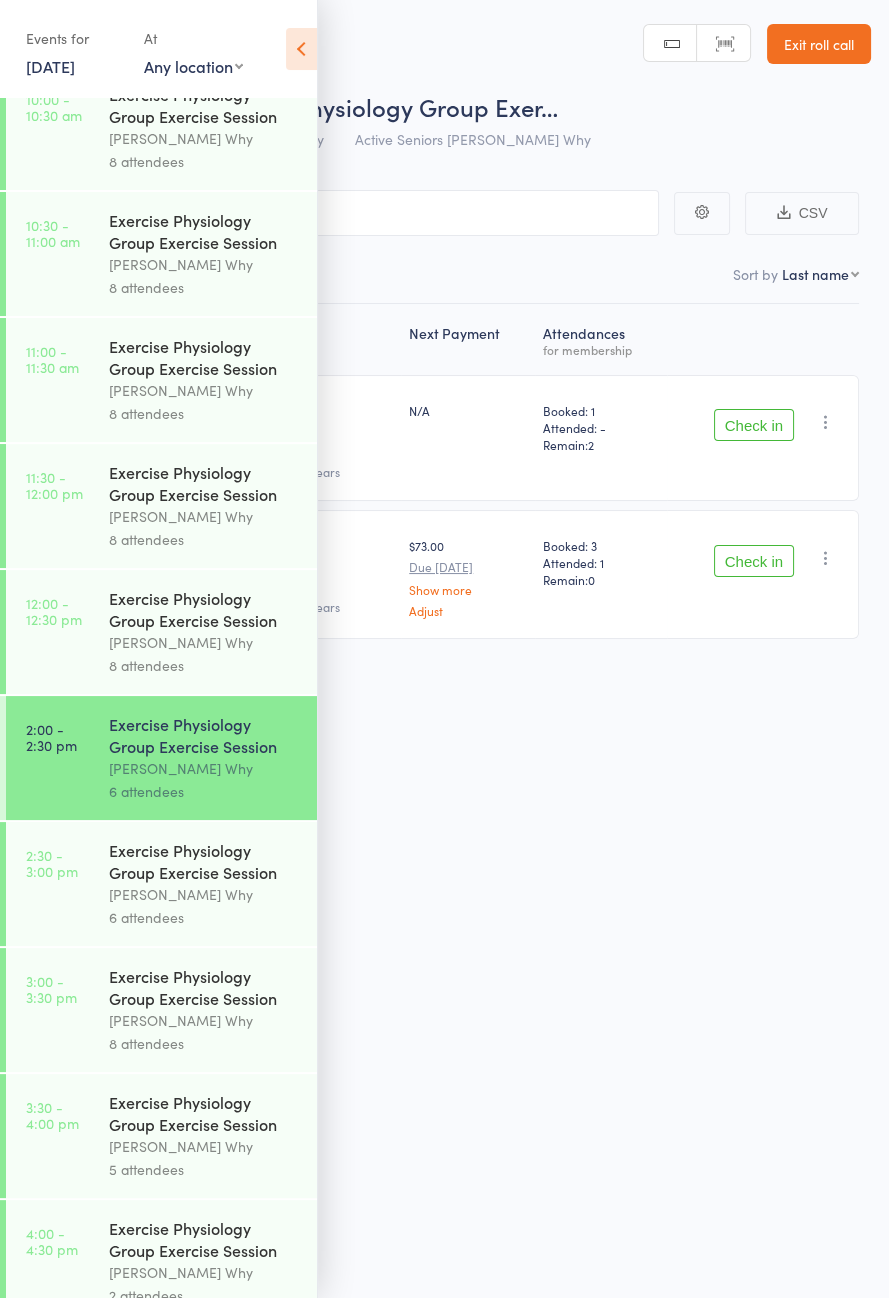 click on "[PERSON_NAME] Why" at bounding box center (204, 894) 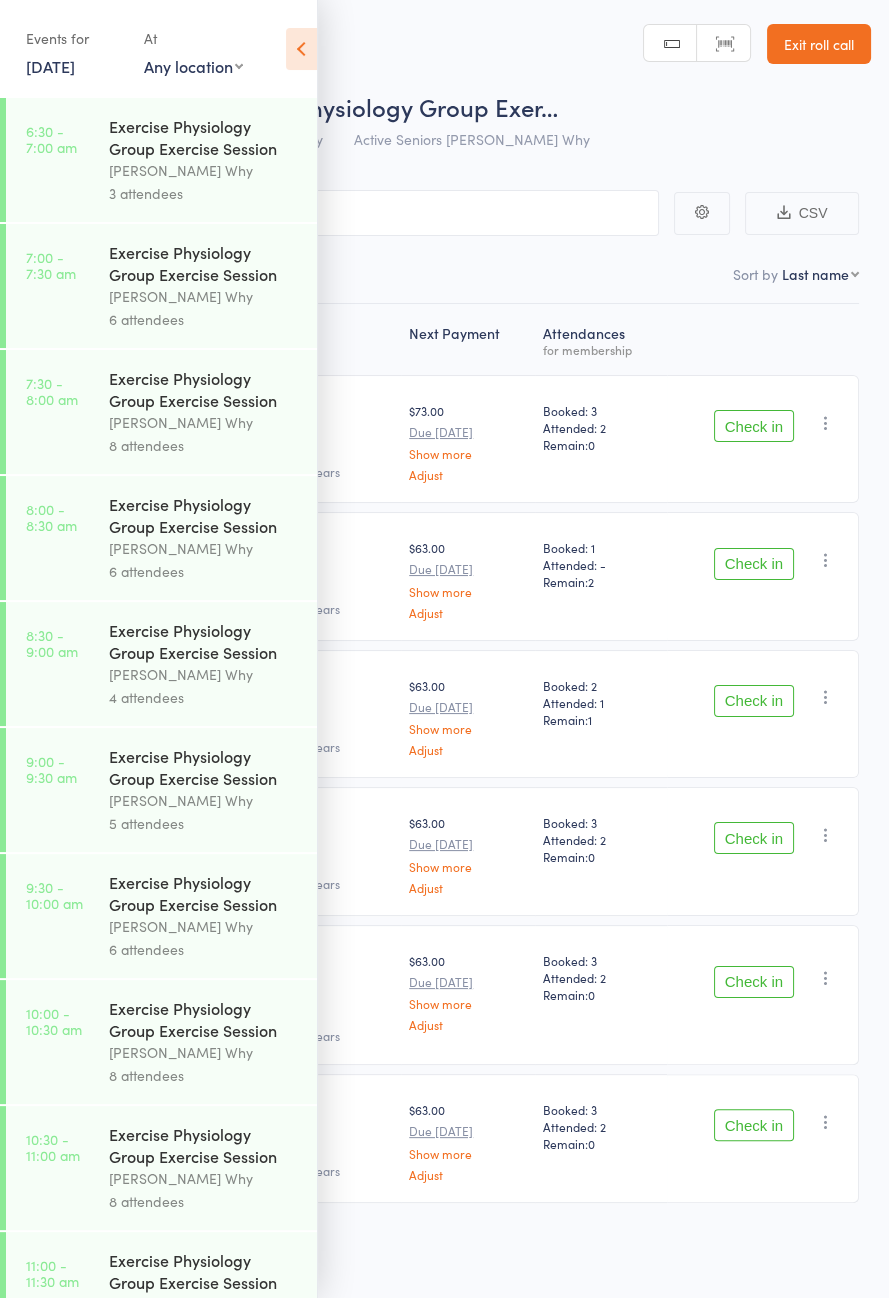 click at bounding box center [301, 49] 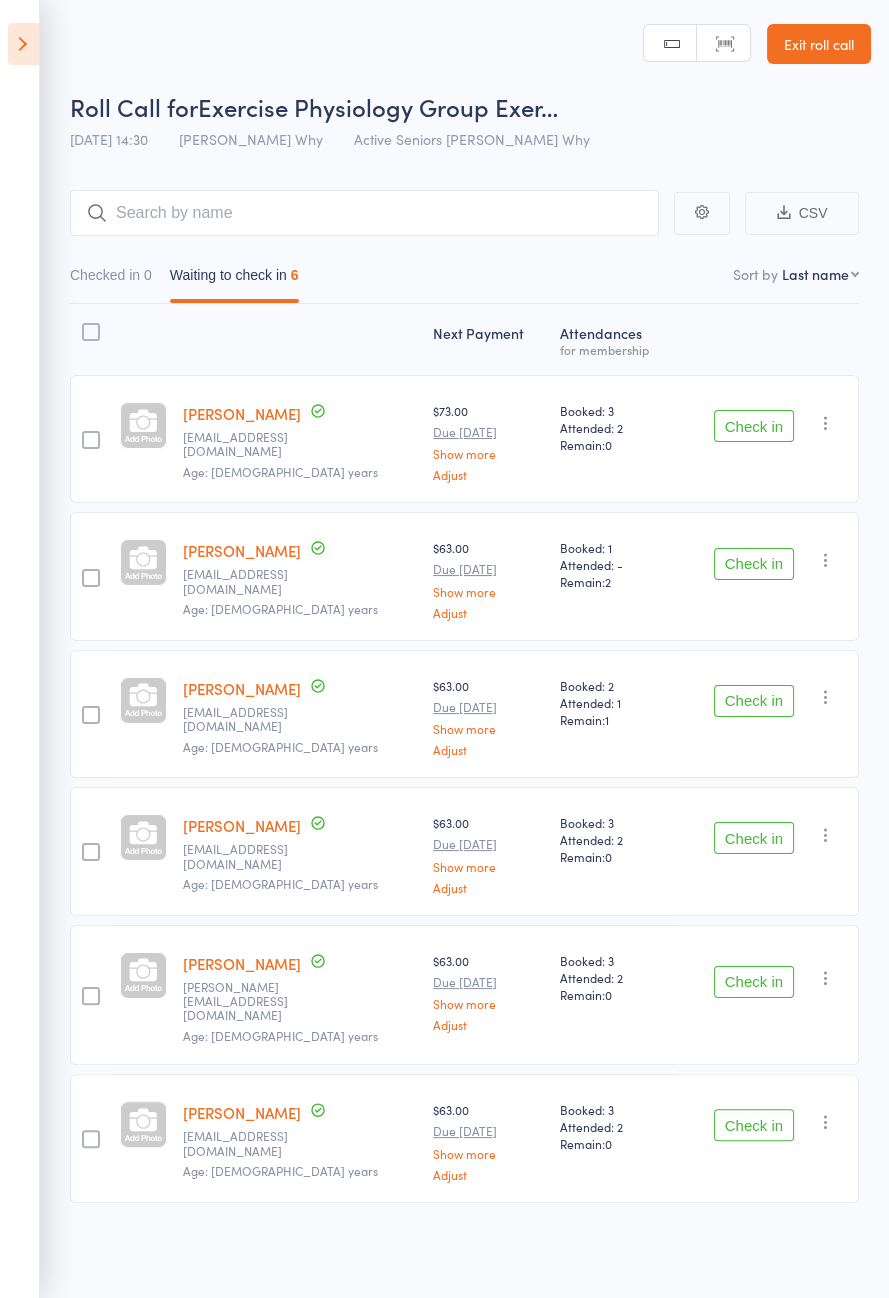 click on "Check in" at bounding box center [754, 701] 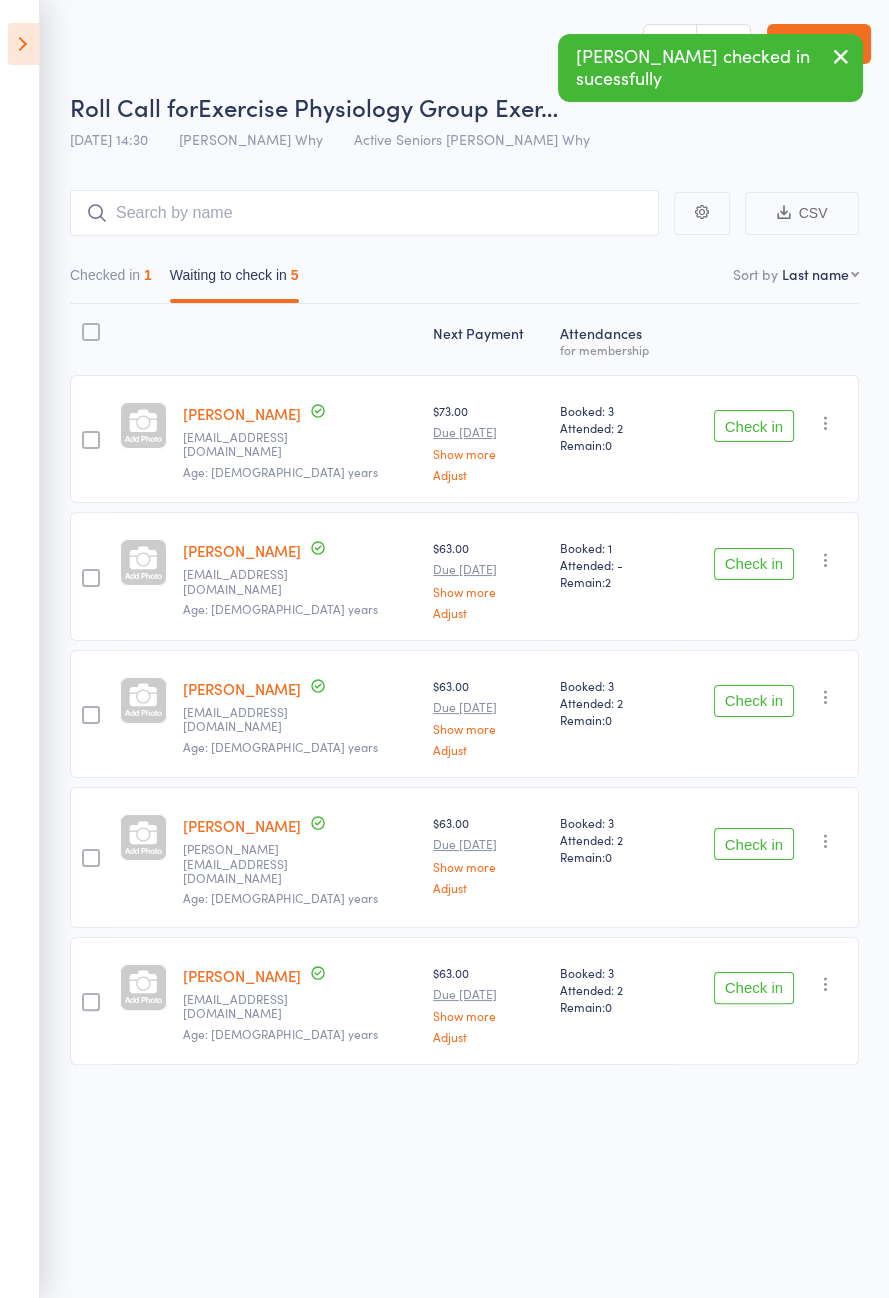 click on "Check in" at bounding box center (754, 701) 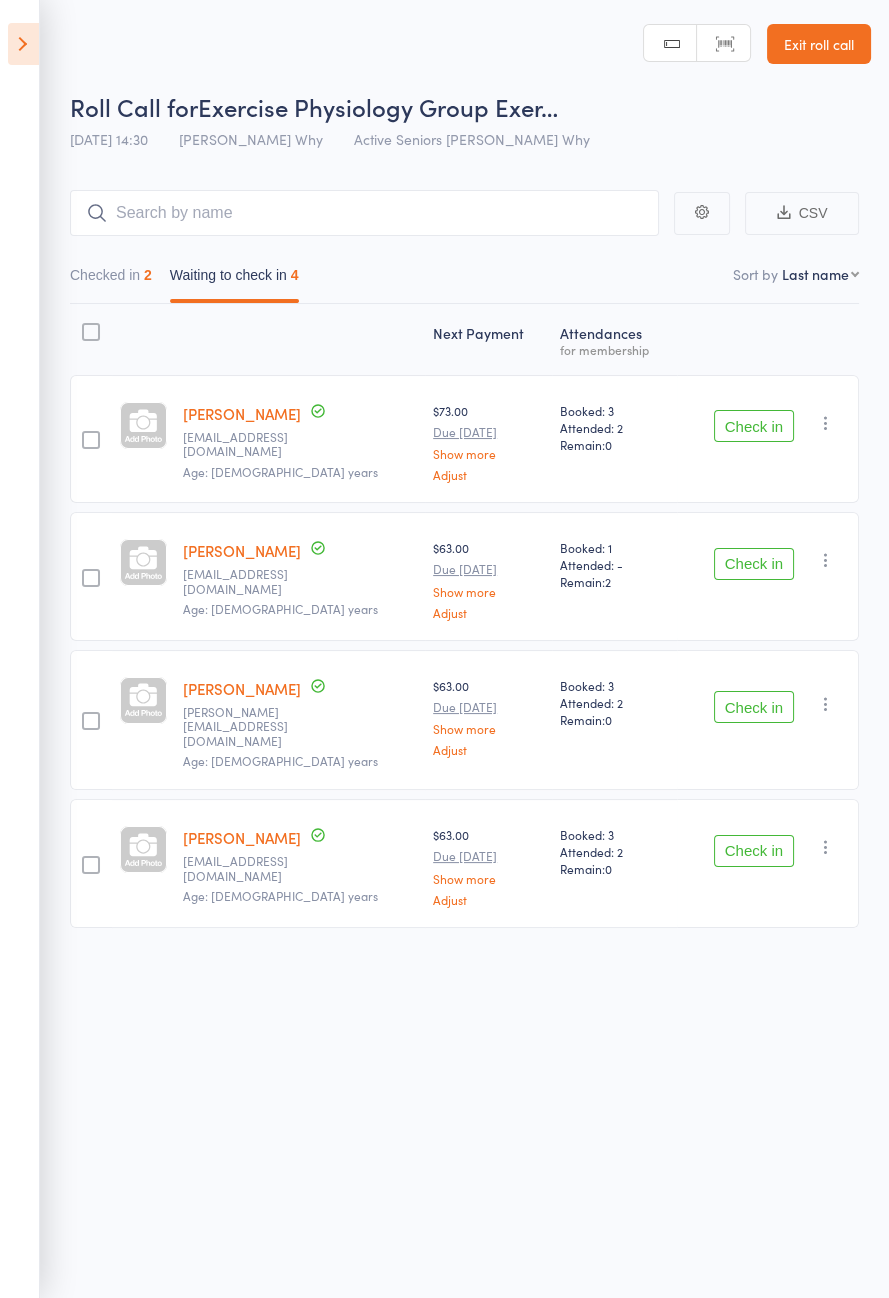 click on "Check in" at bounding box center (754, 707) 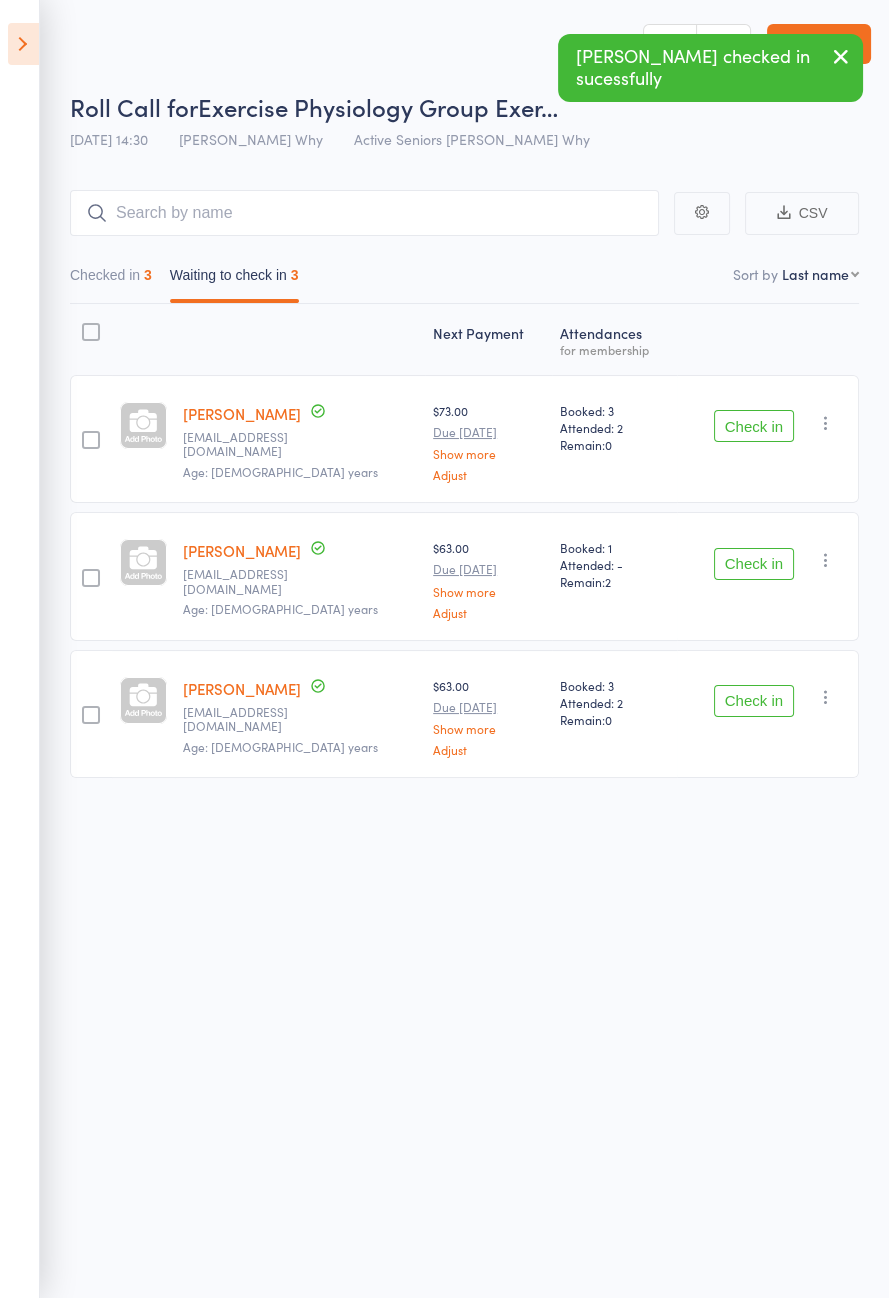 click on "Check in" at bounding box center (754, 426) 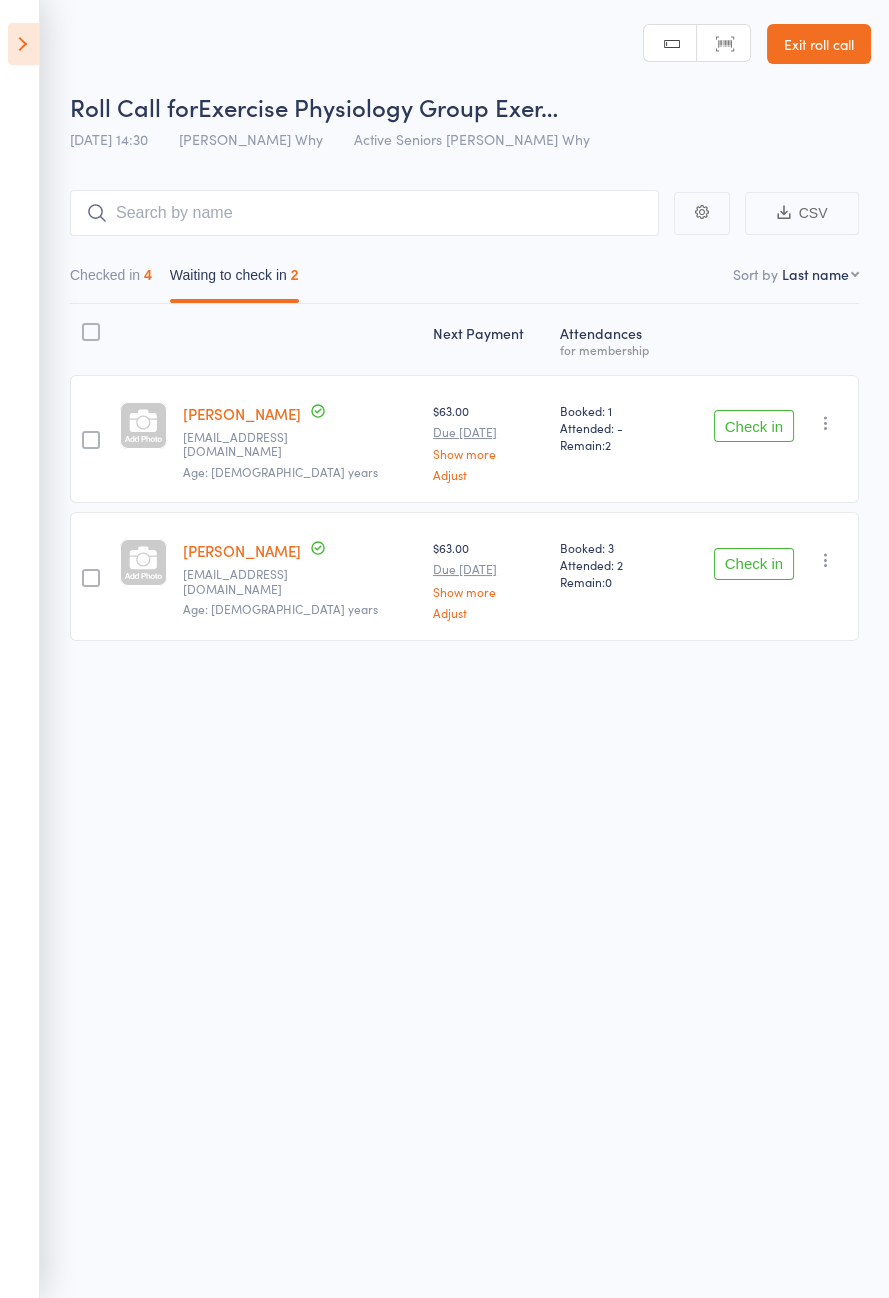 click on "Check in" at bounding box center [754, 426] 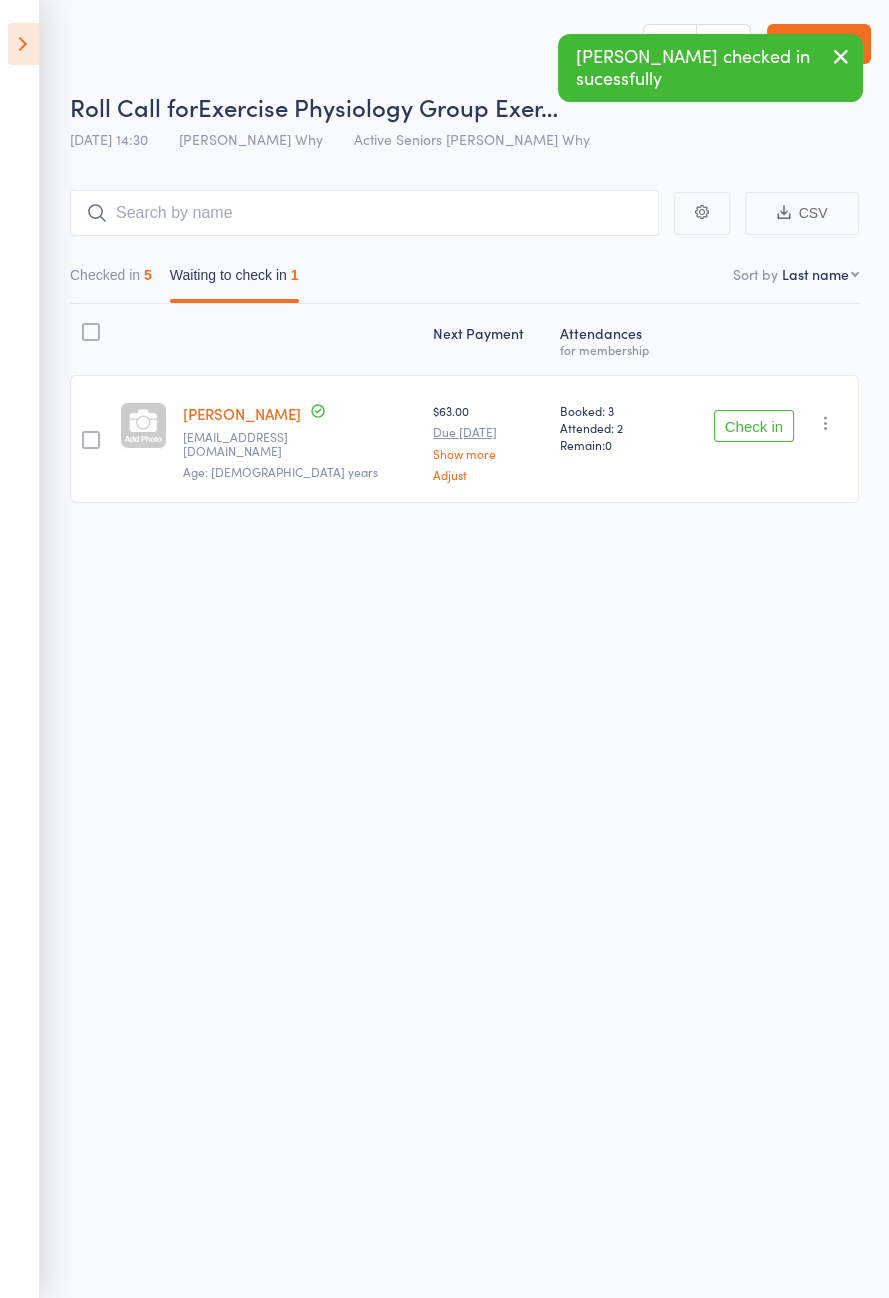 click at bounding box center (23, 44) 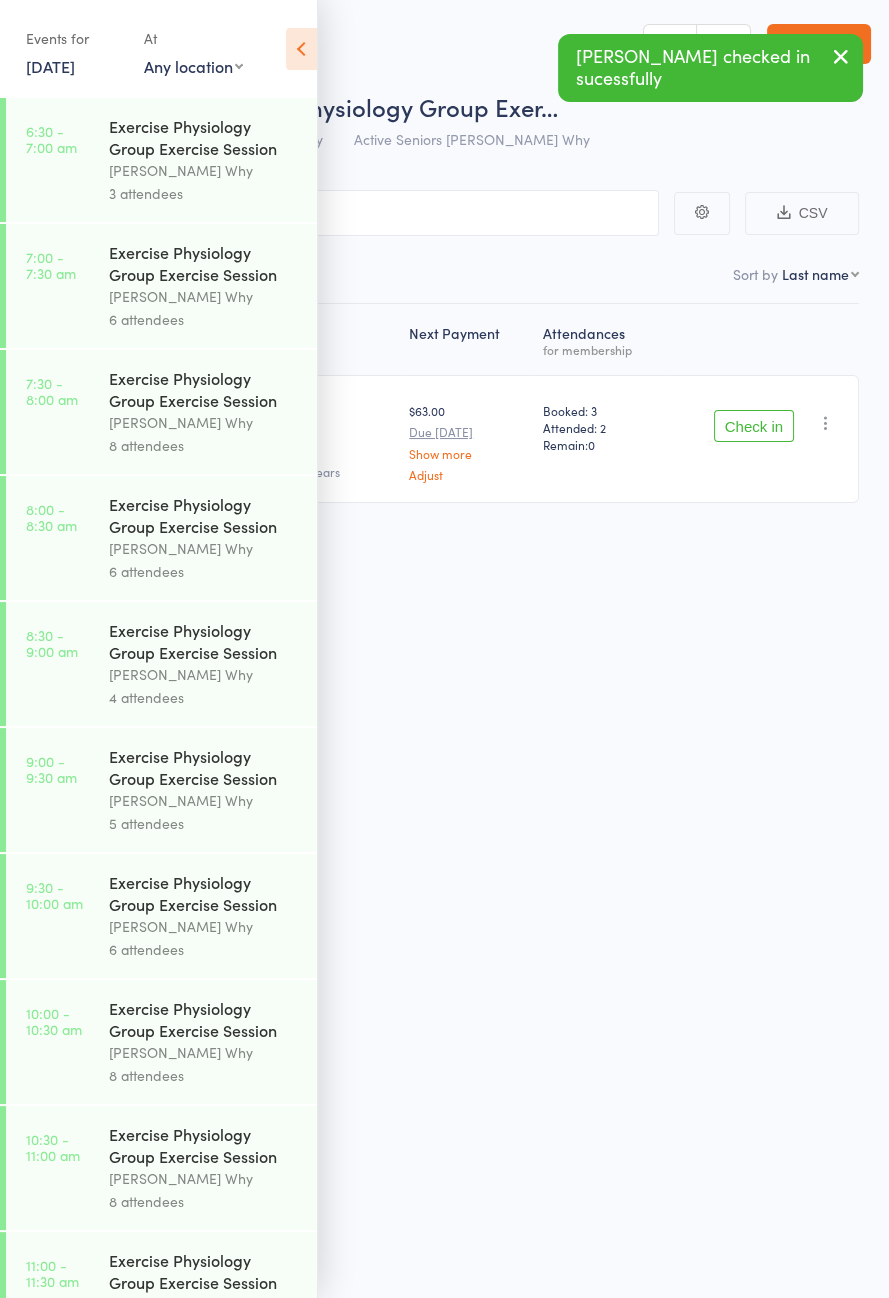 click at bounding box center (301, 49) 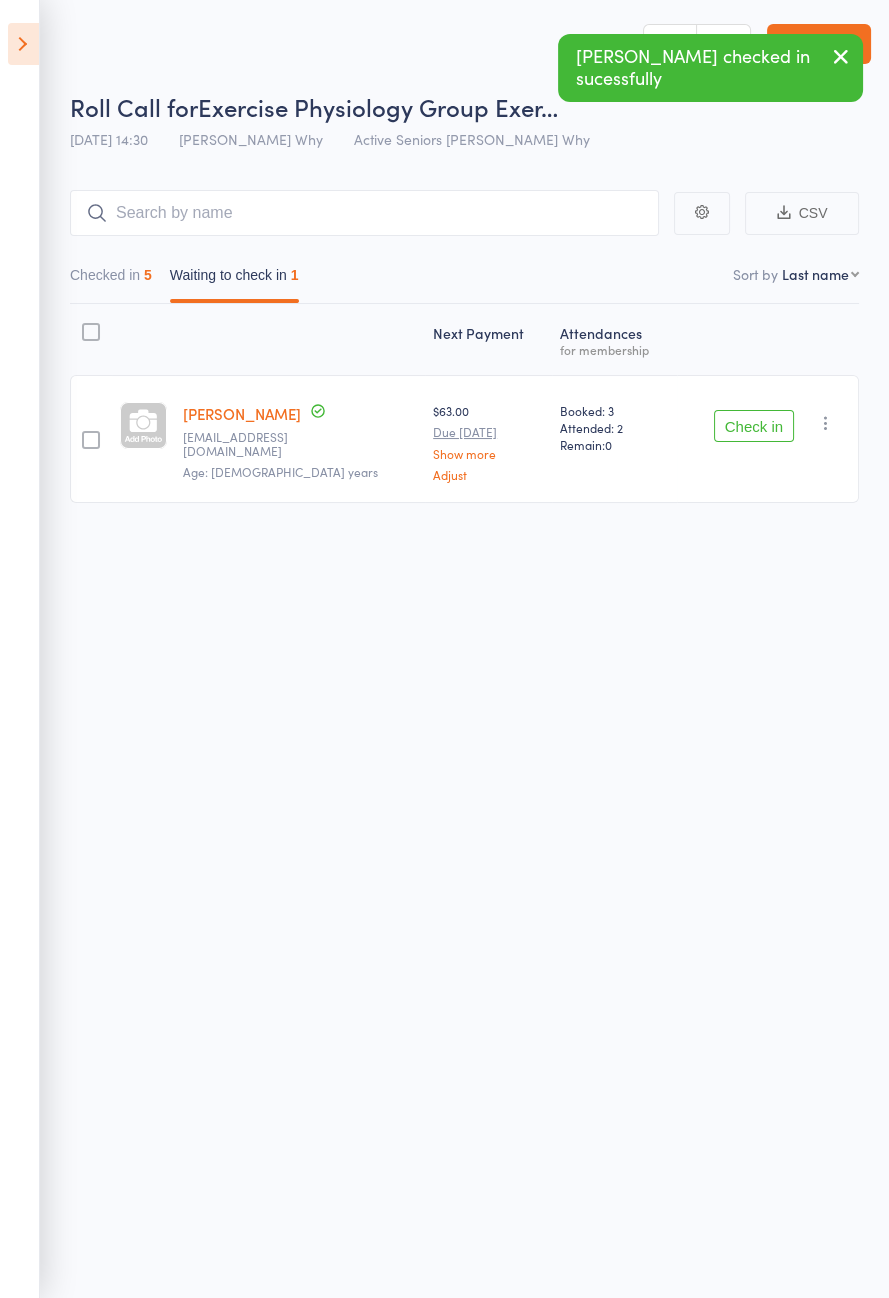 click on "Checked in  5" at bounding box center (111, 280) 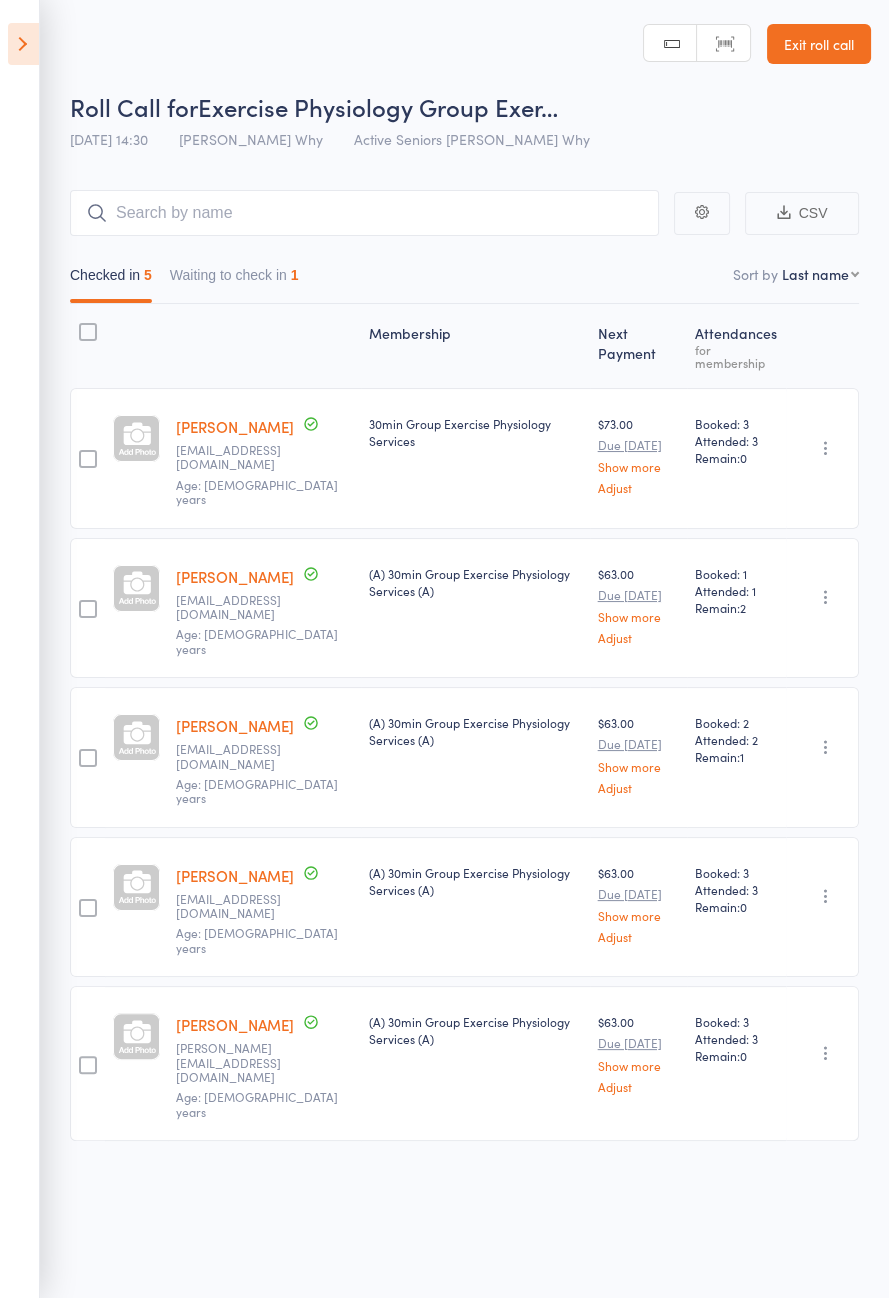 click on "Waiting to check in  1" at bounding box center (234, 280) 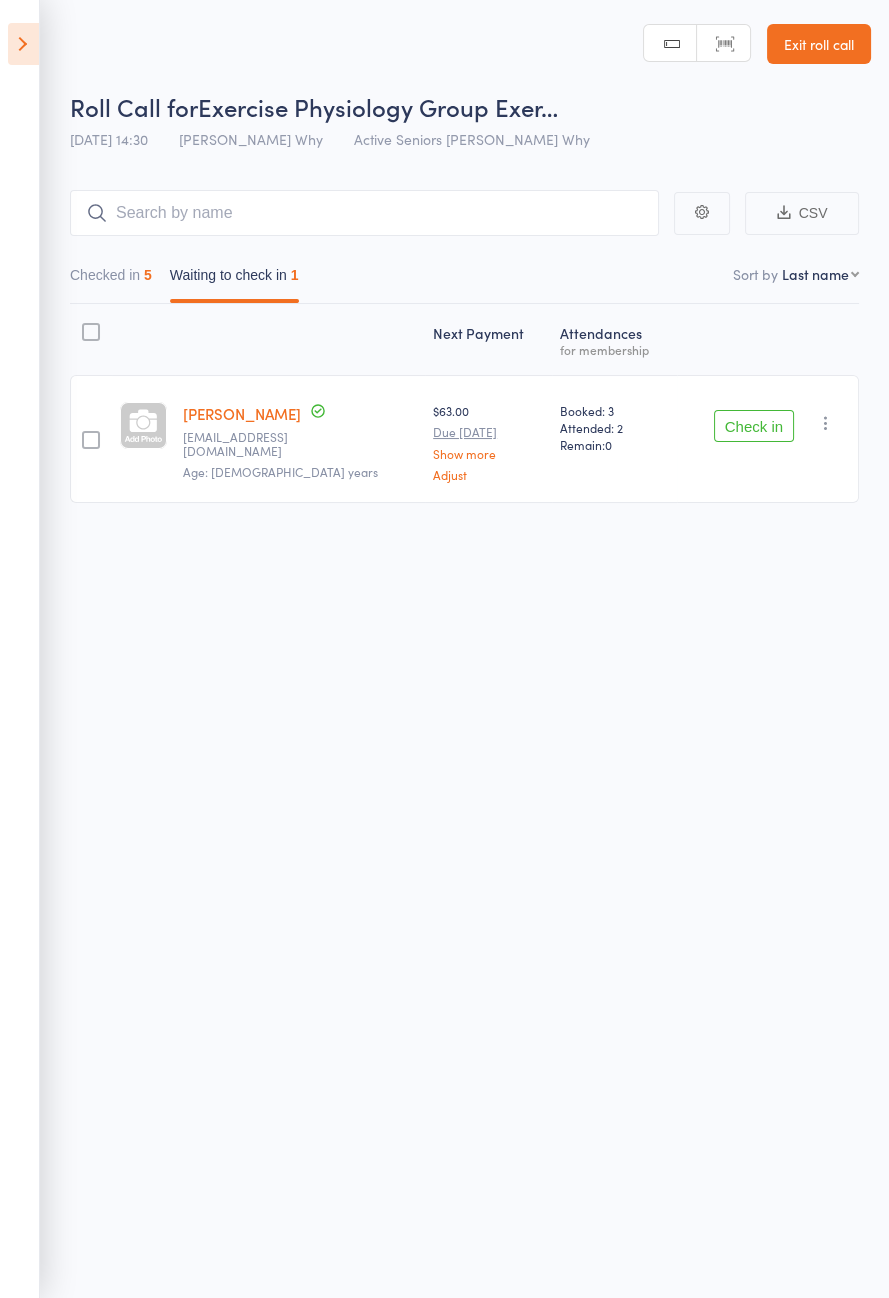 click at bounding box center (23, 44) 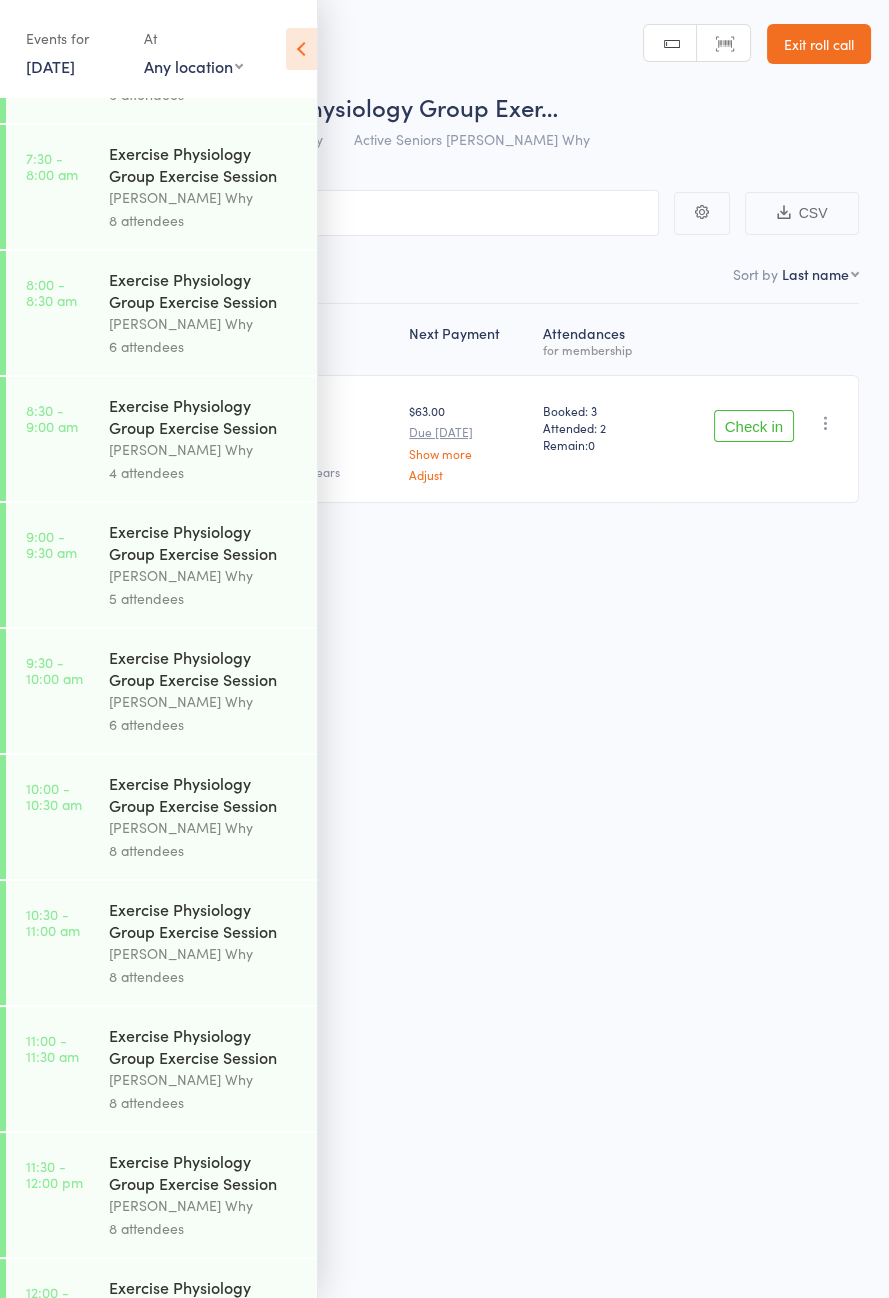 scroll, scrollTop: 914, scrollLeft: 0, axis: vertical 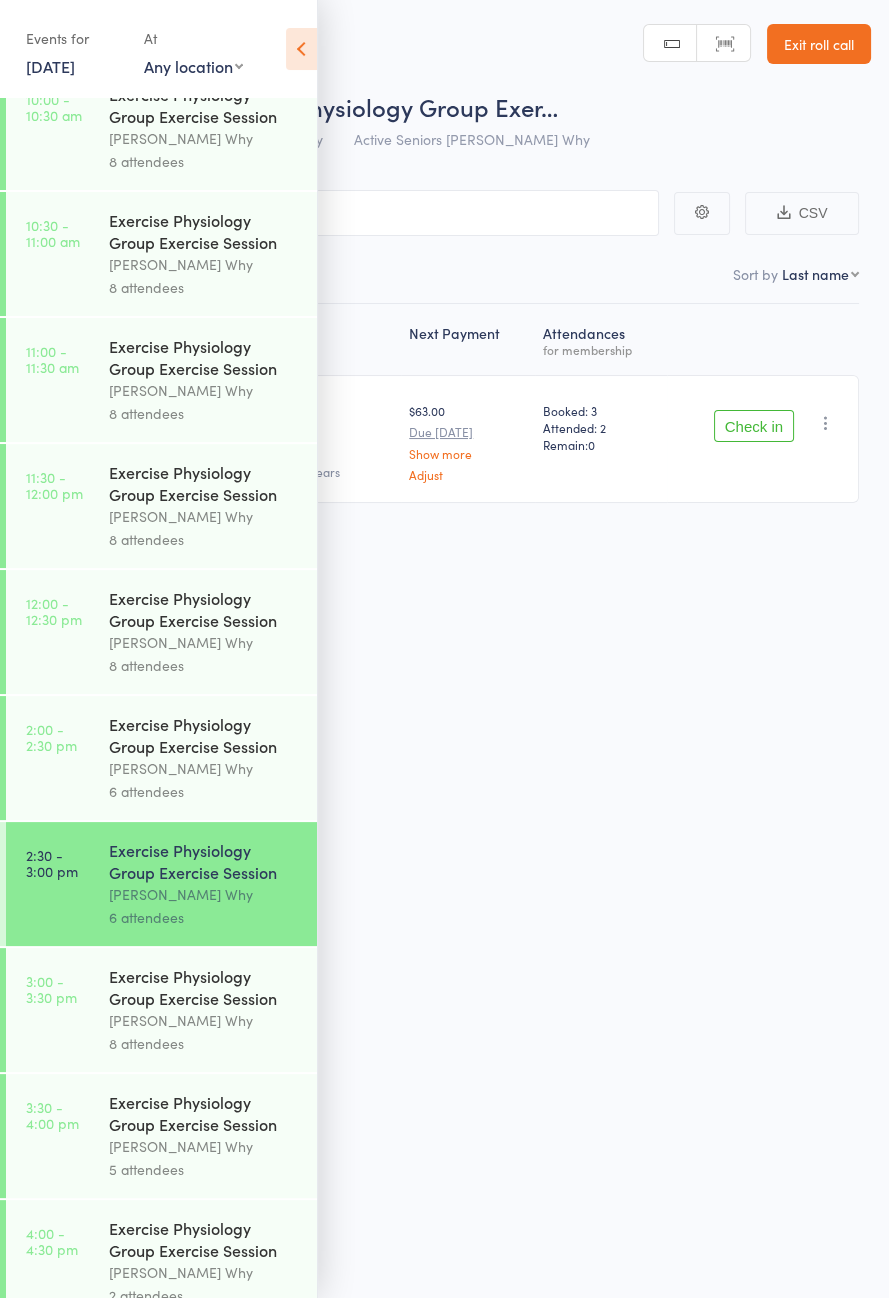 click on "[PERSON_NAME] Why" at bounding box center (204, 1020) 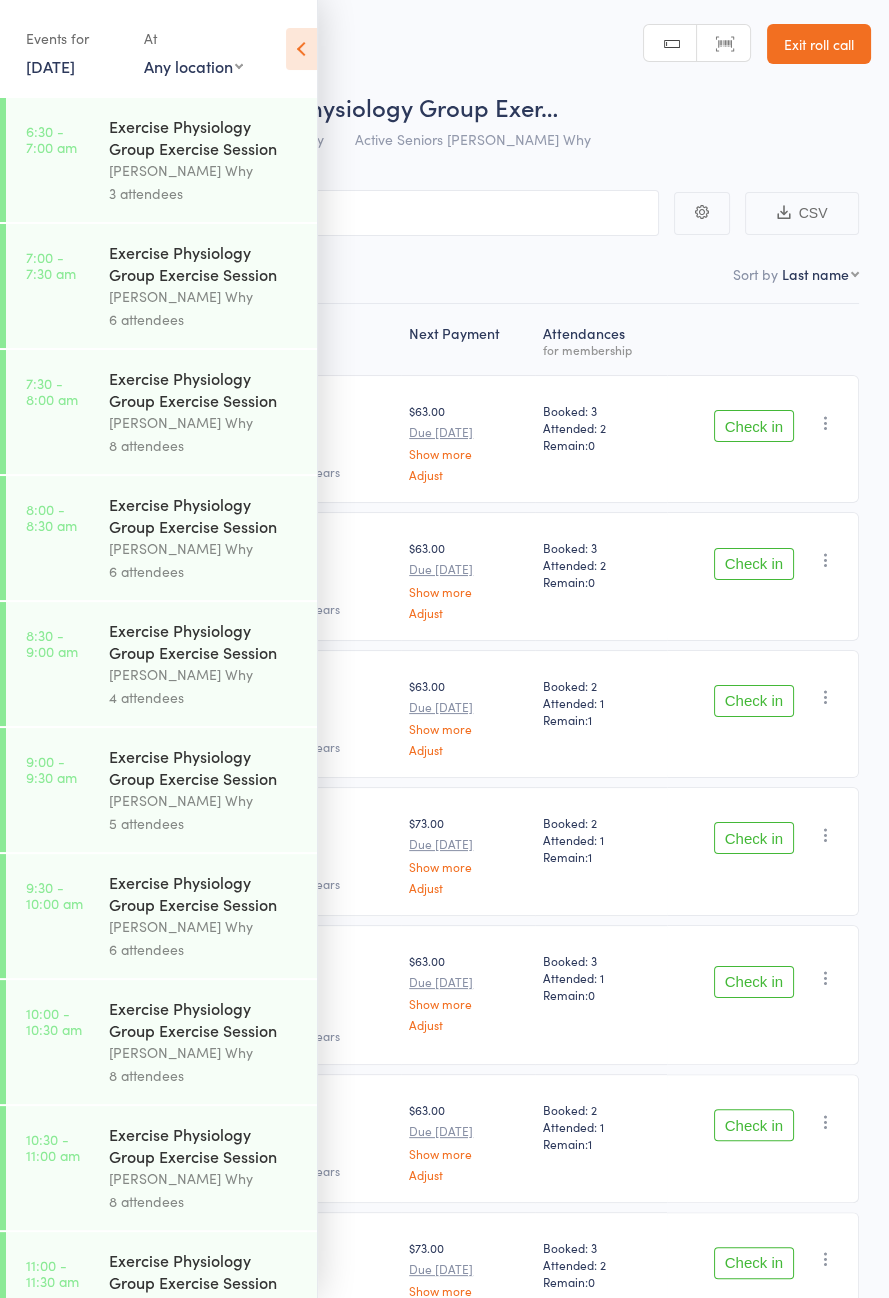 click at bounding box center [301, 49] 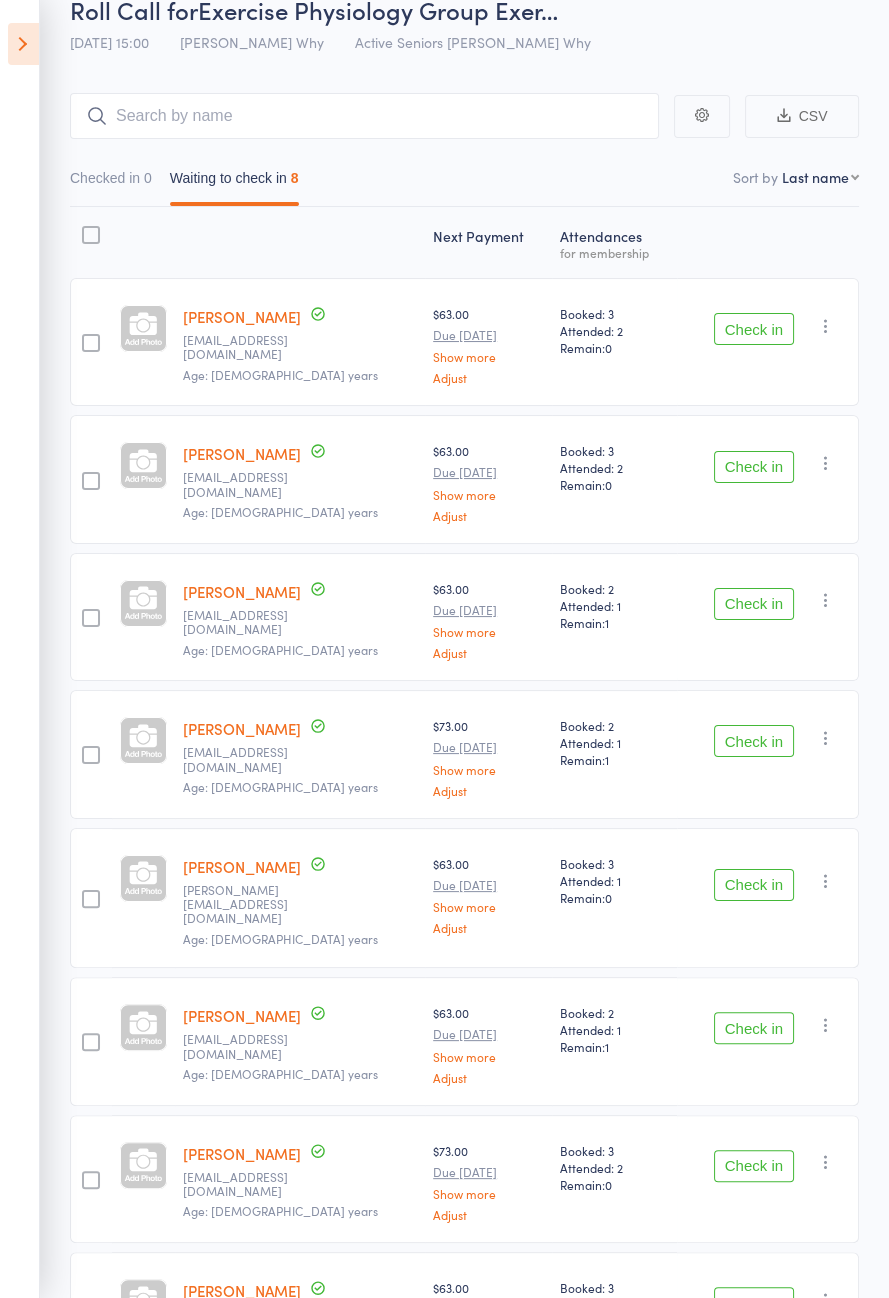 scroll, scrollTop: 0, scrollLeft: 0, axis: both 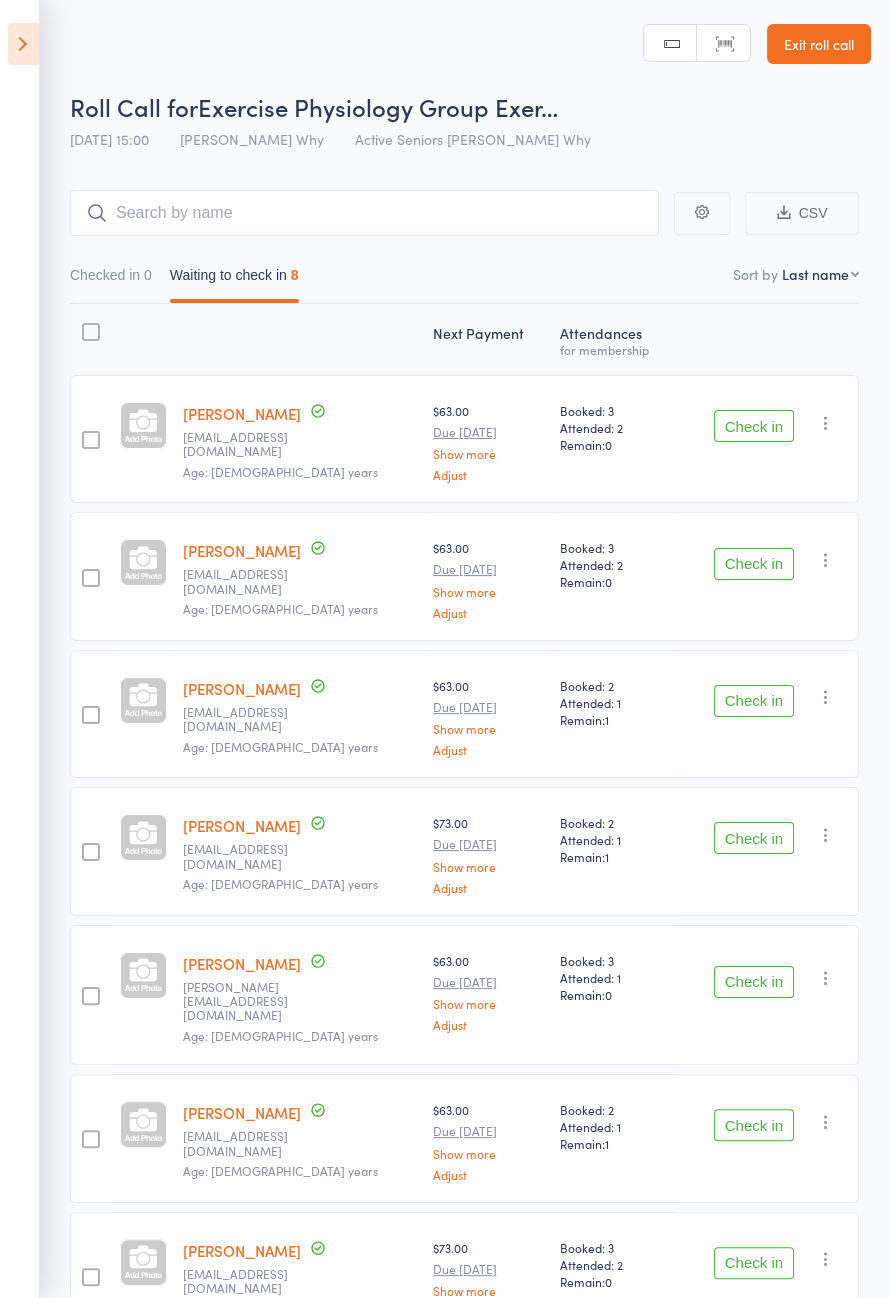 click at bounding box center [23, 44] 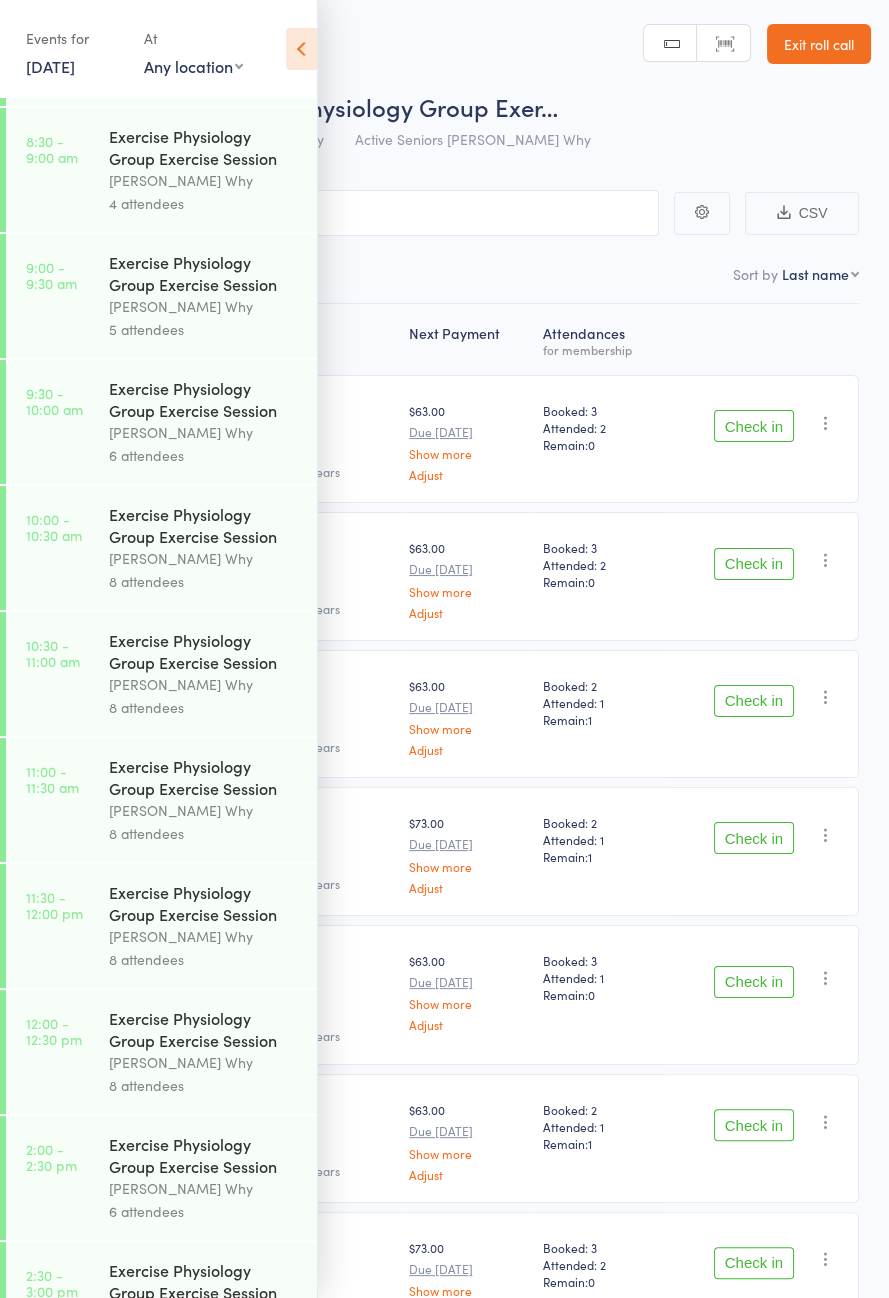scroll, scrollTop: 1018, scrollLeft: 0, axis: vertical 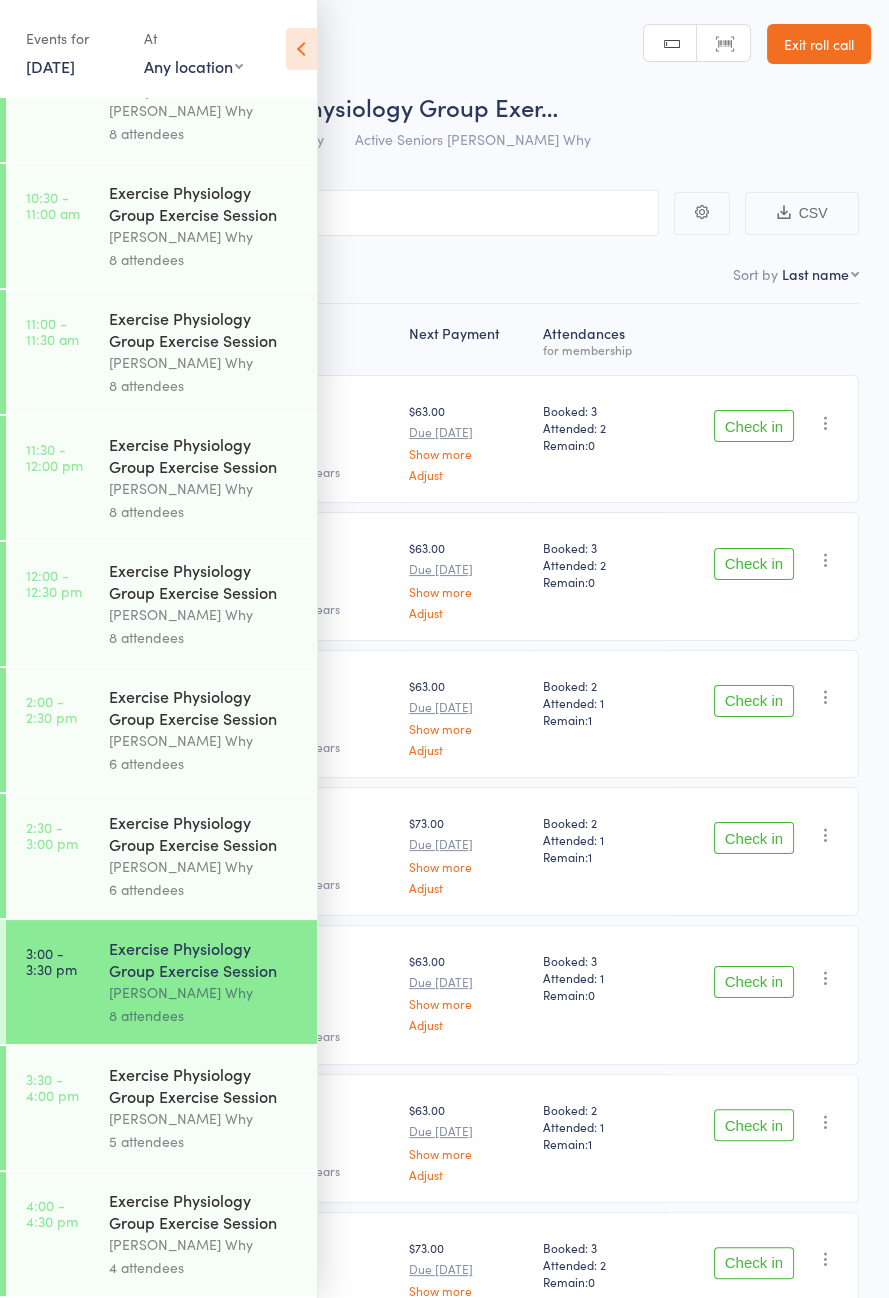 click on "Exercise Physiology Group Exercise Session" at bounding box center [204, 1085] 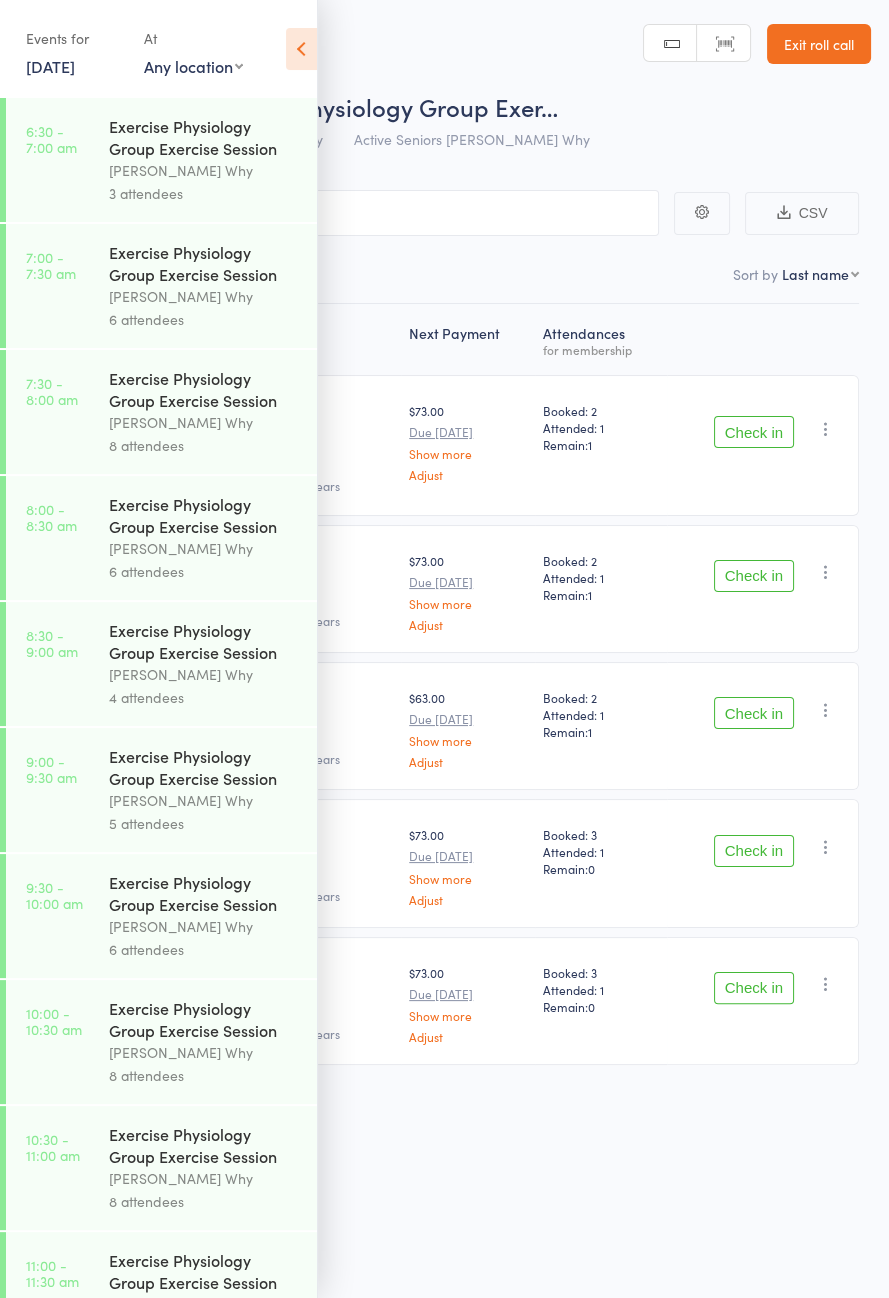 click at bounding box center (301, 49) 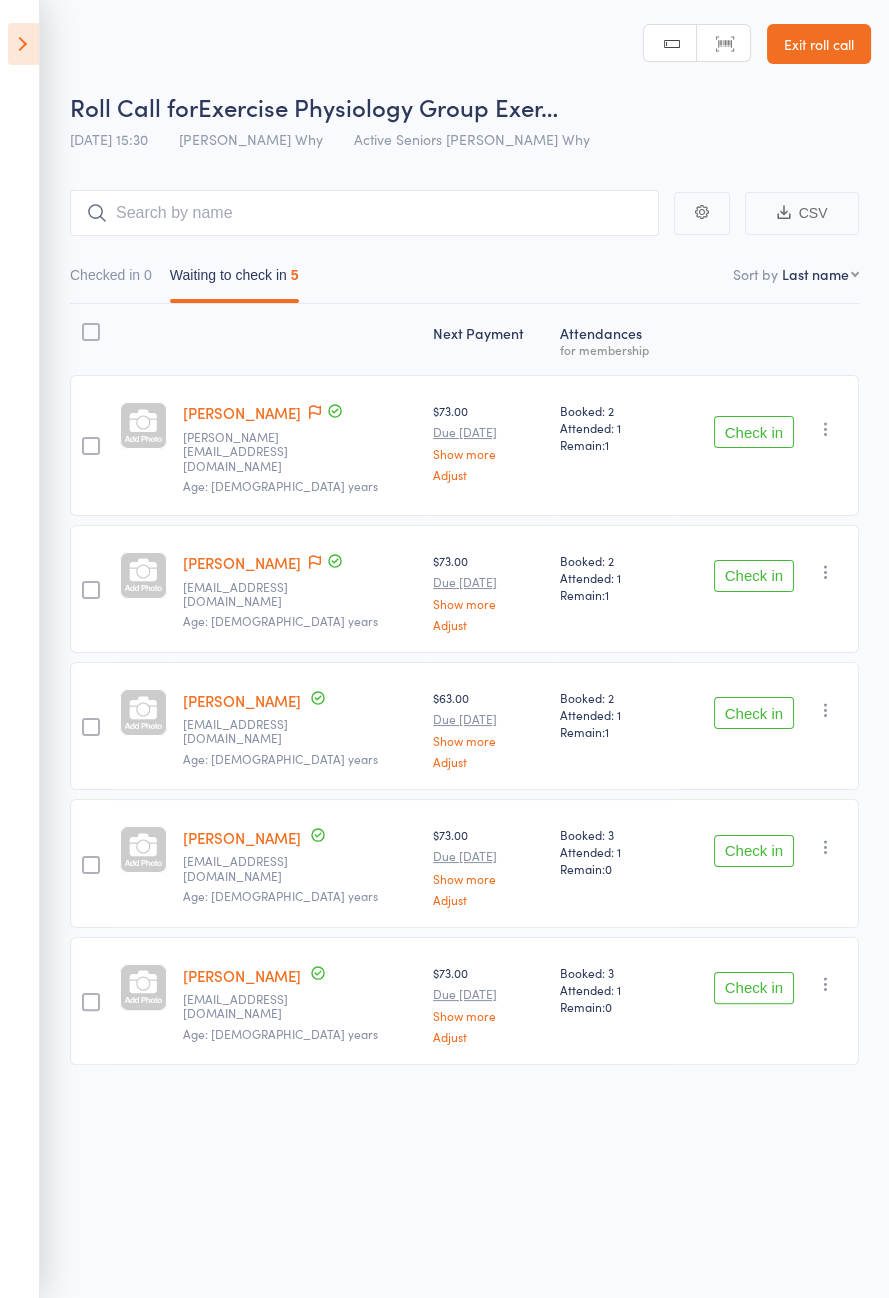 click at bounding box center [23, 44] 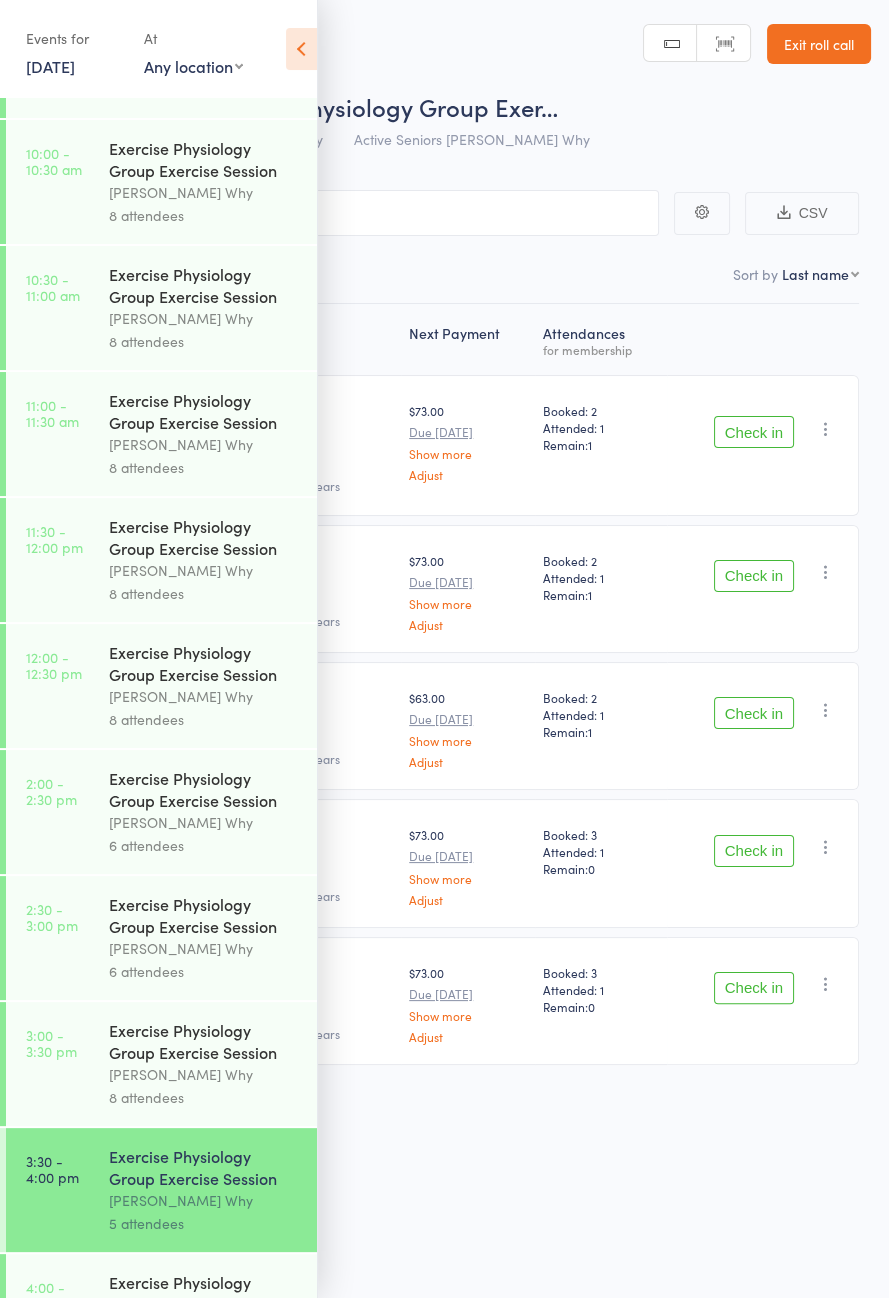 scroll, scrollTop: 1018, scrollLeft: 0, axis: vertical 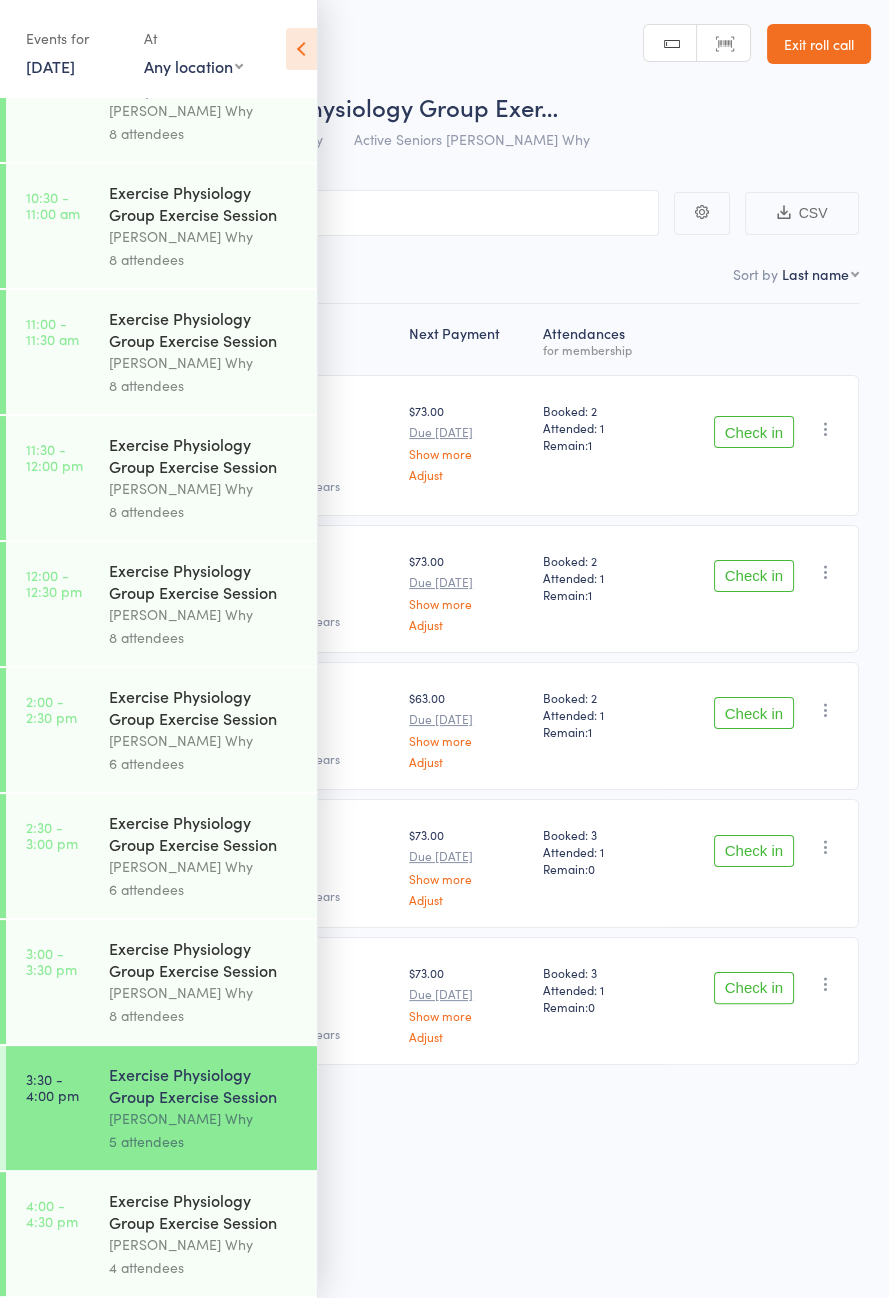 click on "Exercise Physiology Group Exercise Session" at bounding box center [204, 1211] 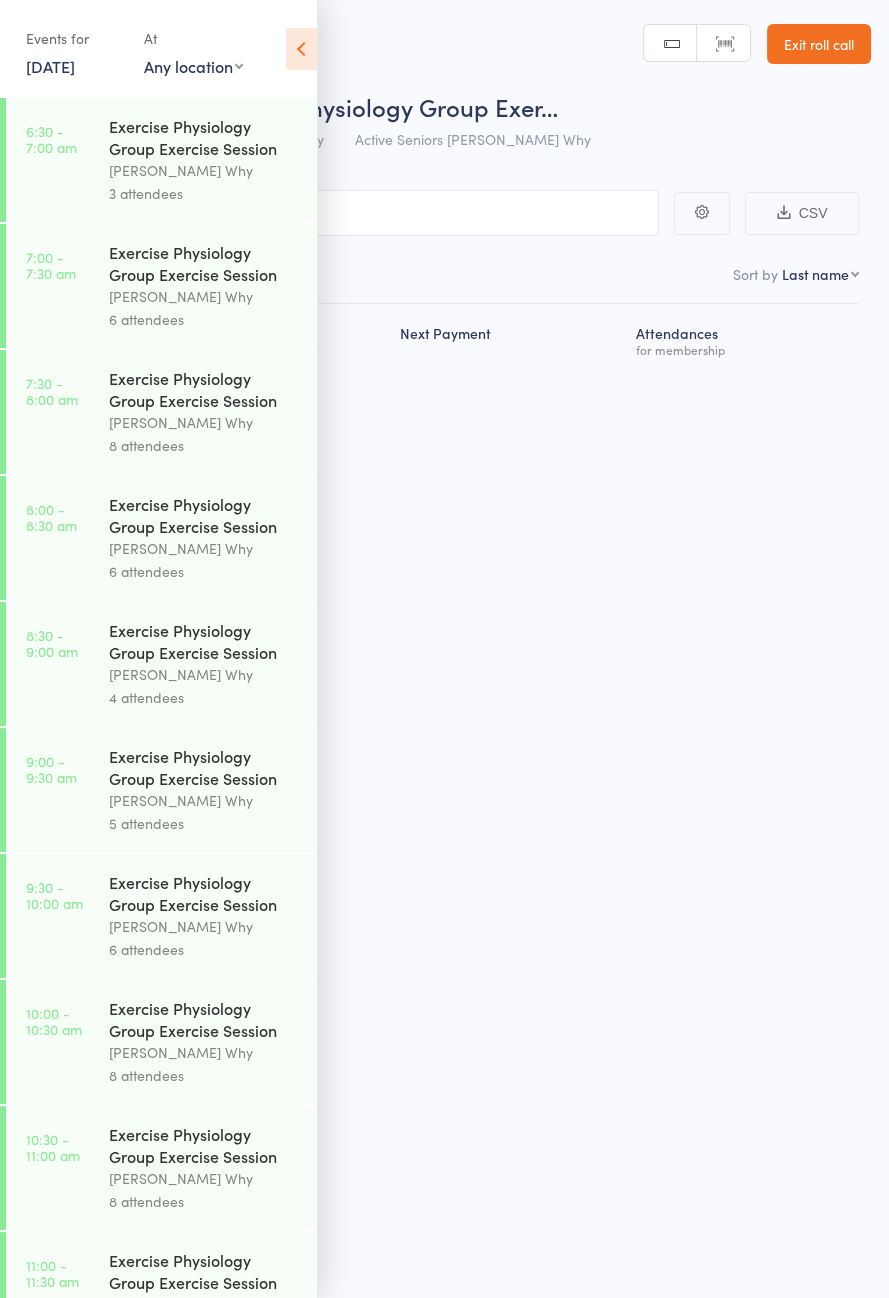 click at bounding box center (301, 49) 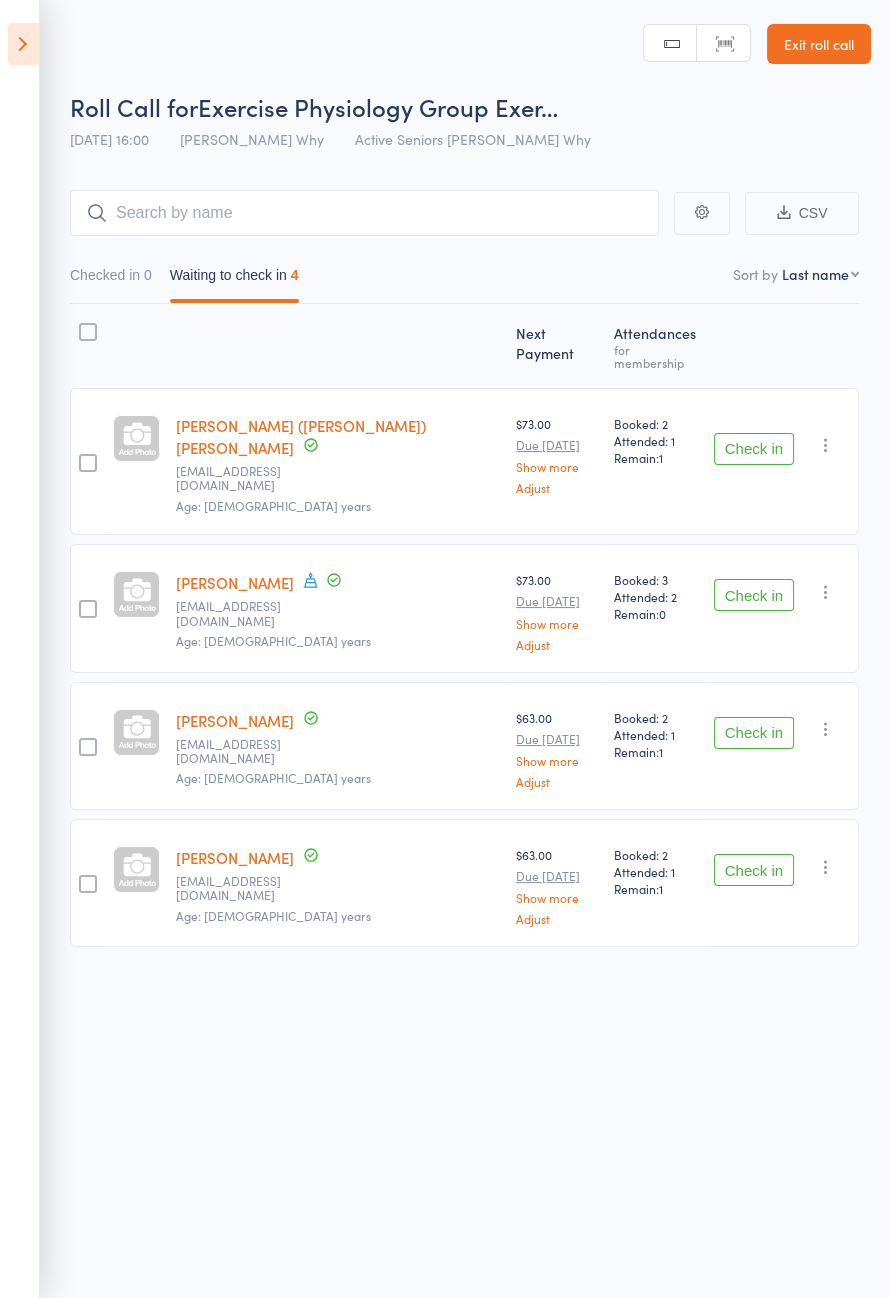 click at bounding box center [23, 44] 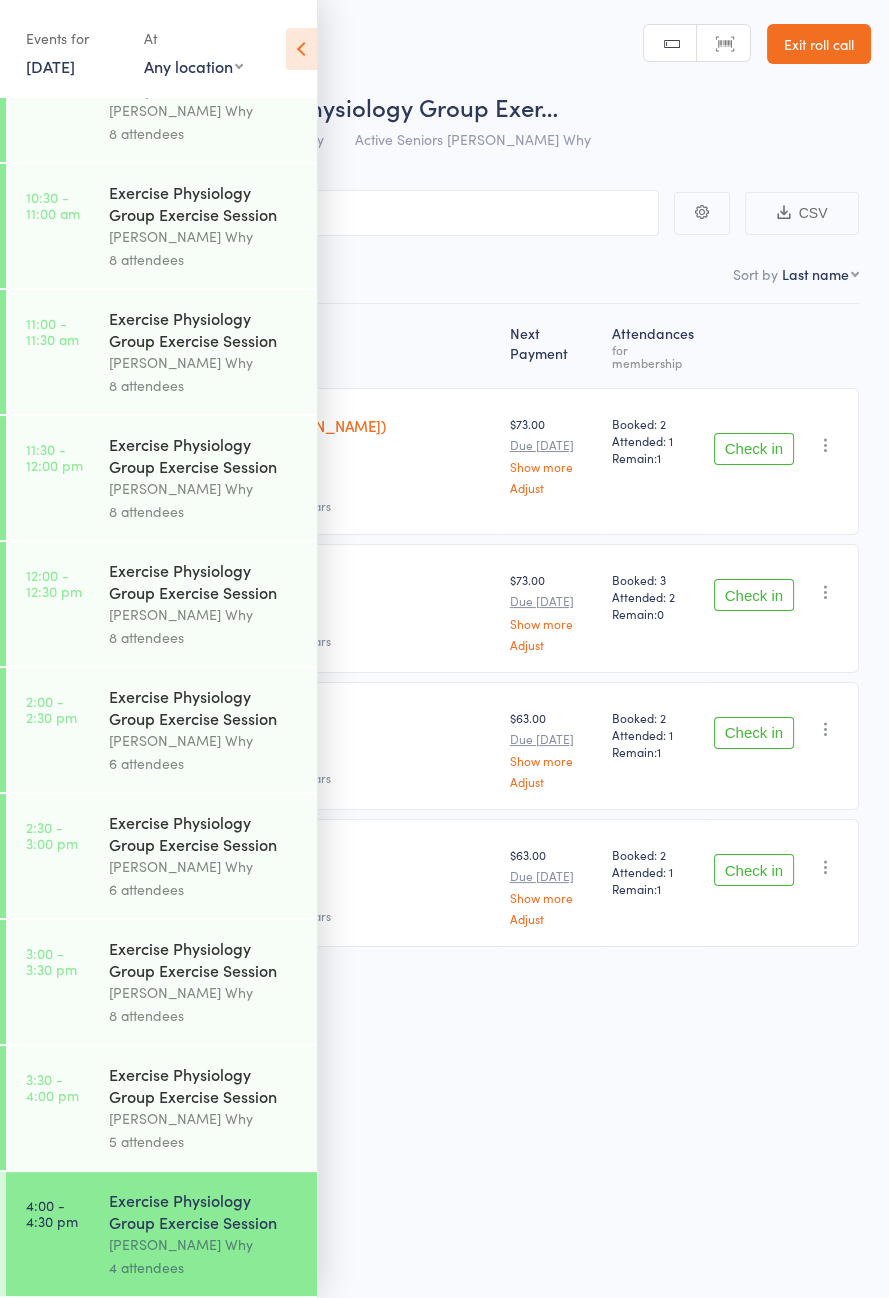 scroll, scrollTop: 1018, scrollLeft: 0, axis: vertical 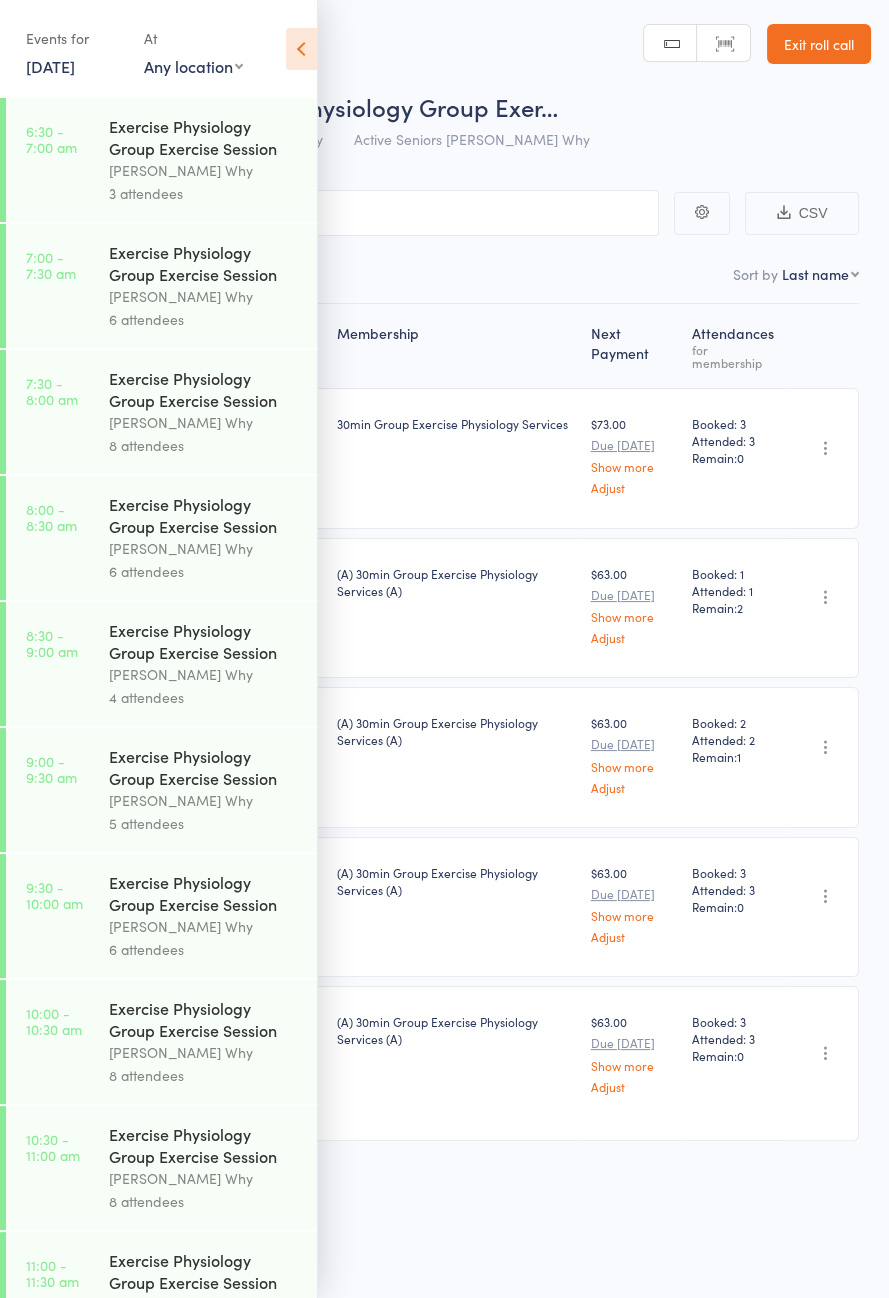 click at bounding box center (301, 49) 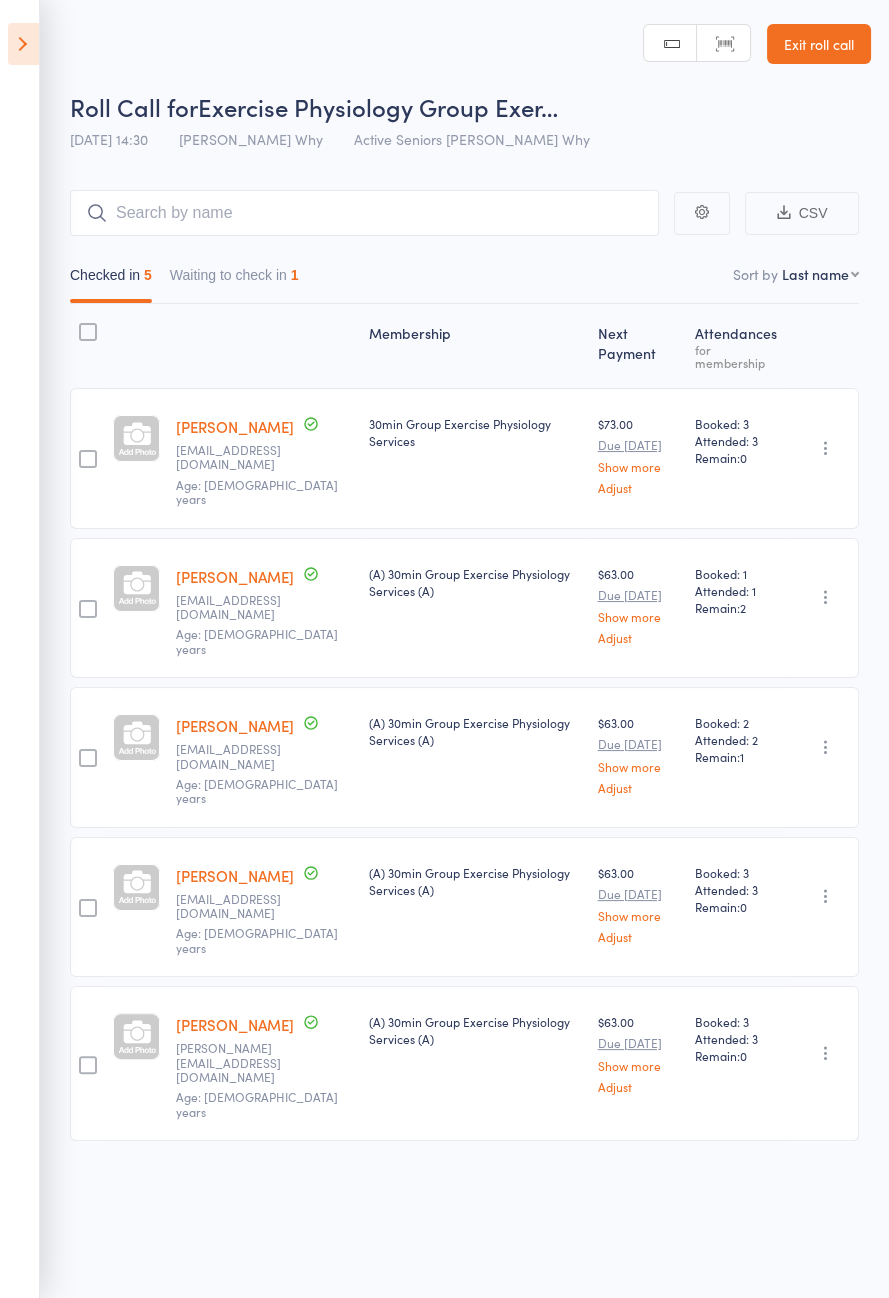 click on "Waiting to check in  1" at bounding box center [234, 280] 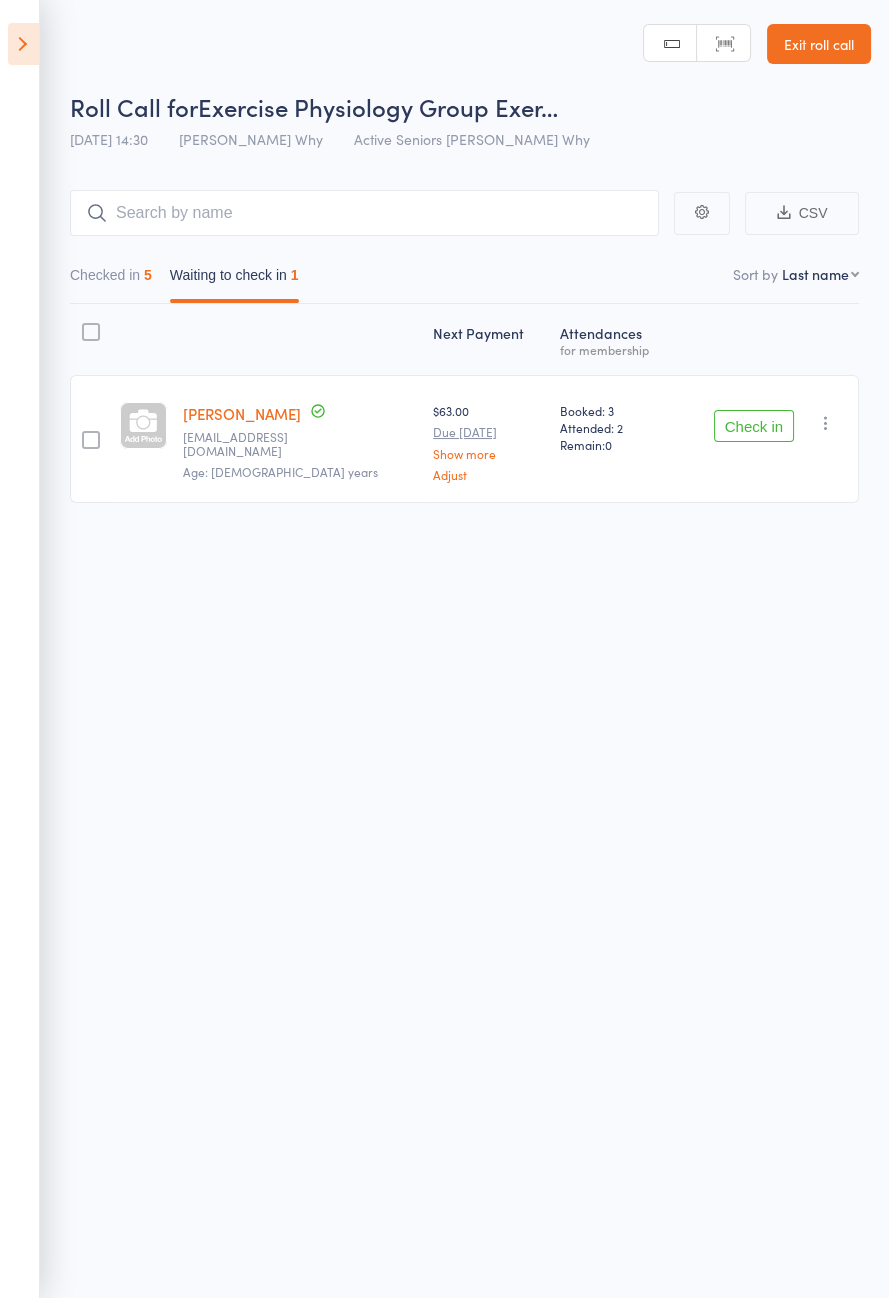 click at bounding box center (91, 332) 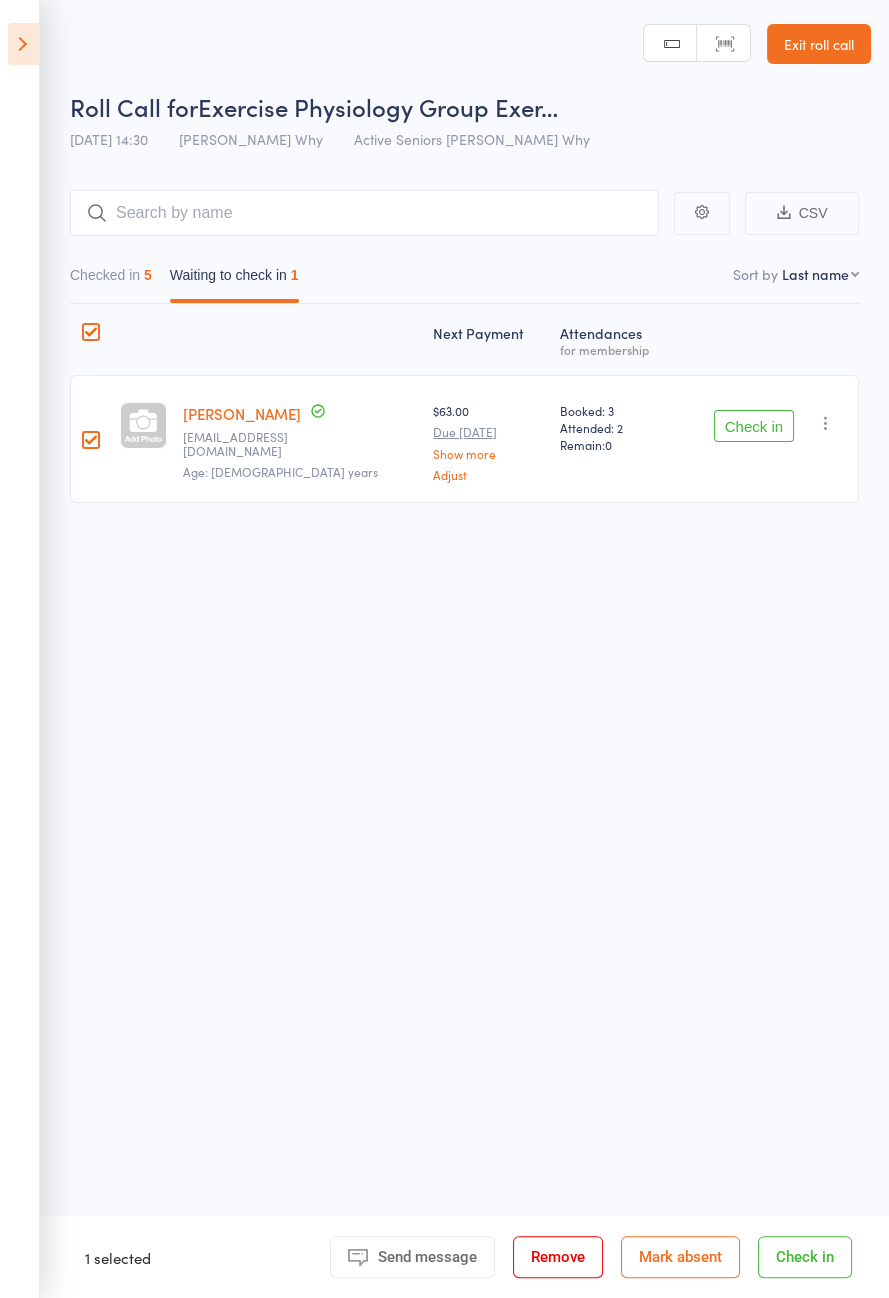 click at bounding box center [23, 44] 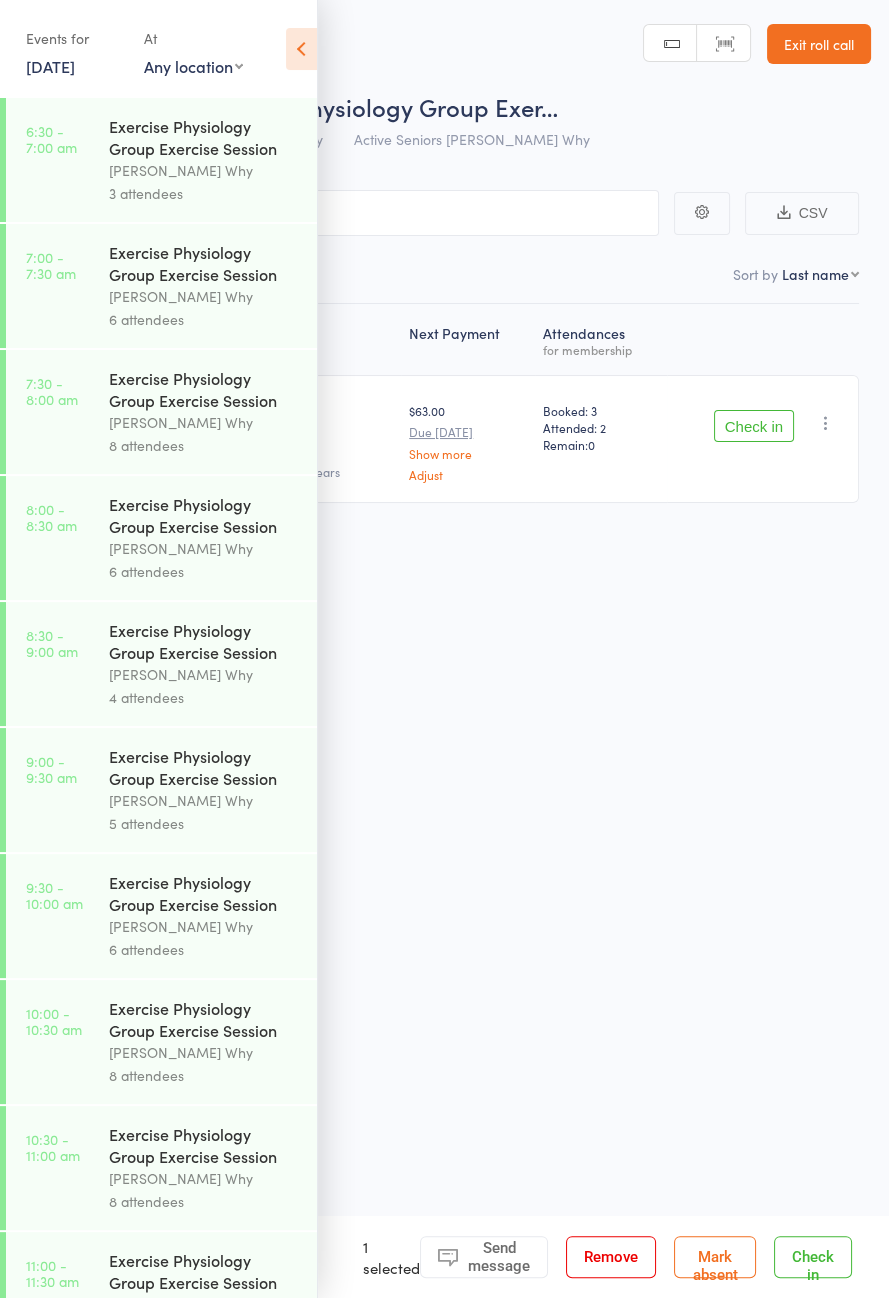 click at bounding box center (301, 49) 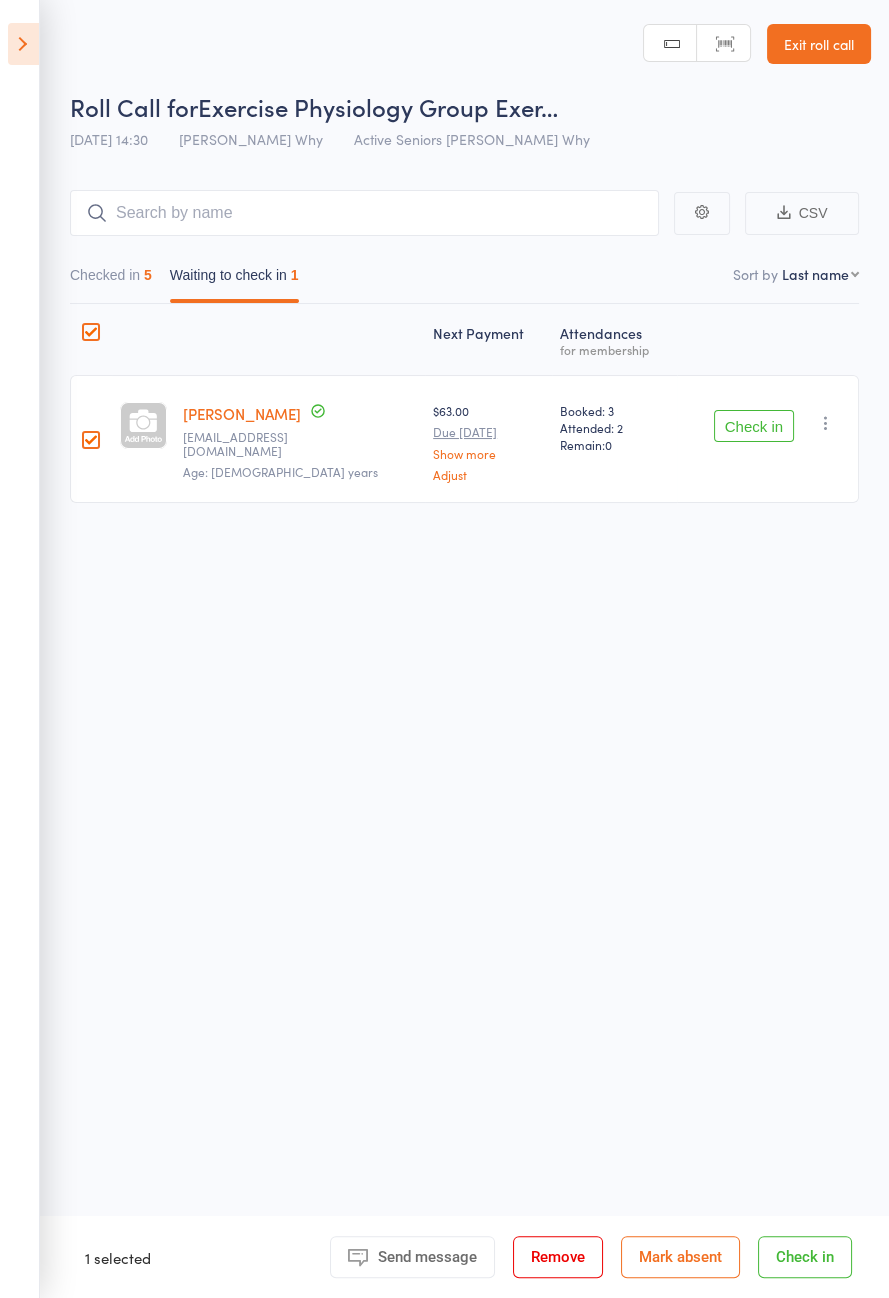 click at bounding box center (91, 332) 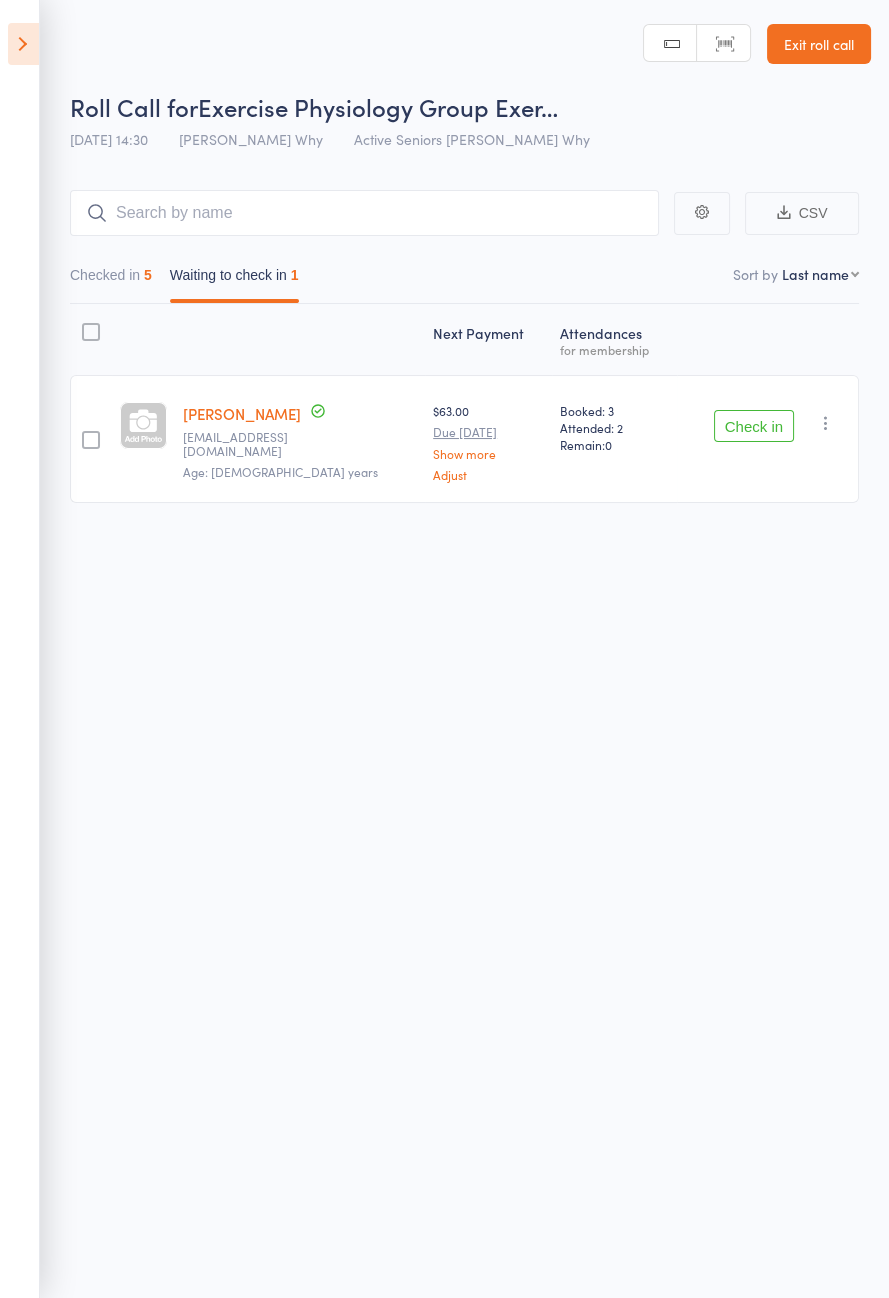 click at bounding box center (23, 44) 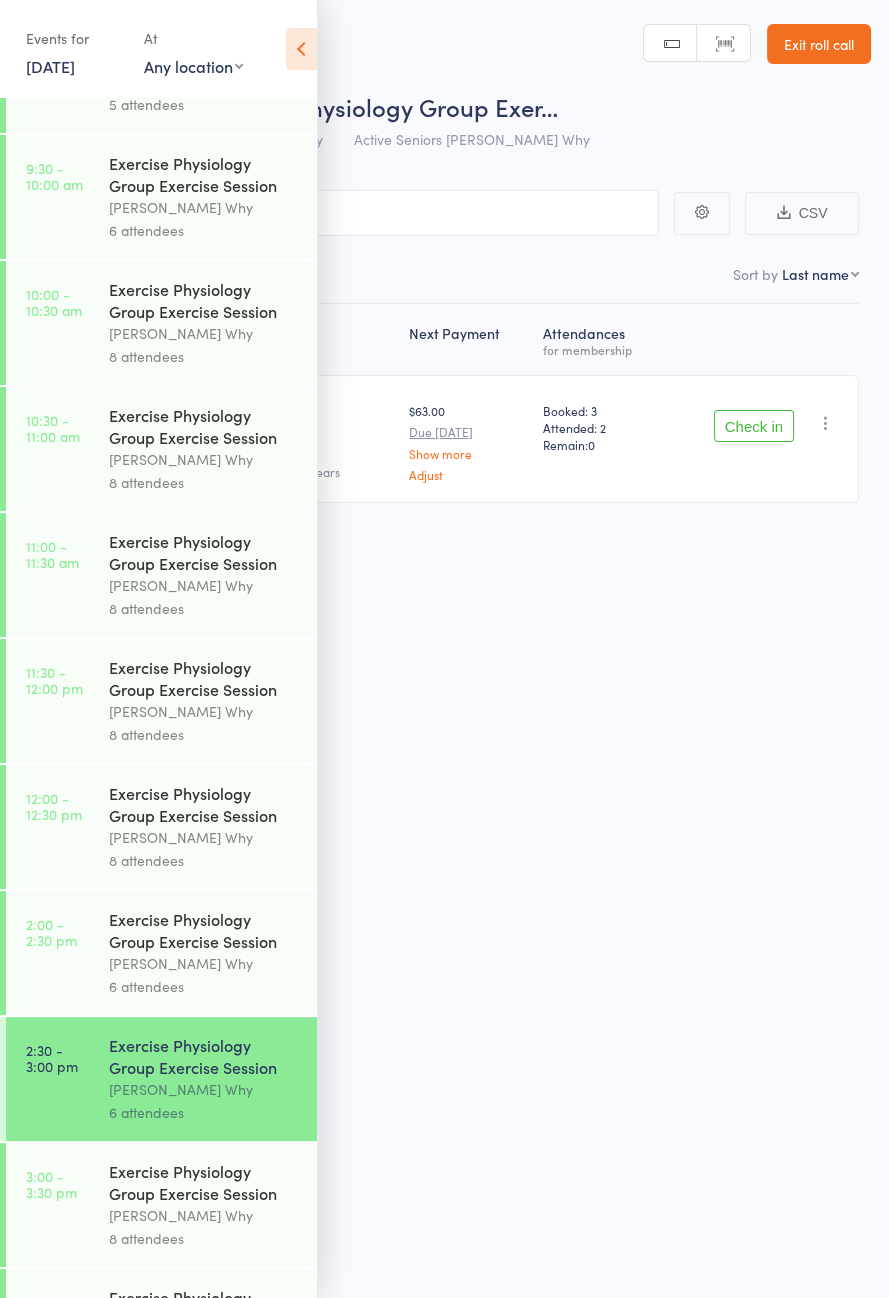 scroll, scrollTop: 1018, scrollLeft: 0, axis: vertical 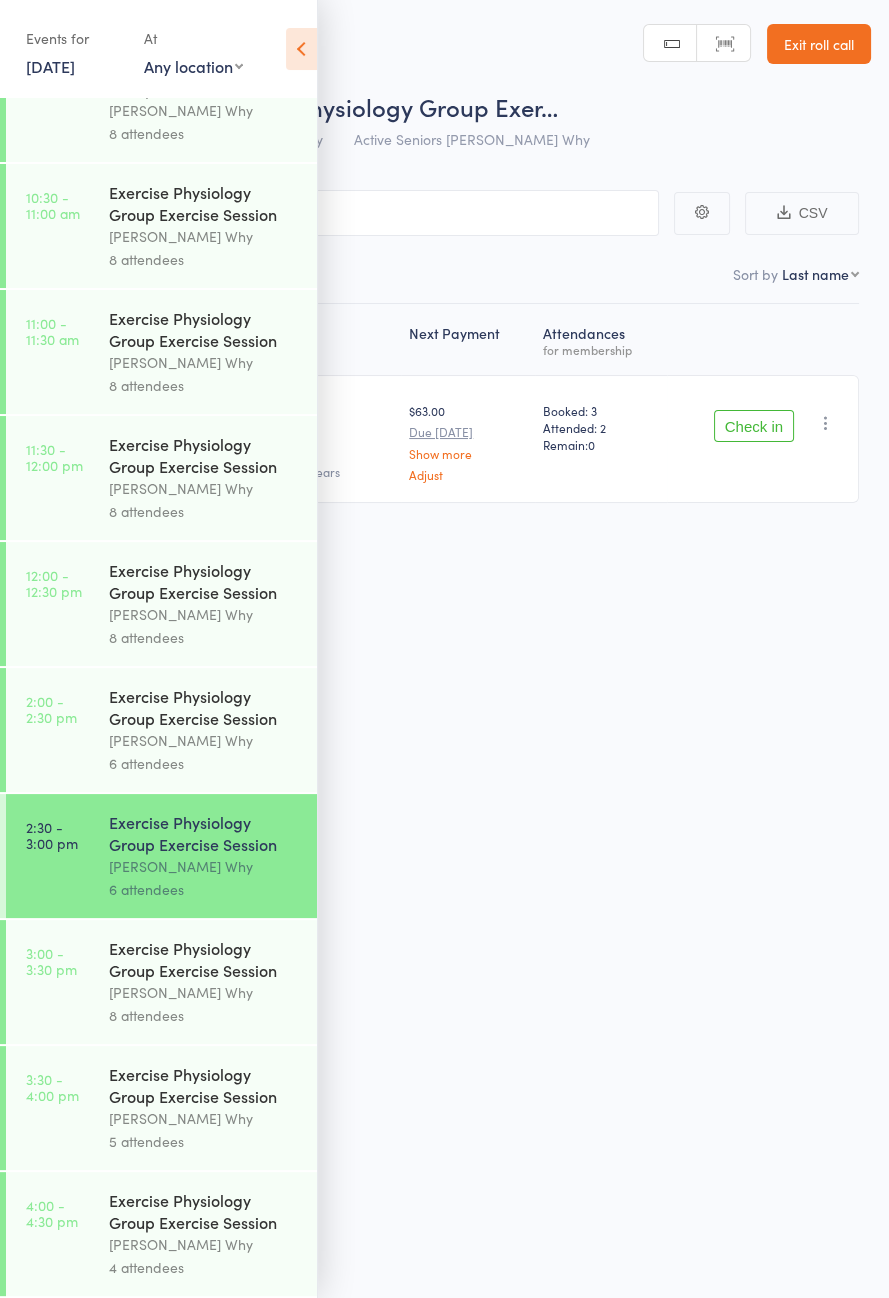 click on "[PERSON_NAME] Why" at bounding box center (204, 992) 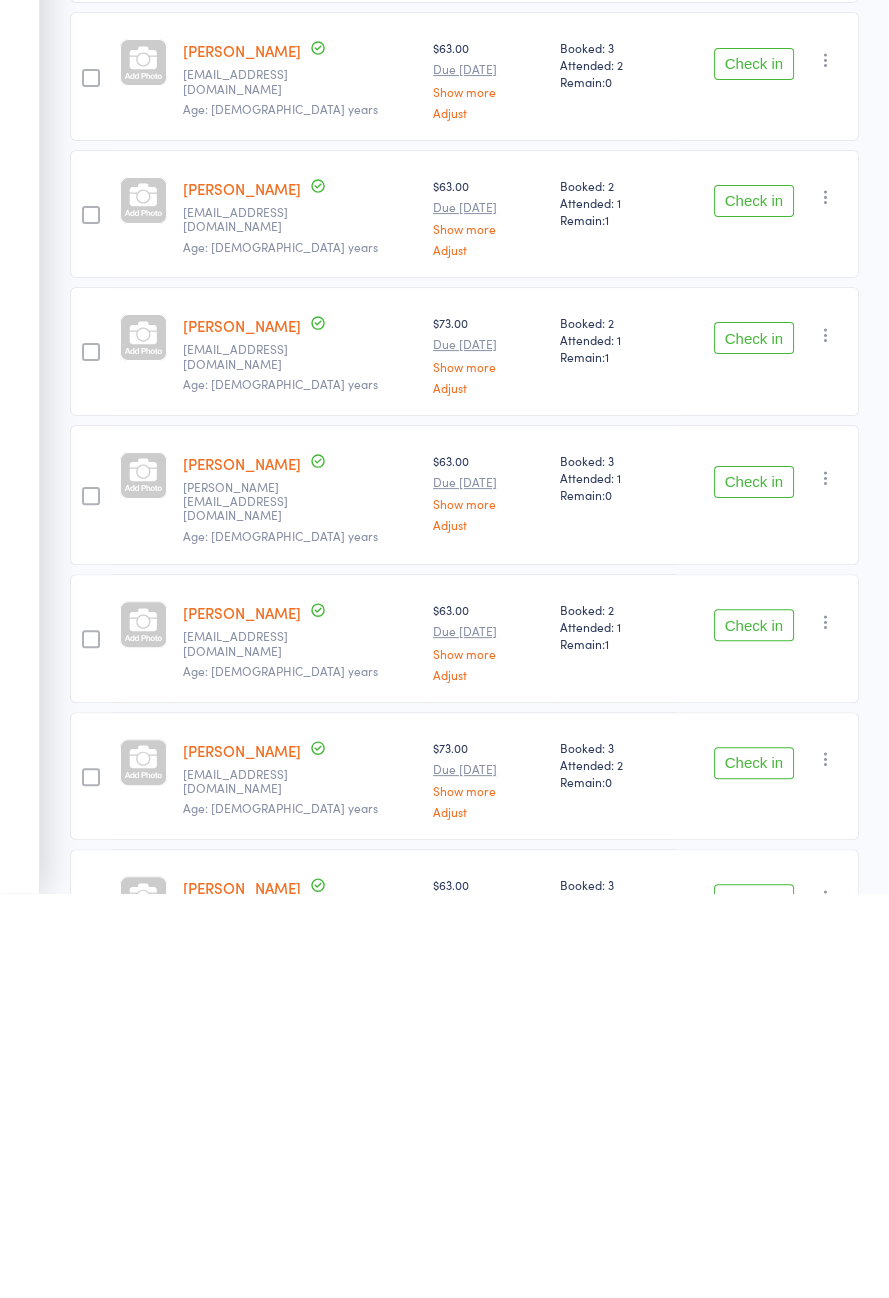 scroll, scrollTop: 140, scrollLeft: 0, axis: vertical 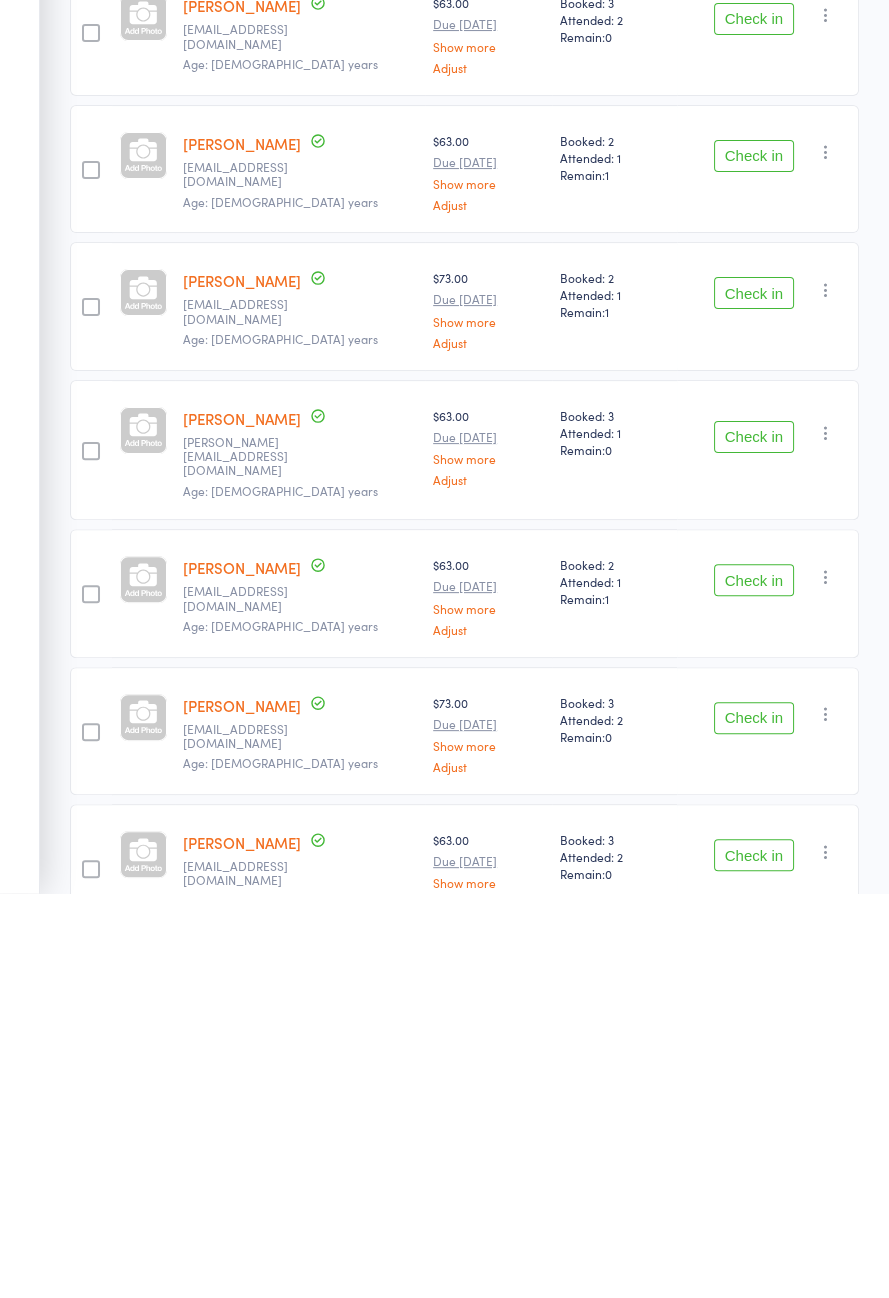 click on "Check in" at bounding box center [754, 842] 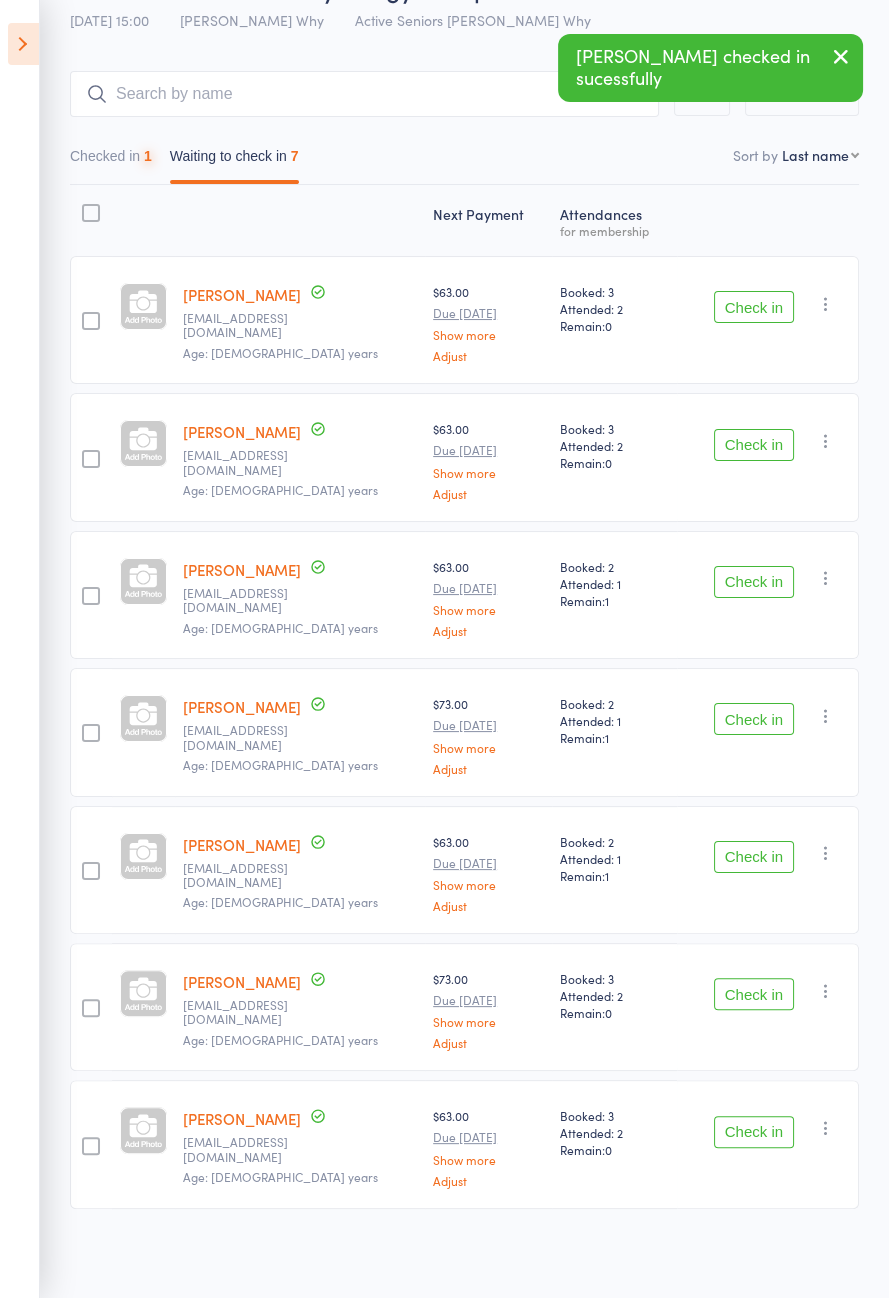 scroll, scrollTop: 4, scrollLeft: 0, axis: vertical 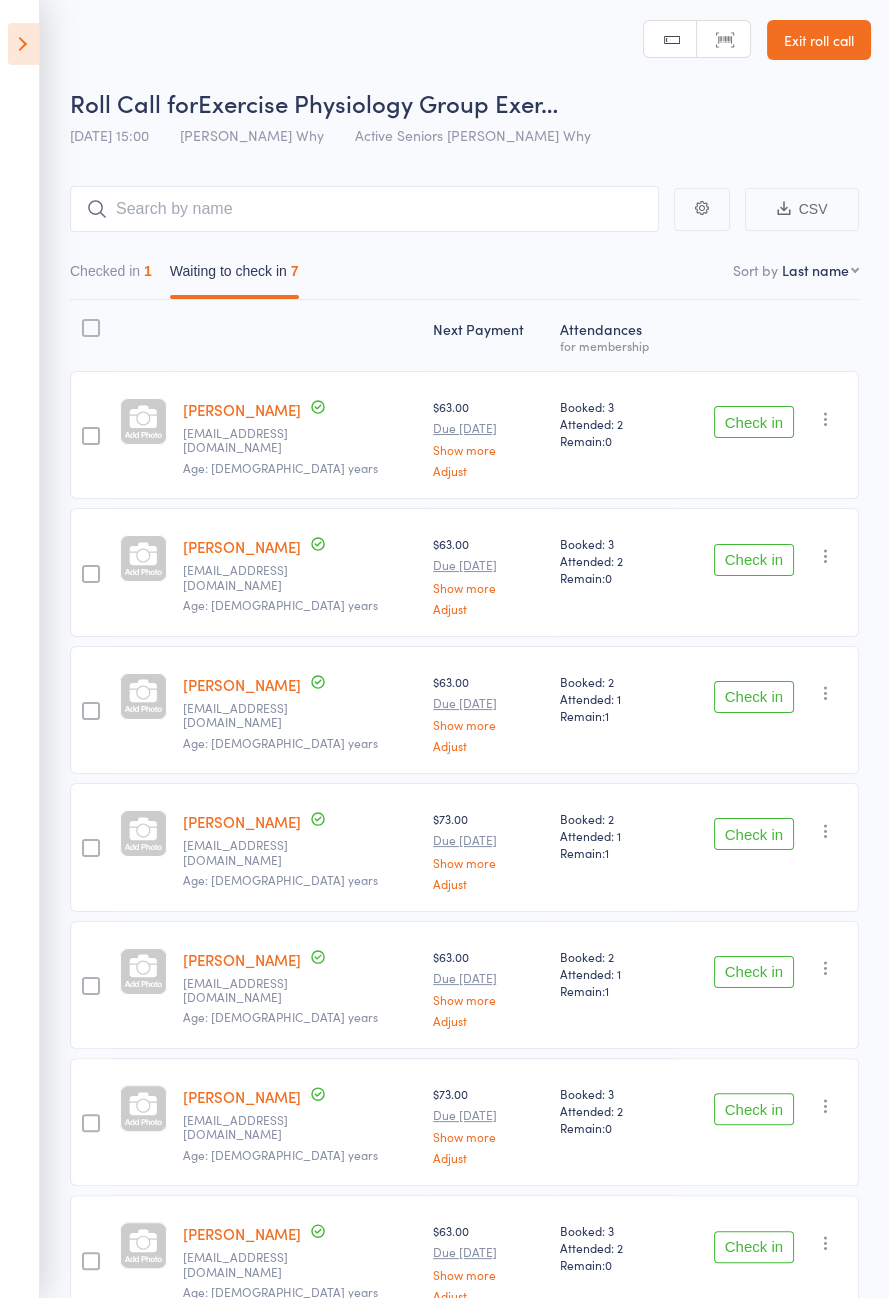 click on "Check in" at bounding box center (754, 1109) 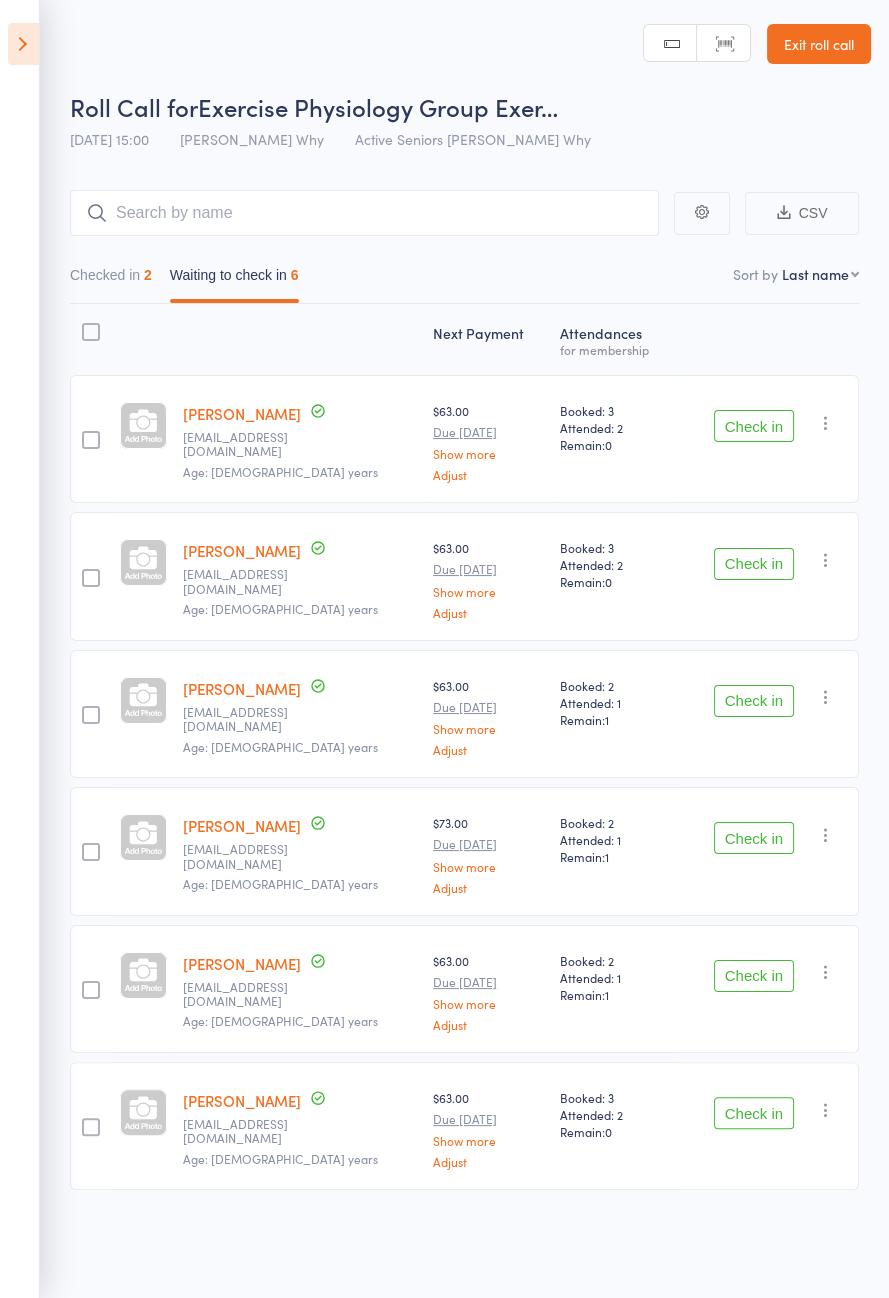 click on "Check in" at bounding box center (754, 1113) 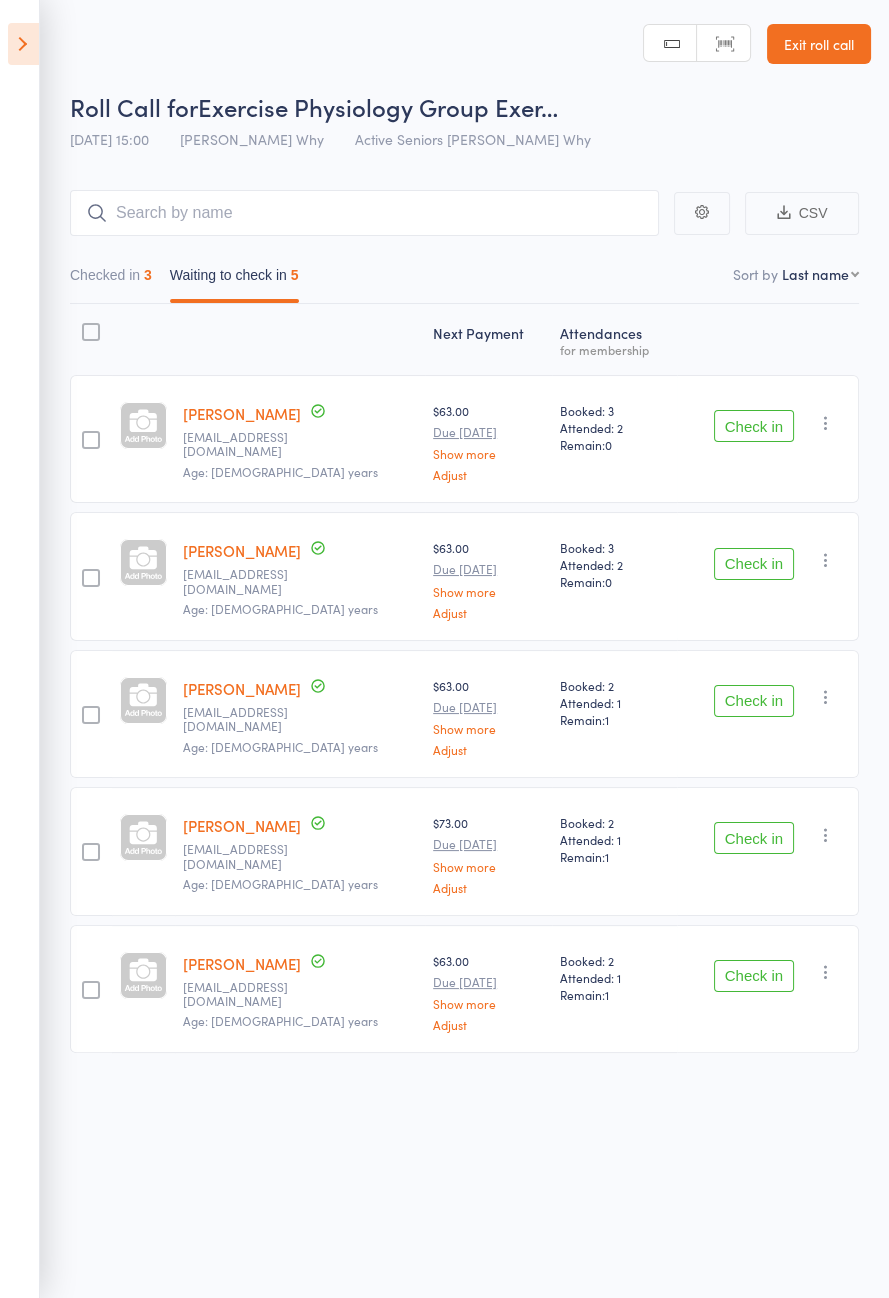 click on "Check in" at bounding box center [754, 701] 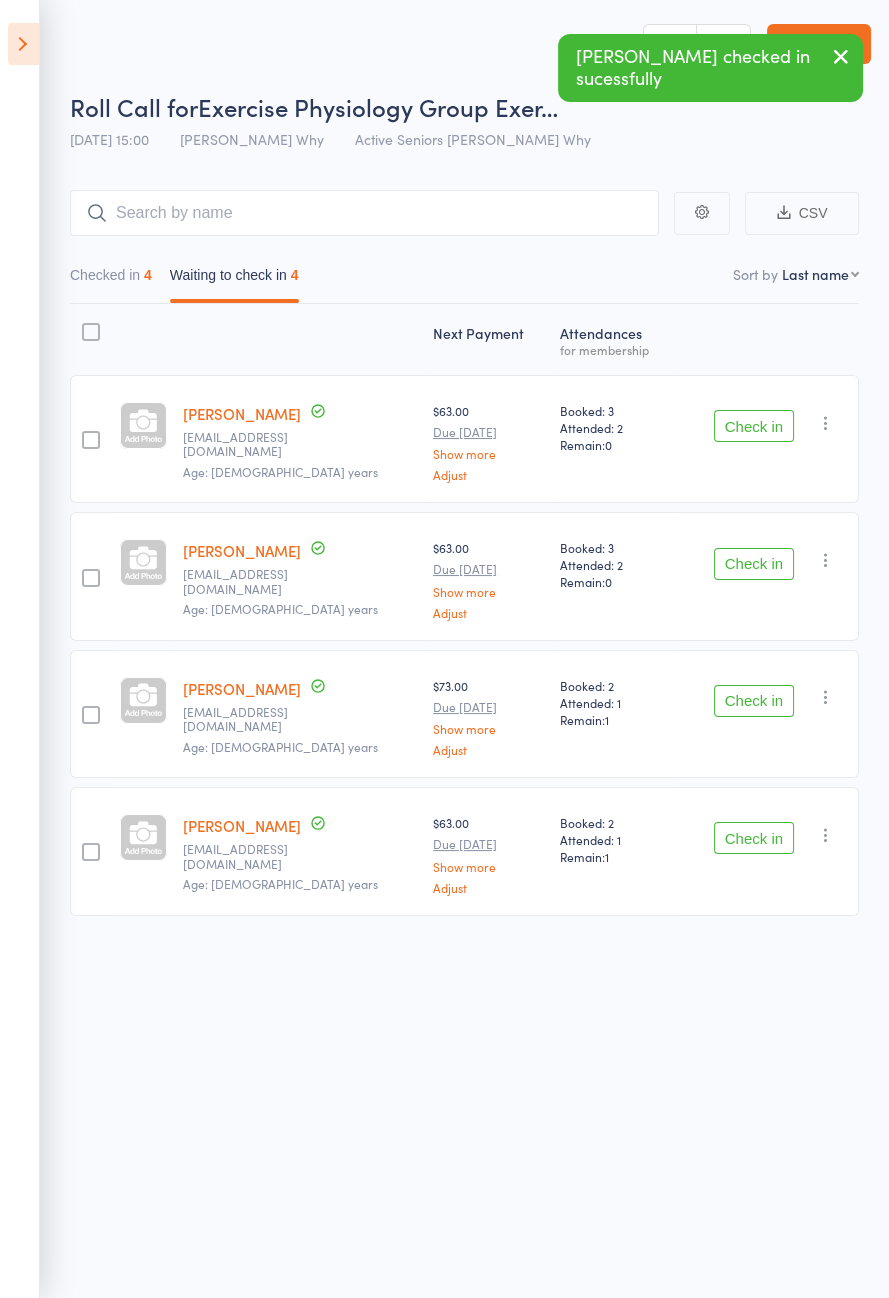 click at bounding box center (23, 44) 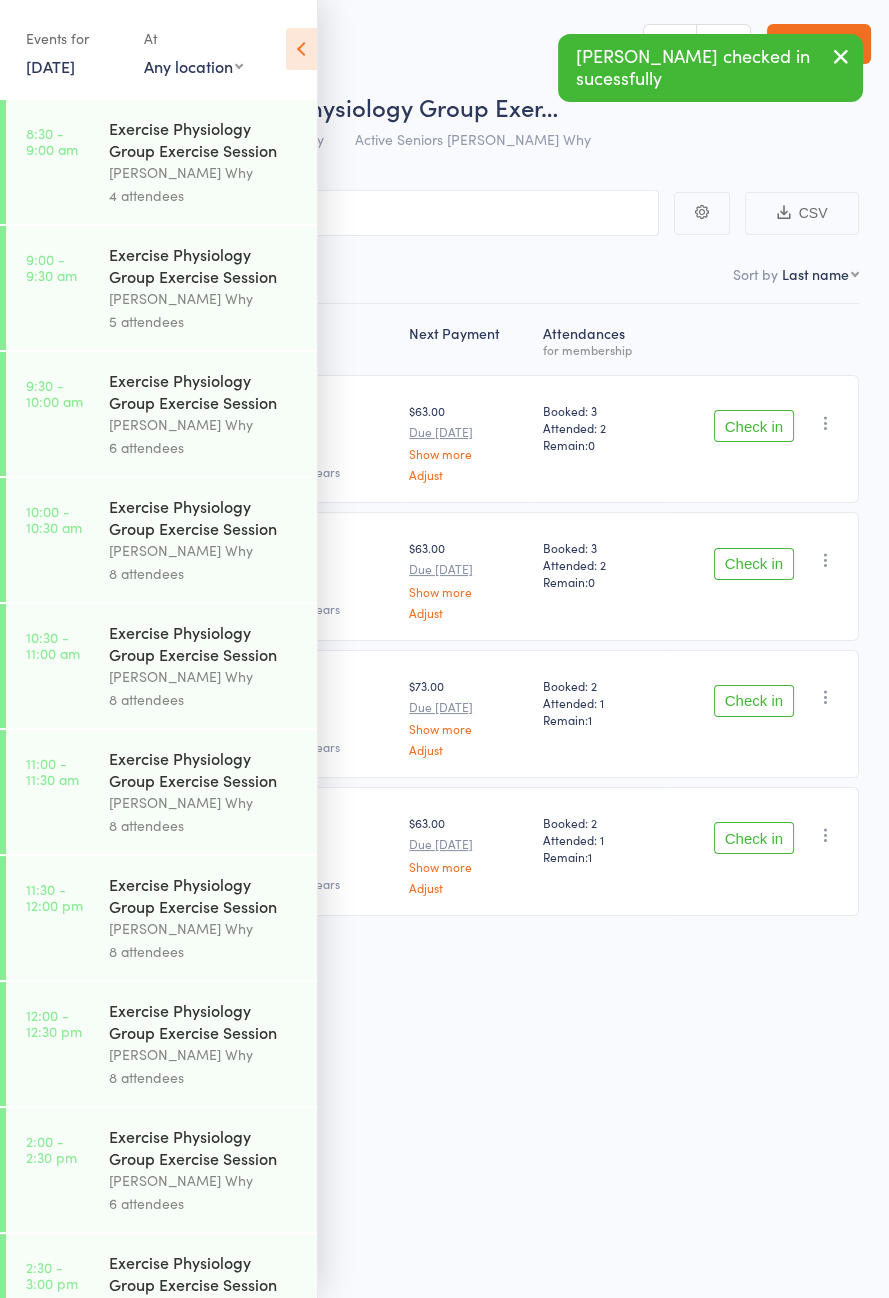 scroll, scrollTop: 914, scrollLeft: 0, axis: vertical 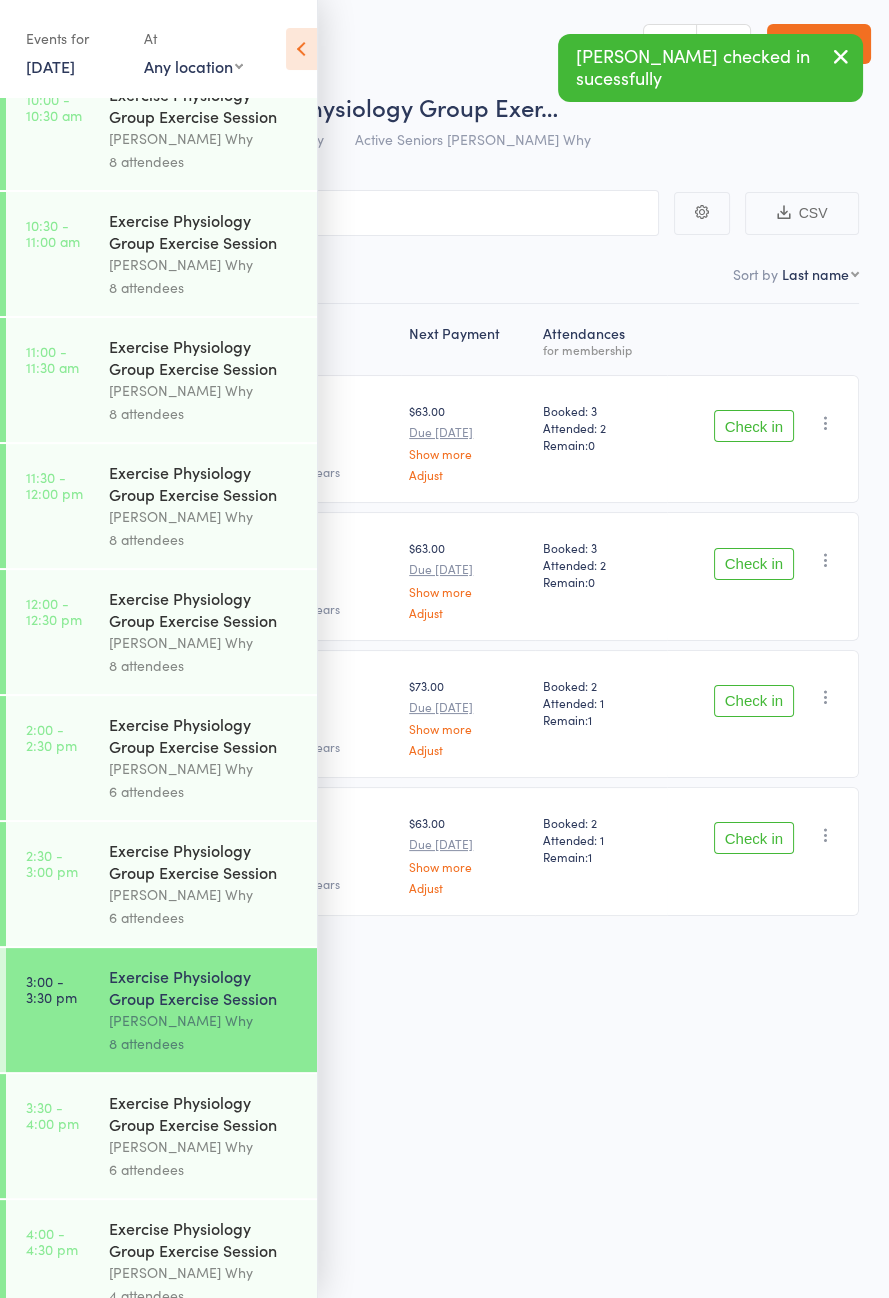 click on "[PERSON_NAME] Why" at bounding box center (204, 1146) 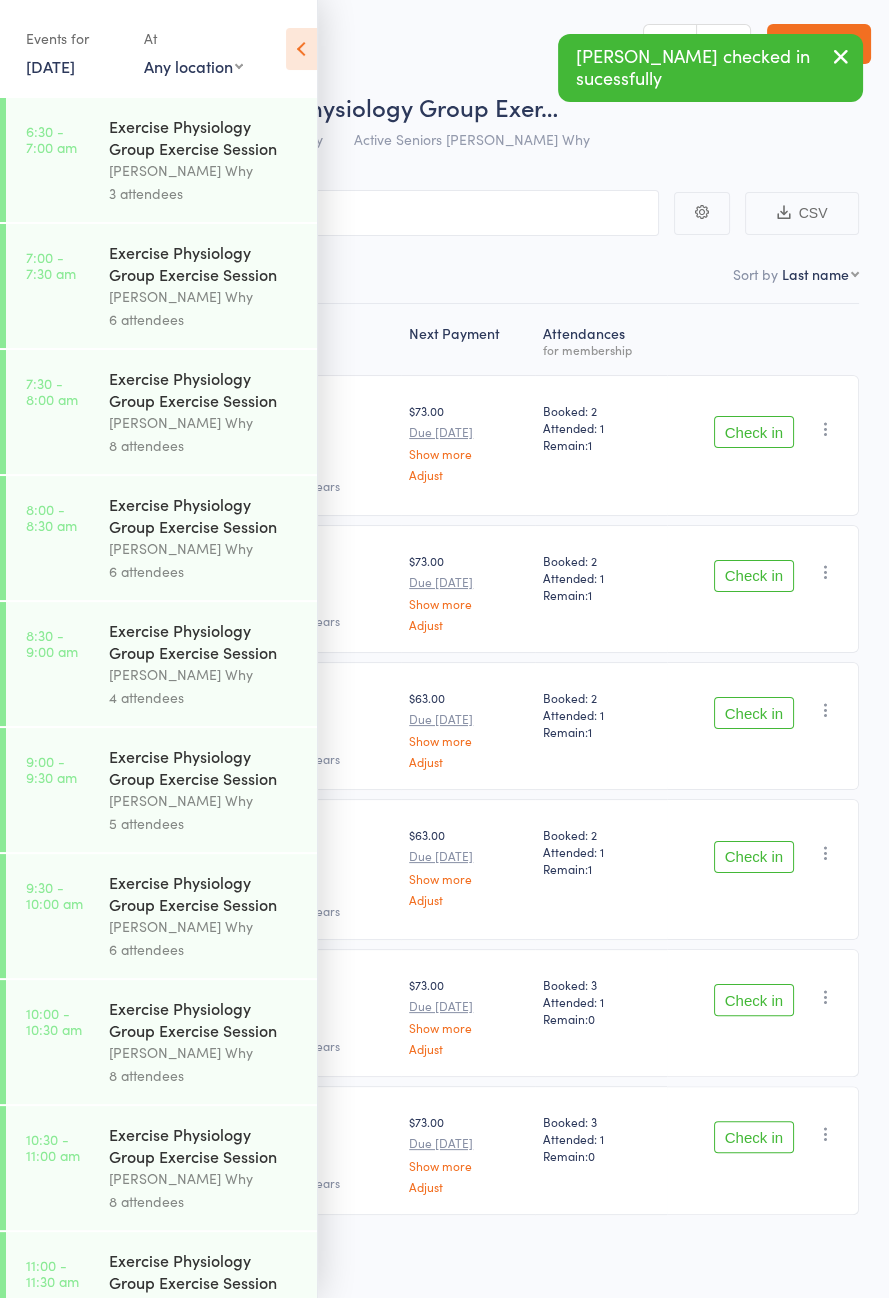 click at bounding box center (301, 49) 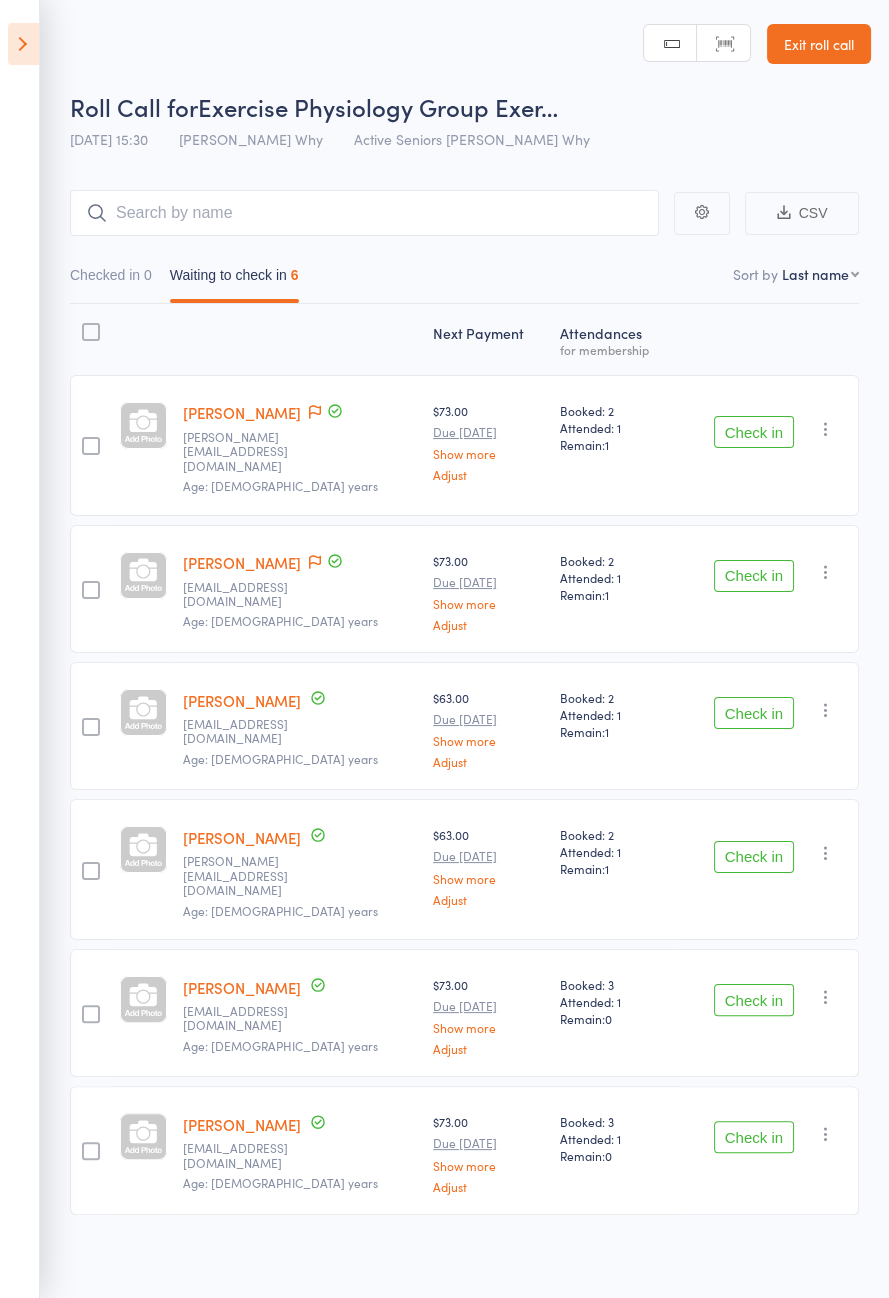click at bounding box center [23, 44] 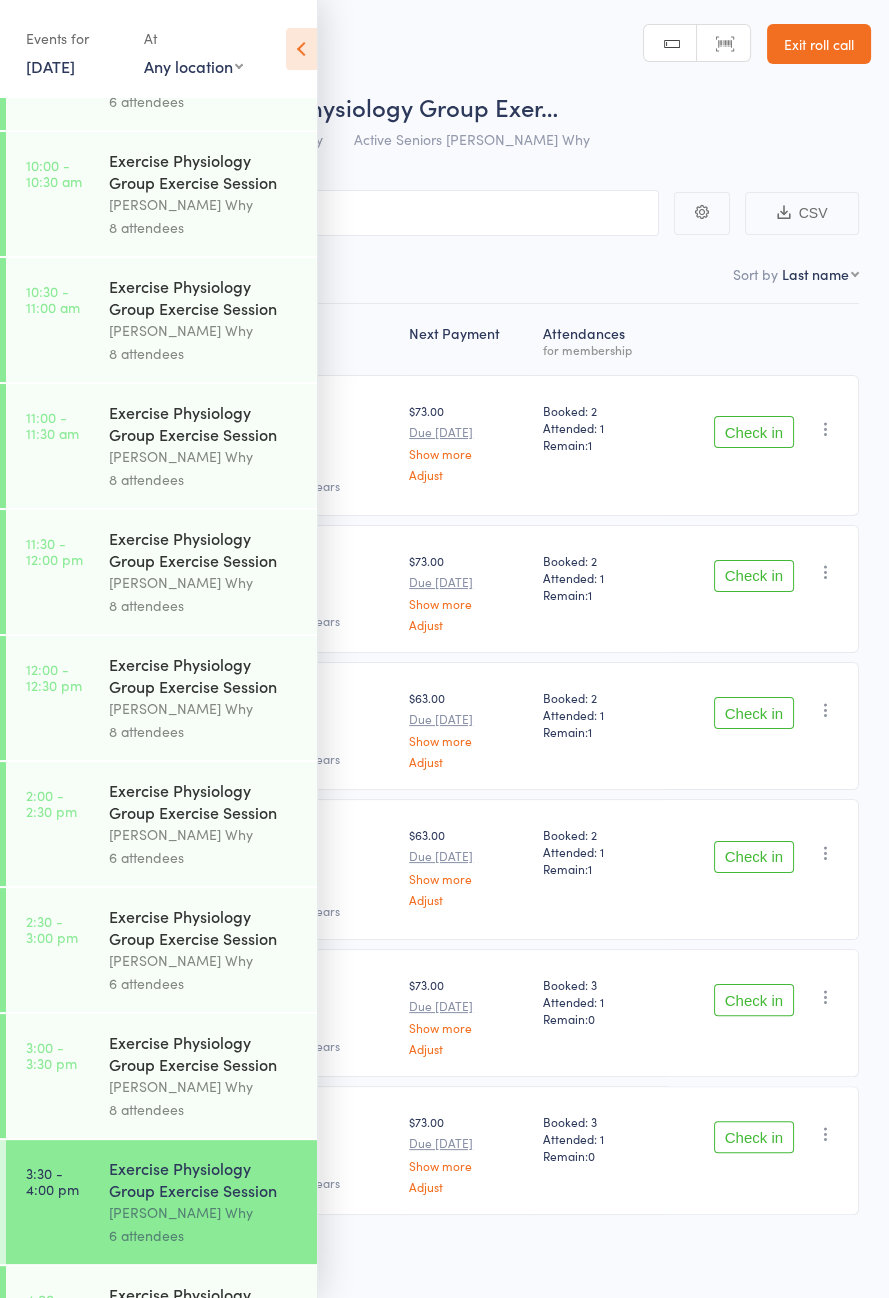 scroll, scrollTop: 914, scrollLeft: 0, axis: vertical 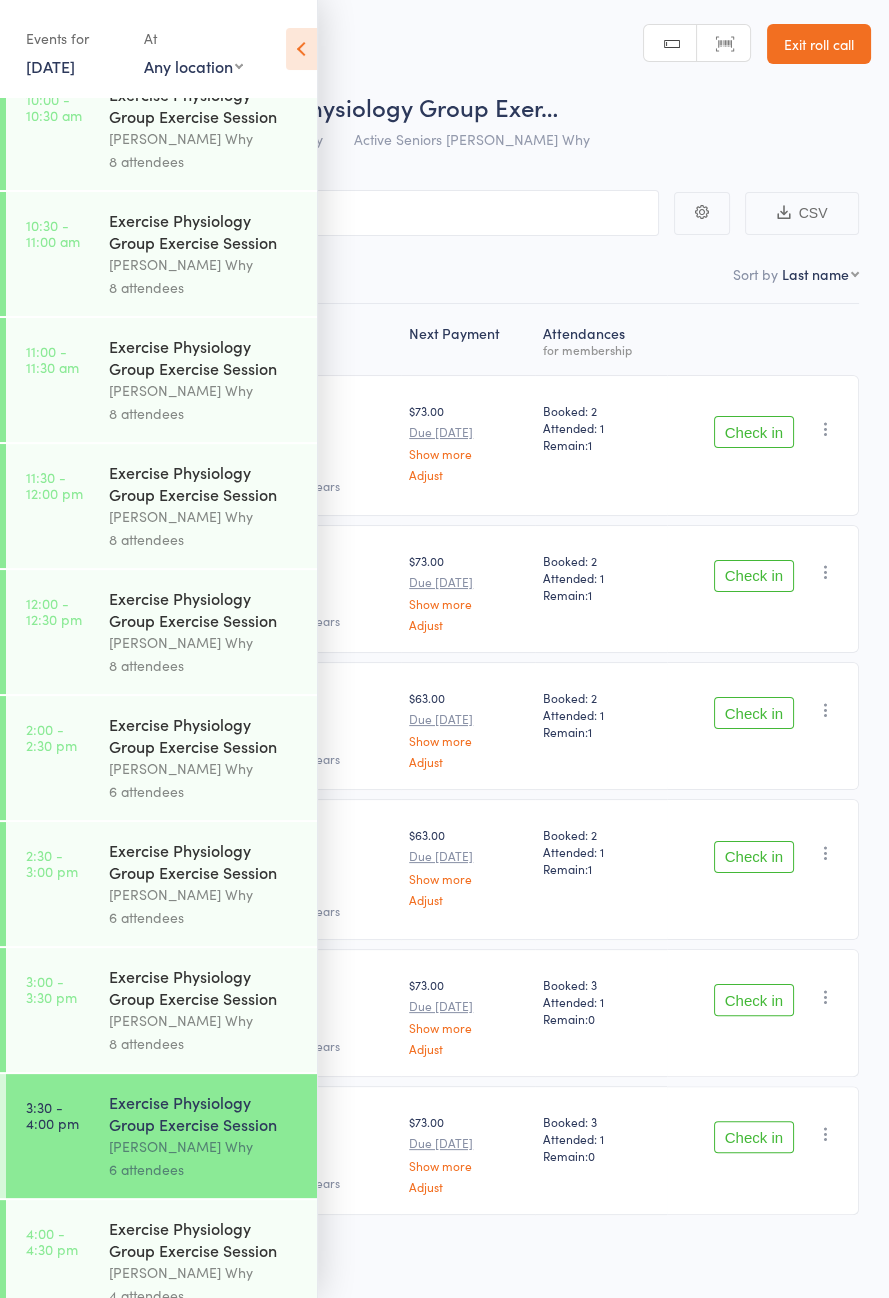 click on "4:00 - 4:30 pm Exercise Physiology Group Exercise Session [PERSON_NAME] Why 4 attendees" at bounding box center [161, 1262] 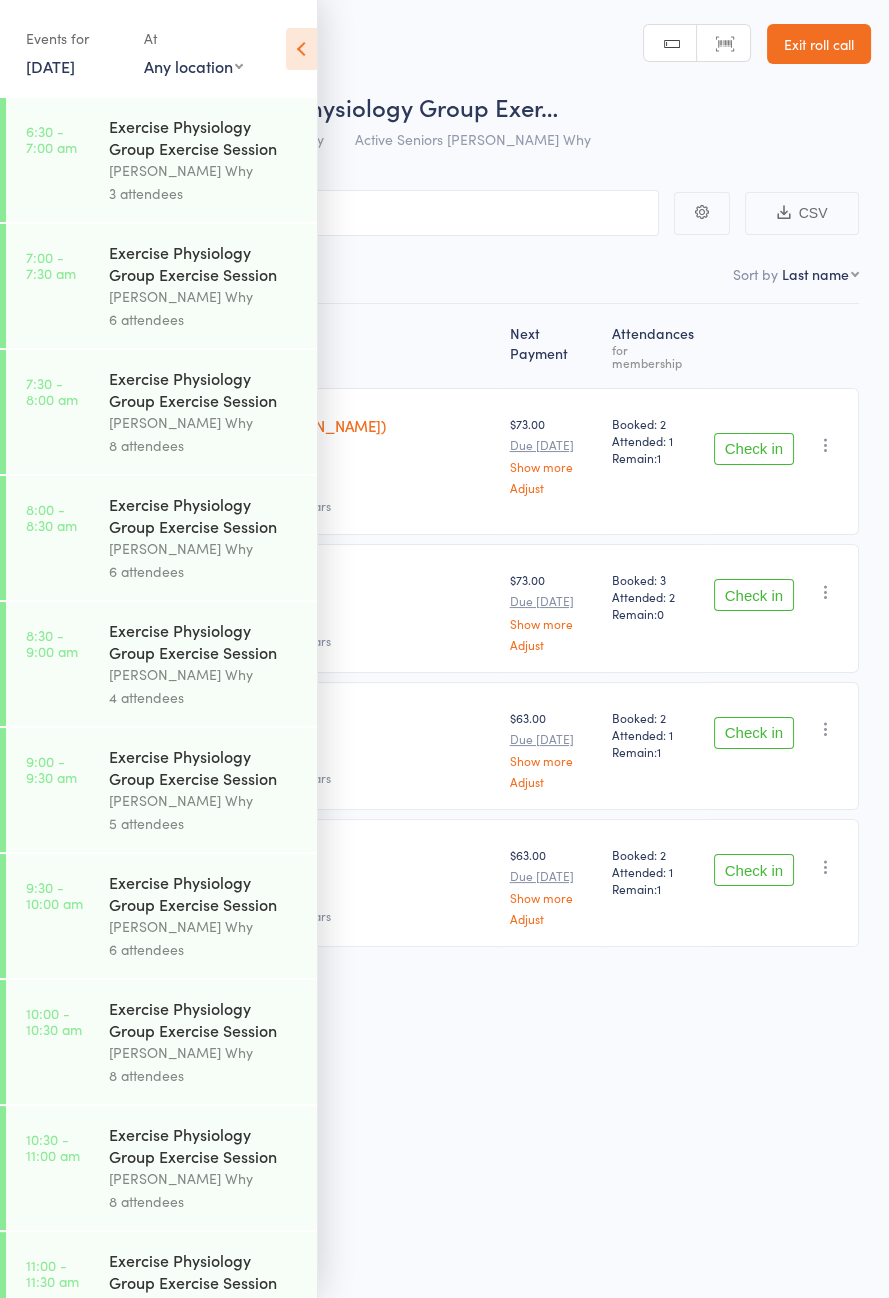 click at bounding box center [301, 49] 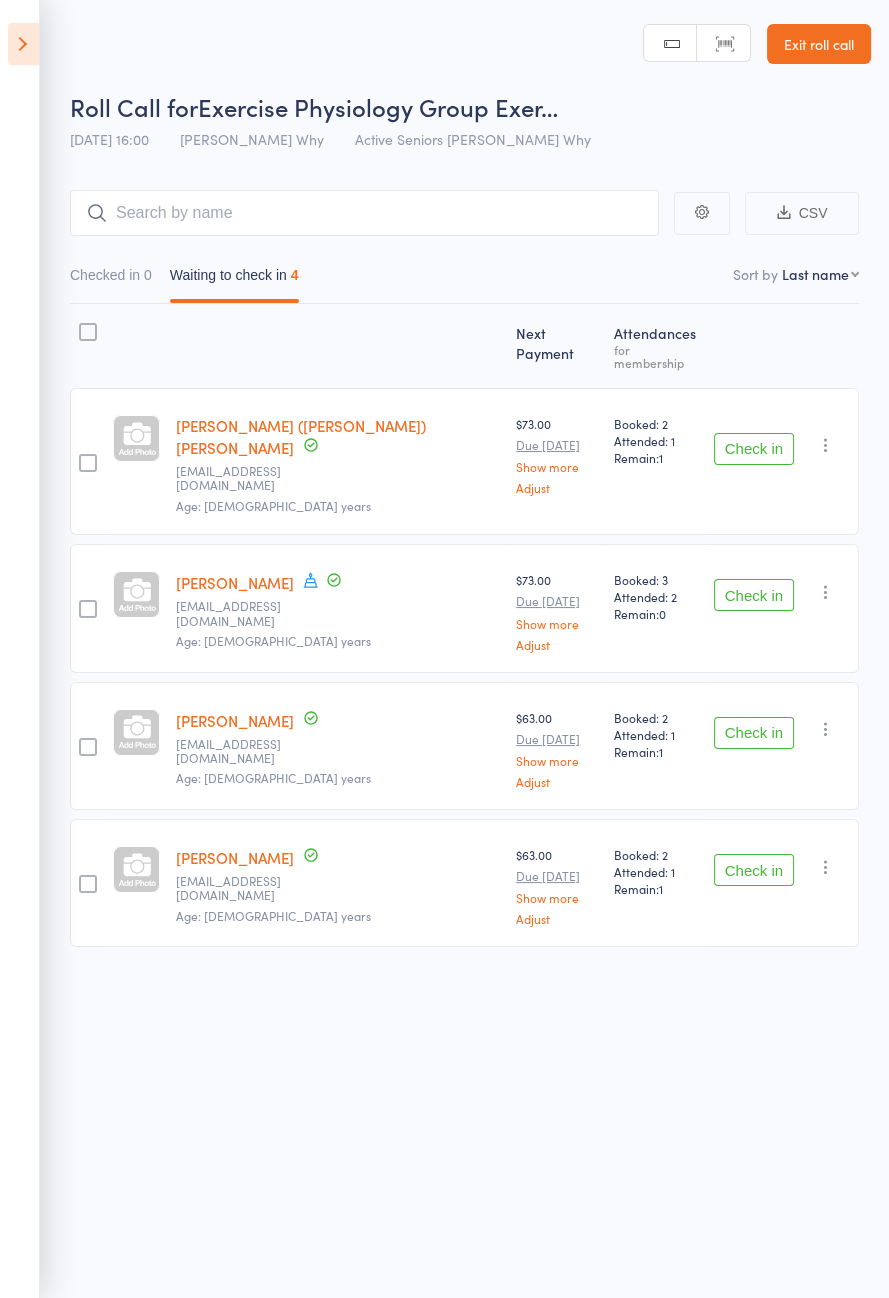 click 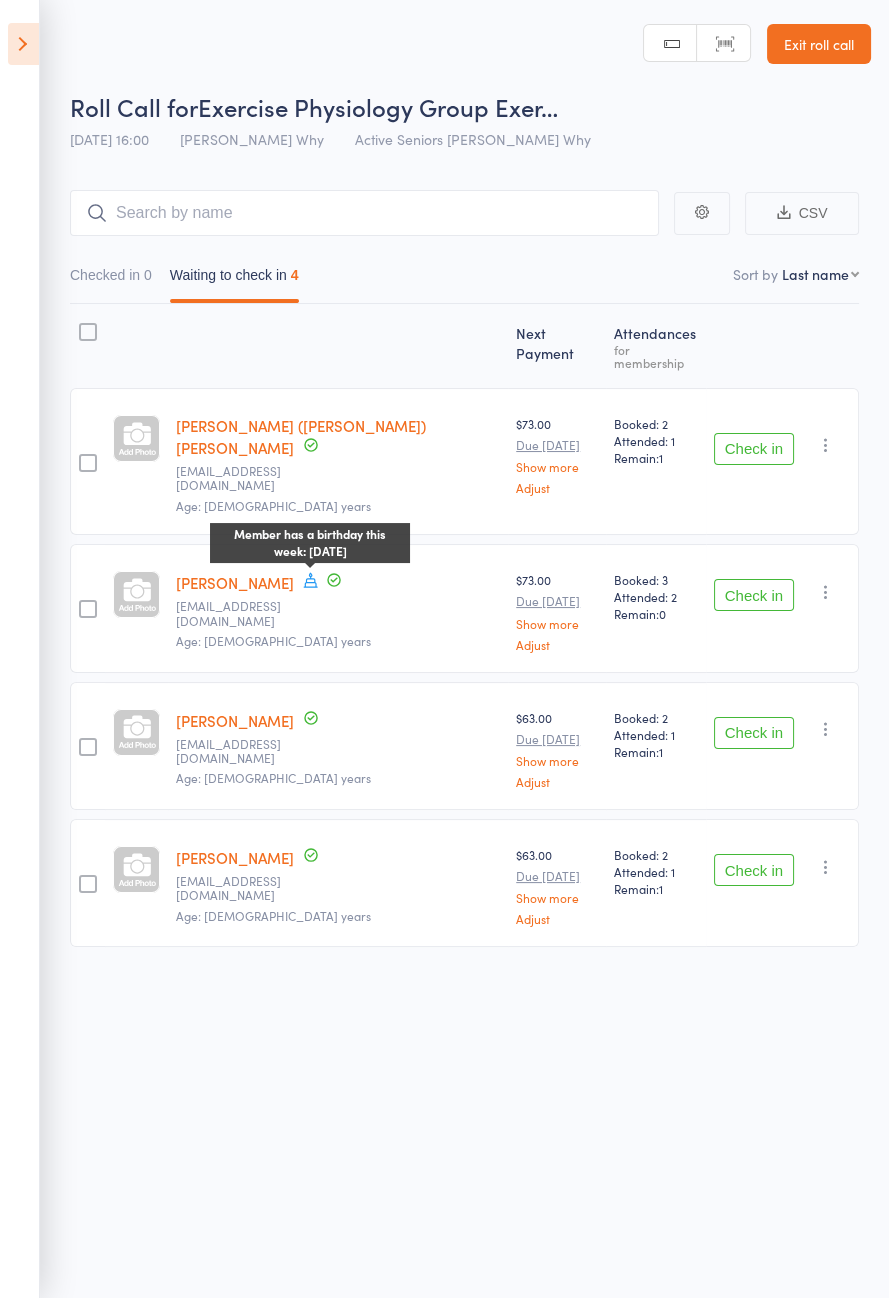 click at bounding box center (23, 44) 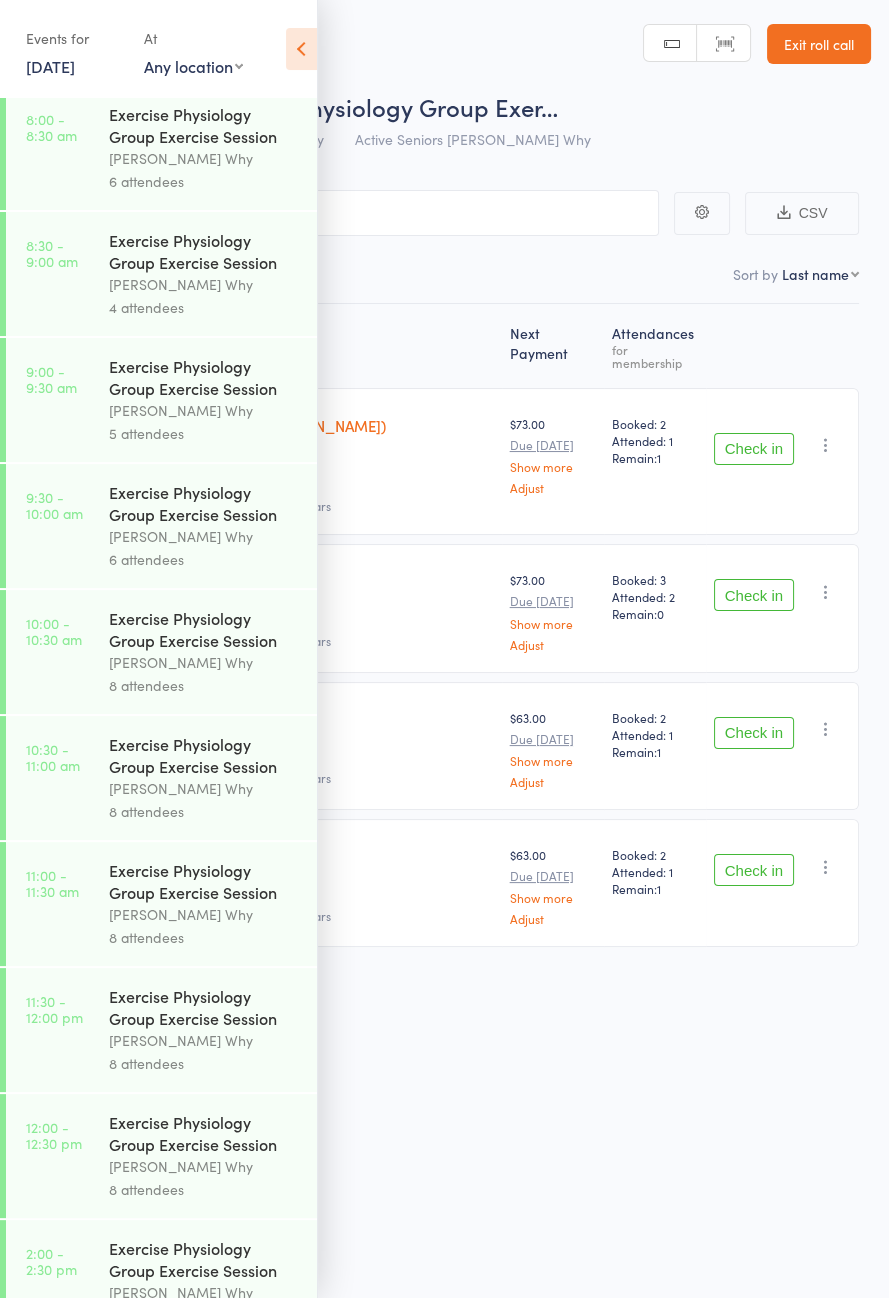 scroll, scrollTop: 914, scrollLeft: 0, axis: vertical 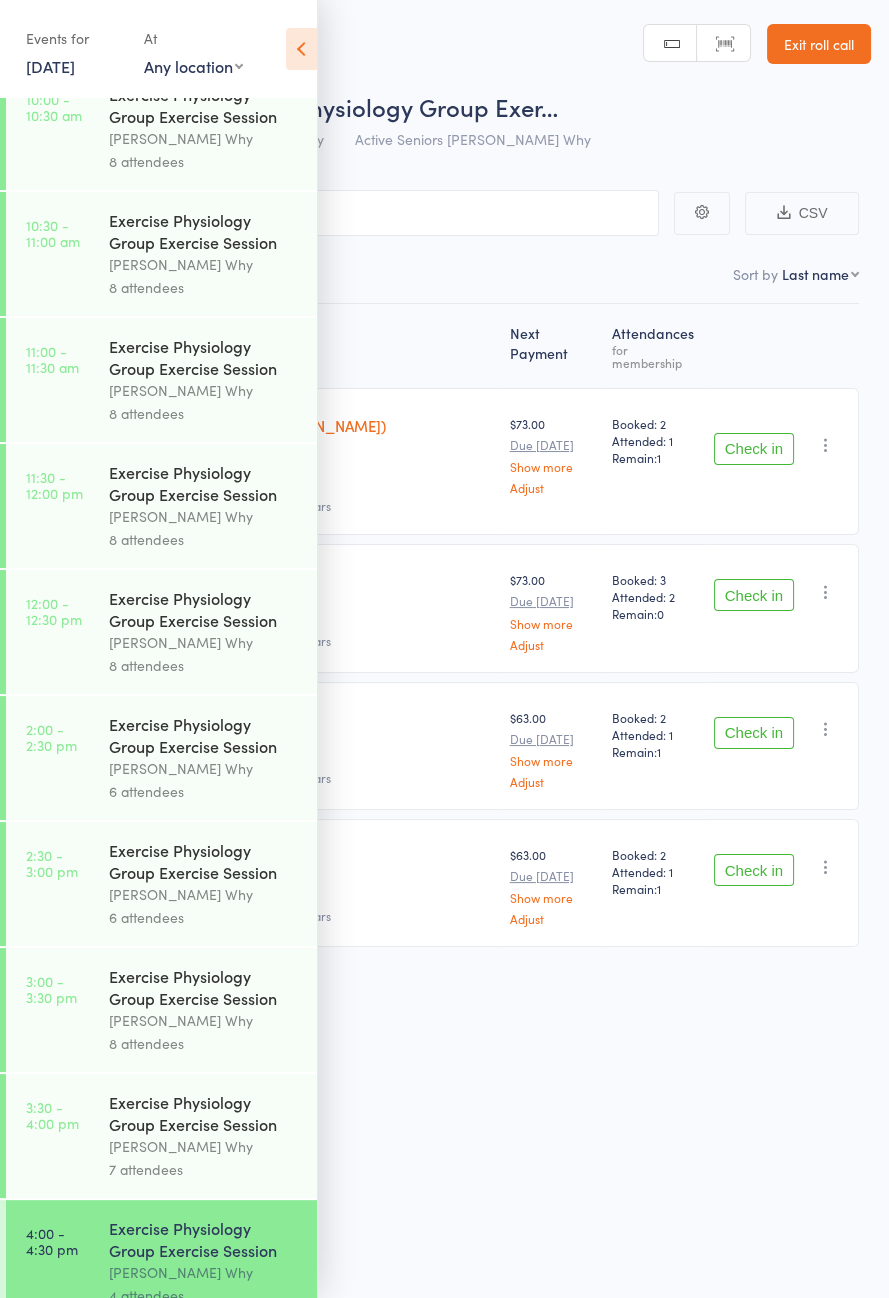 click on "3:00 - 3:30 pm Exercise Physiology Group Exercise Session [PERSON_NAME] Why 8 attendees" at bounding box center [161, 1010] 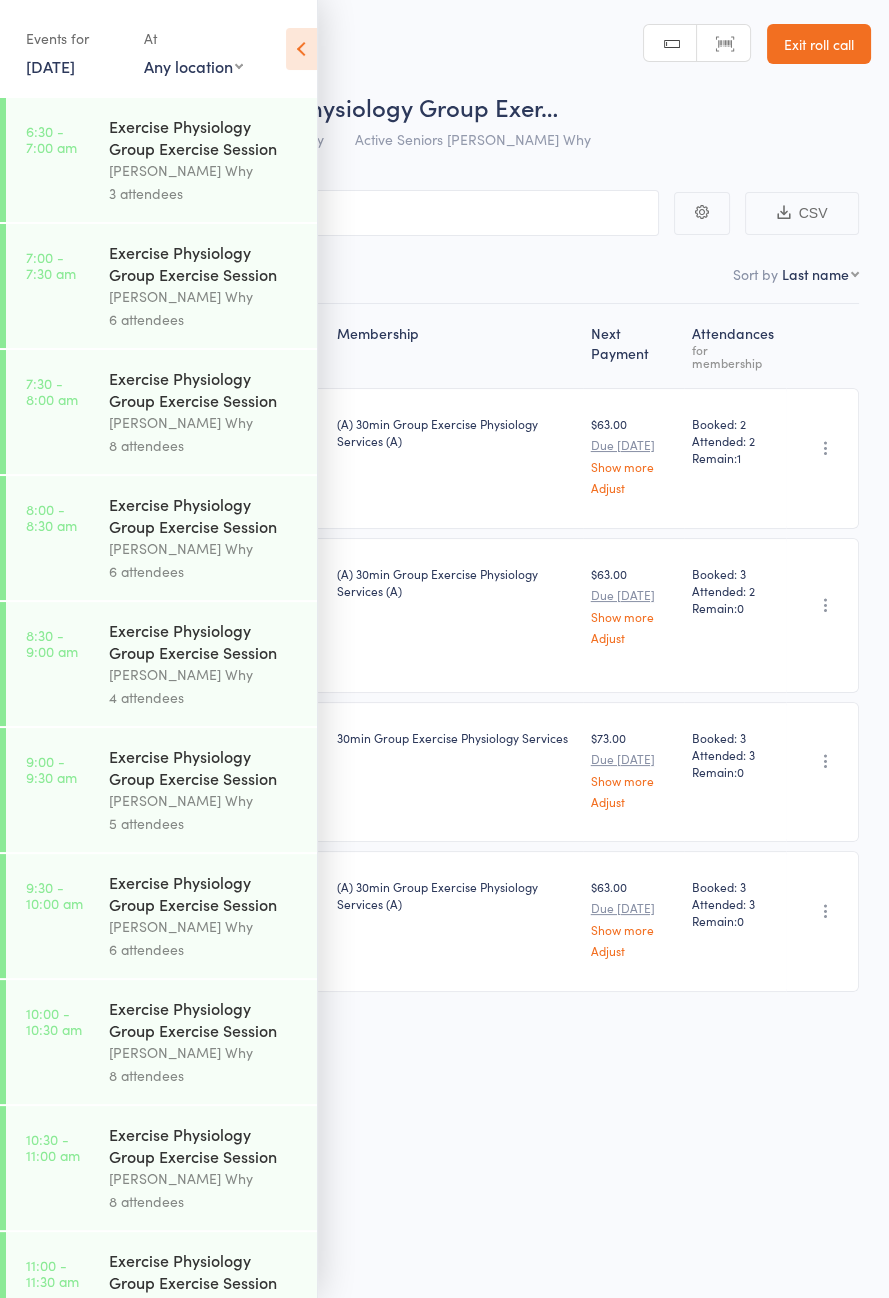 click at bounding box center [301, 49] 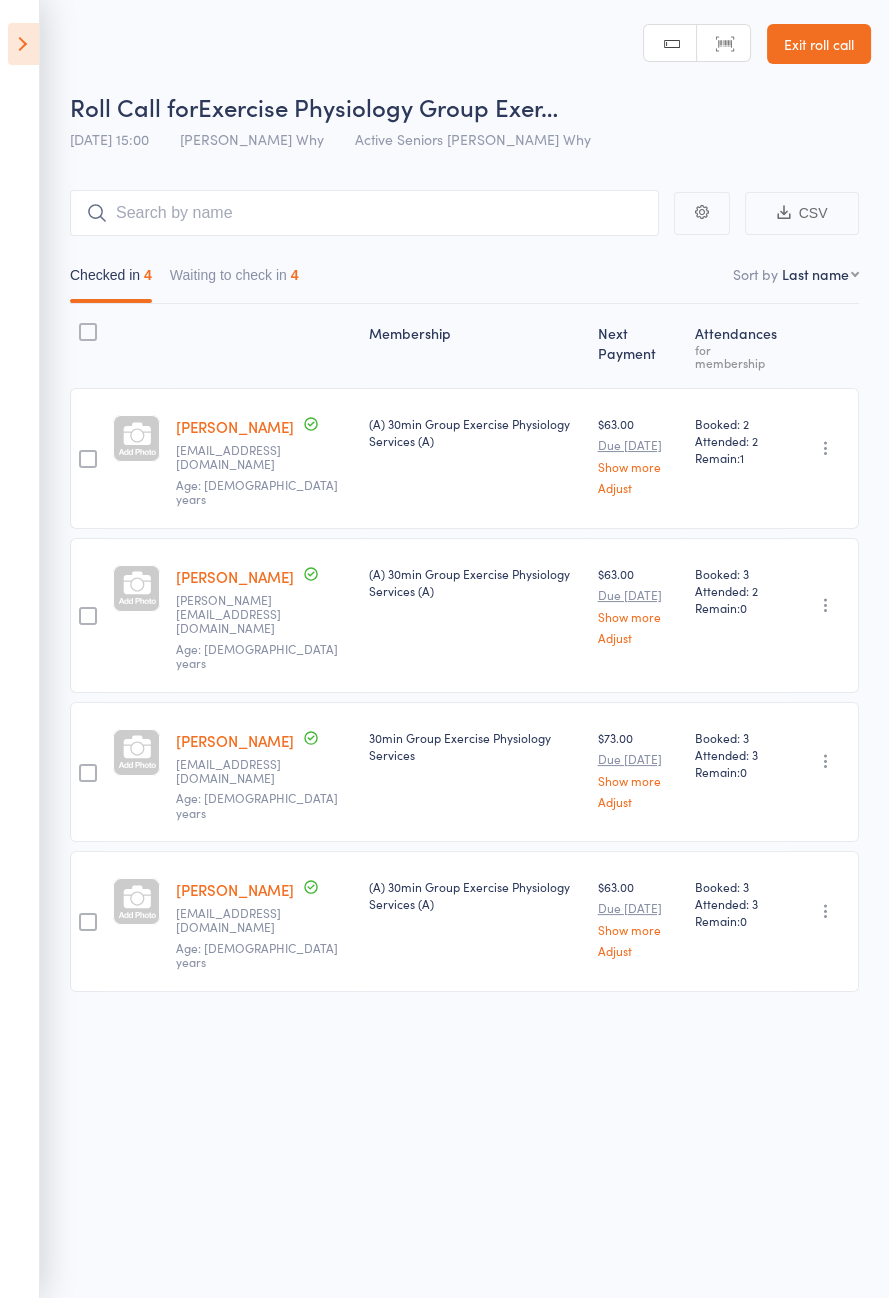 click on "Waiting to check in  4" at bounding box center (234, 280) 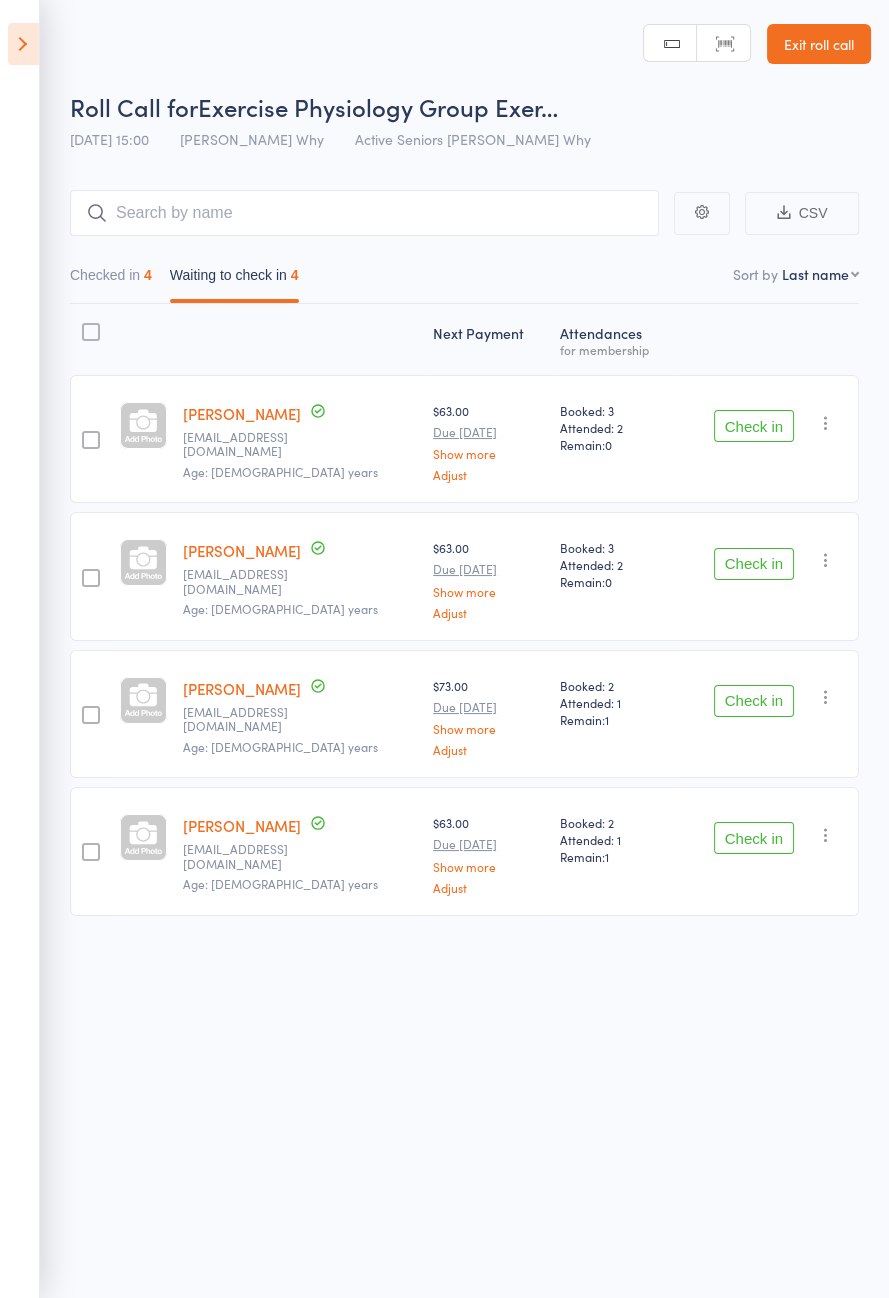 click on "Check in" at bounding box center [754, 426] 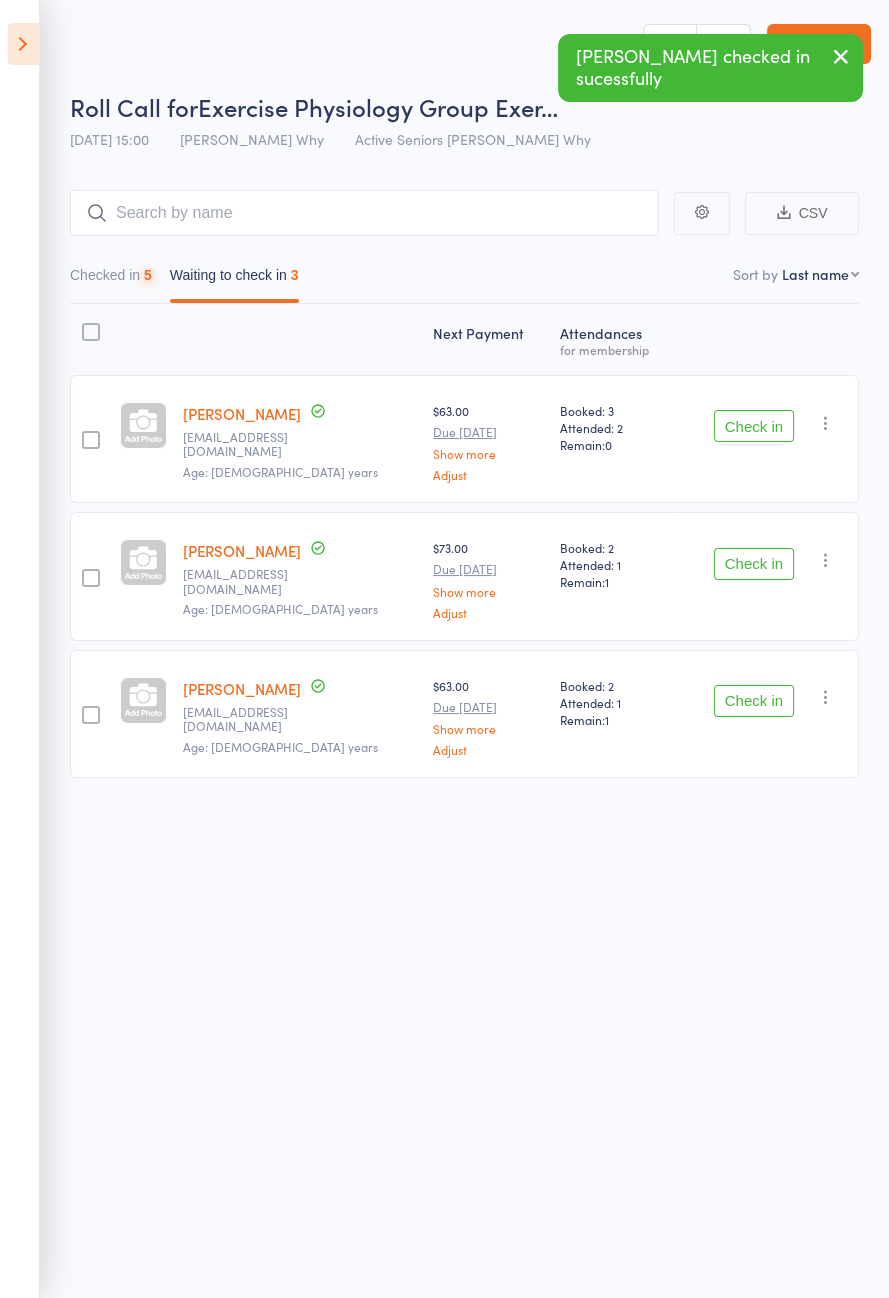 click on "Check in" at bounding box center [754, 426] 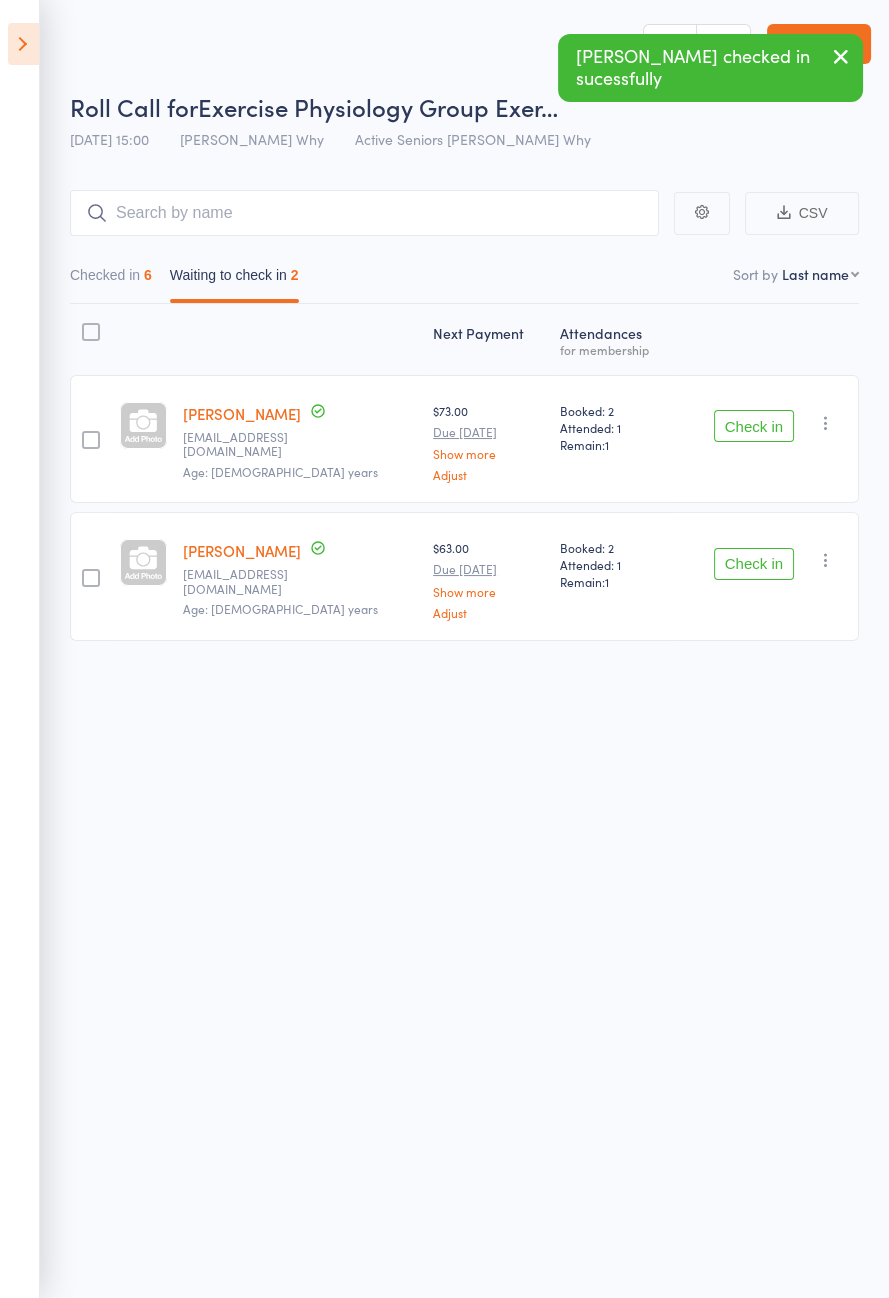 click on "Check in" at bounding box center (754, 426) 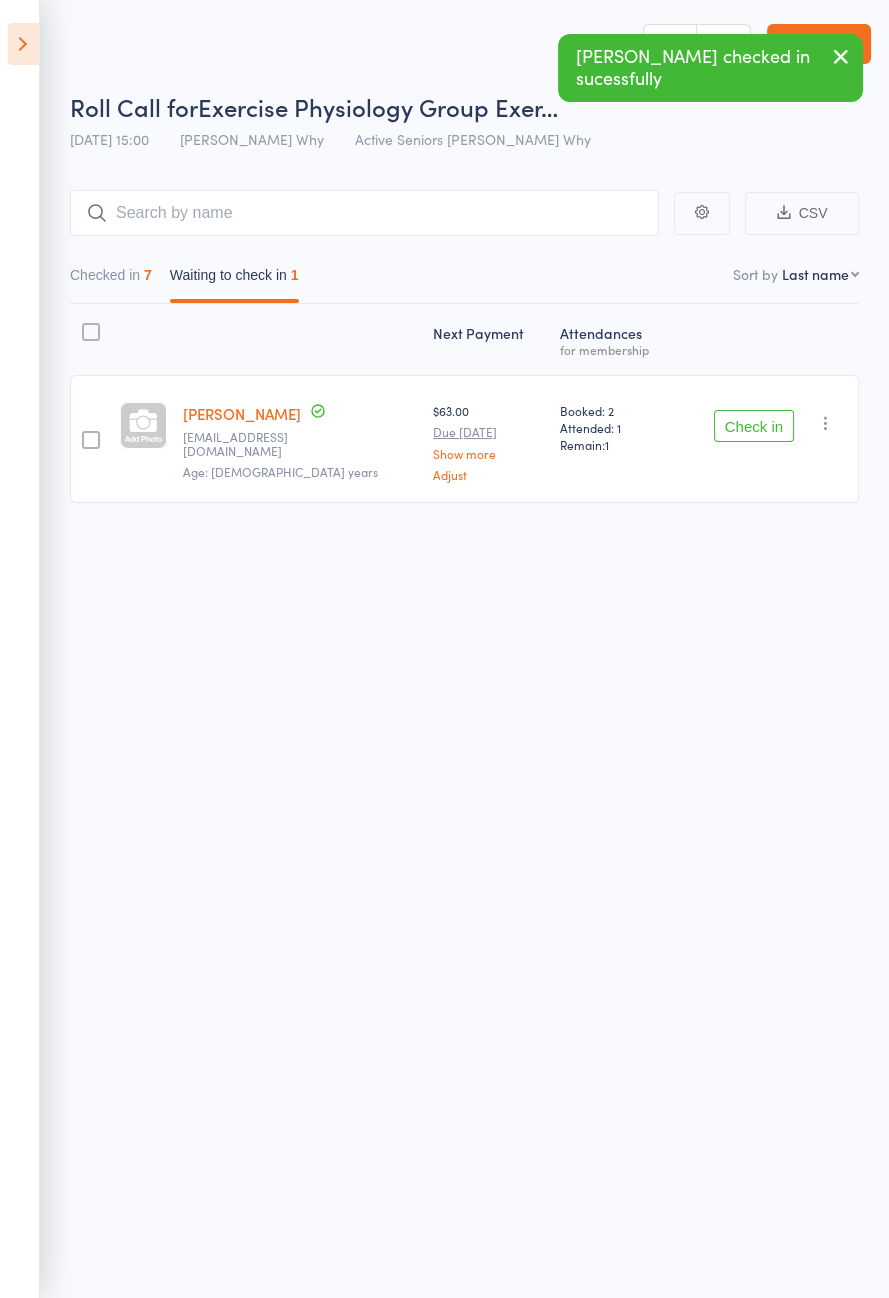 click at bounding box center (23, 44) 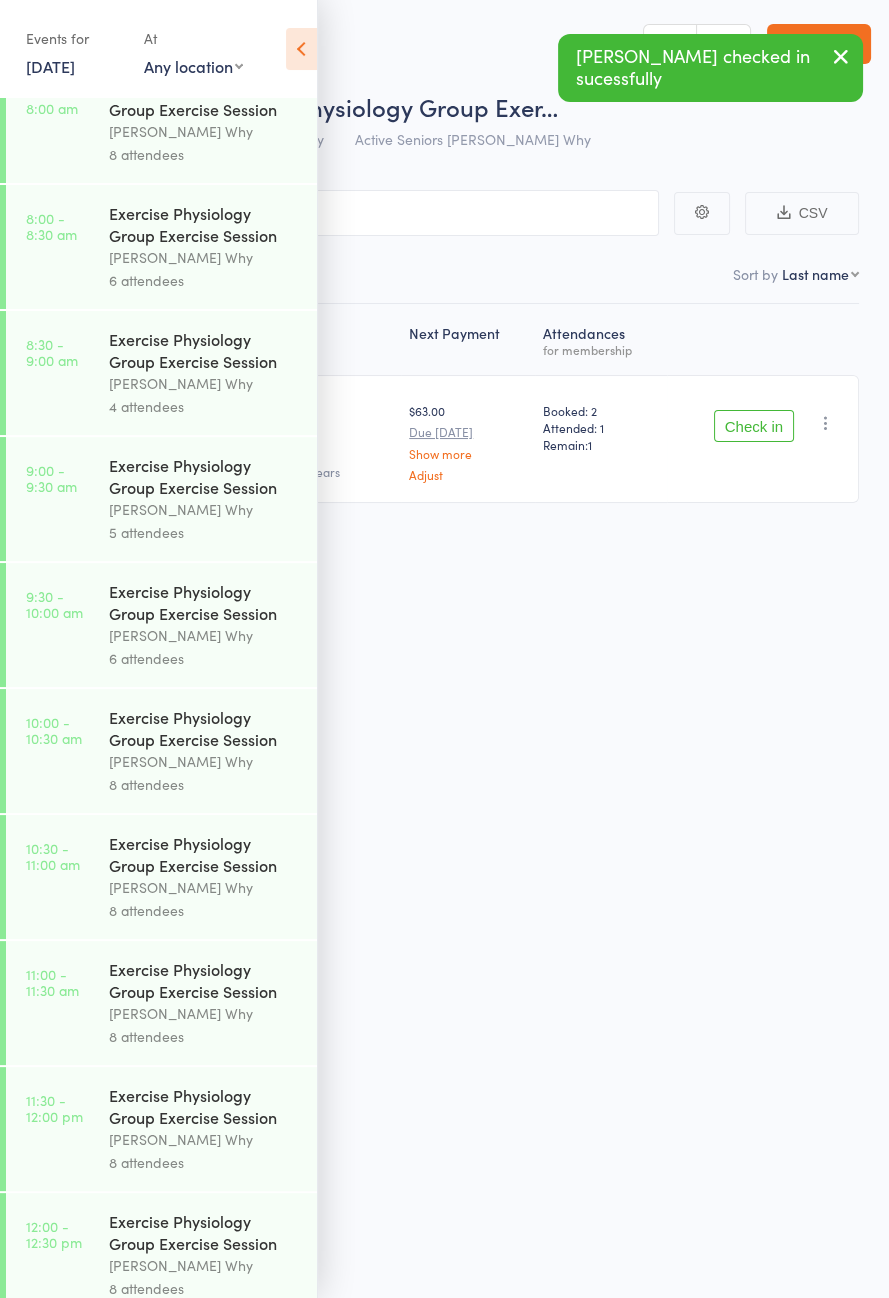 scroll, scrollTop: 914, scrollLeft: 0, axis: vertical 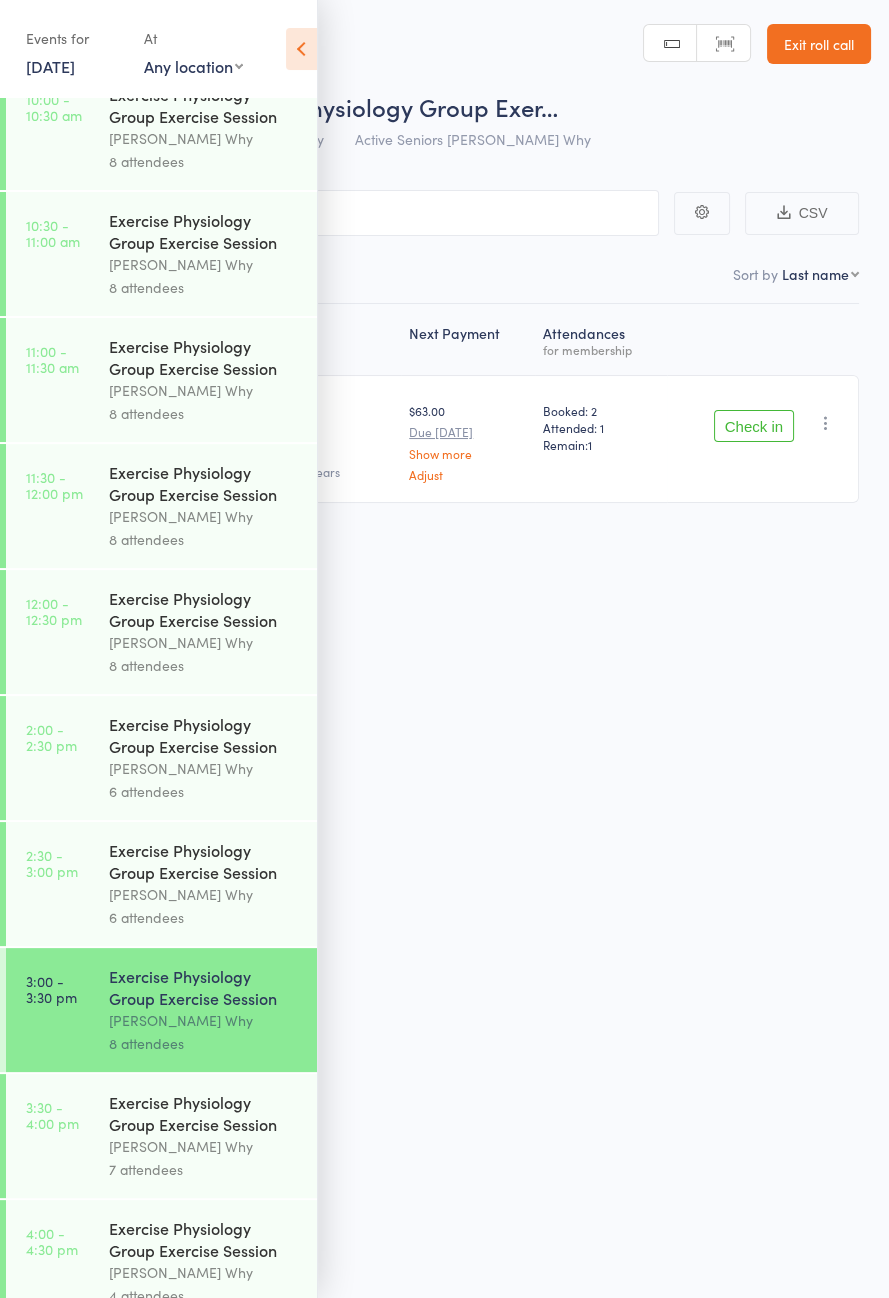 click at bounding box center [301, 49] 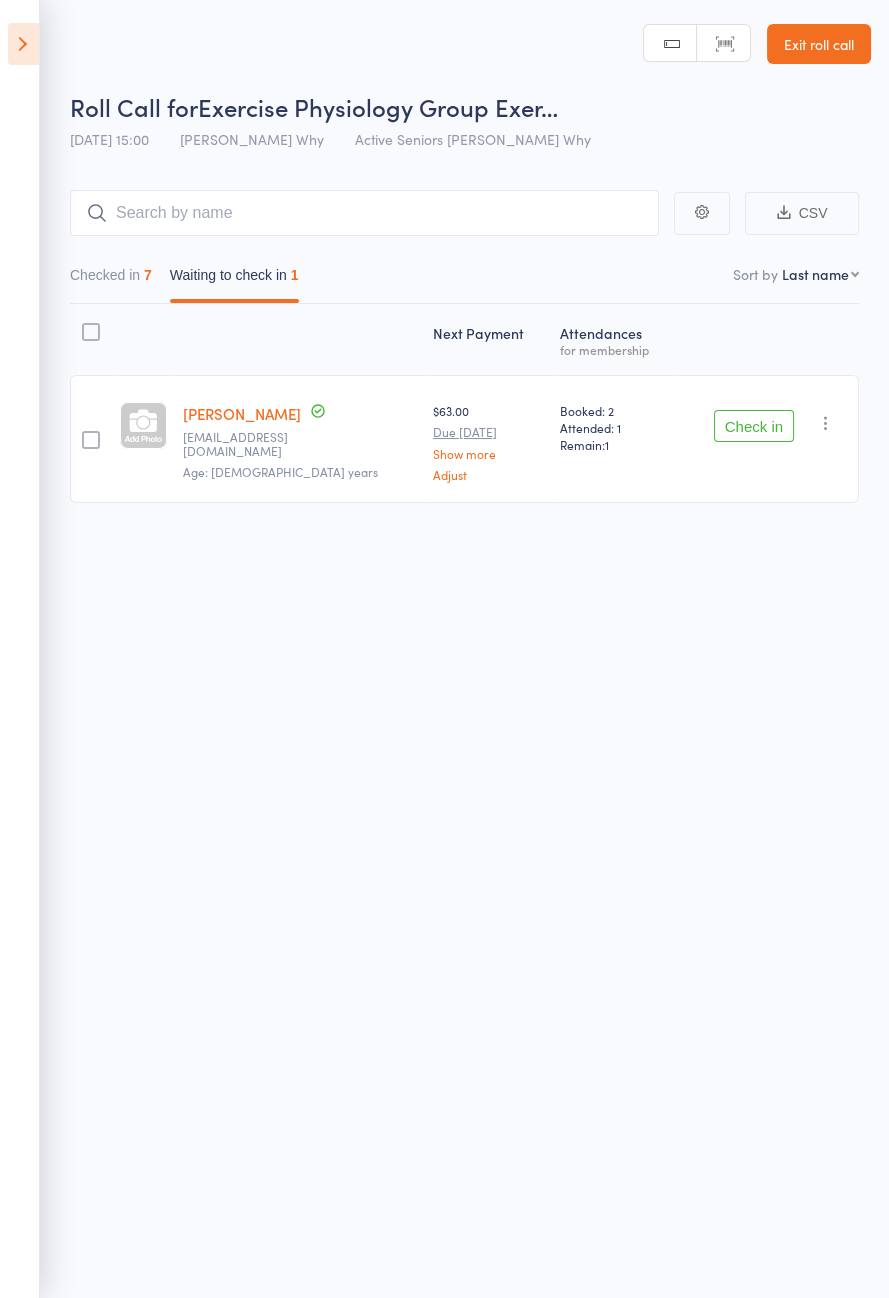 click on "Check in" at bounding box center (754, 426) 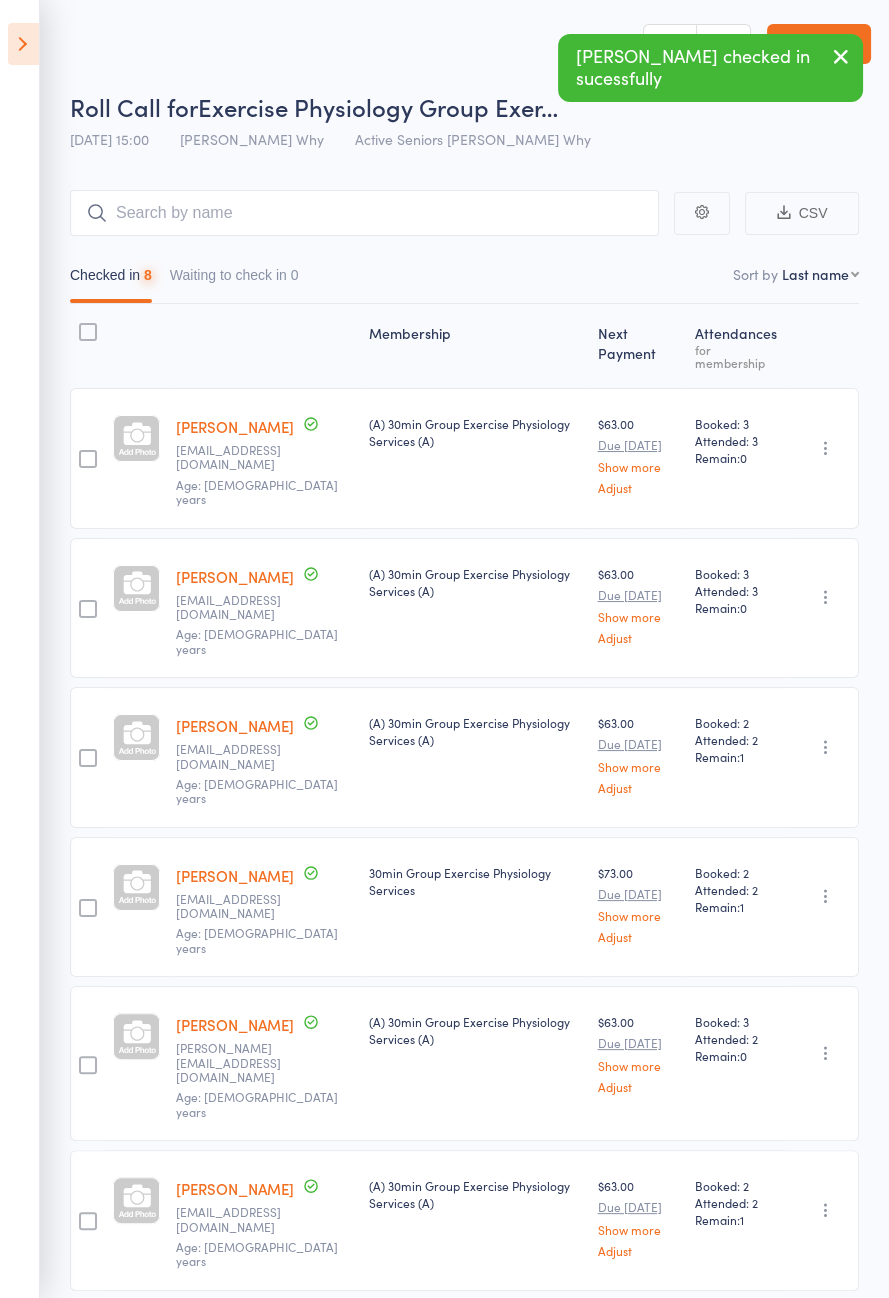 click on "Events for [DATE] [DATE]
[DATE]
Sun Mon Tue Wed Thu Fri Sat
27
29
30
01
02
03
04
05
28
06
07
08
09
10
11
12
29
13
14
15
16
17
18
19
30
20
21
22
23
24
25
26
31
27
28
29
30
31
01
02" at bounding box center [20, 649] 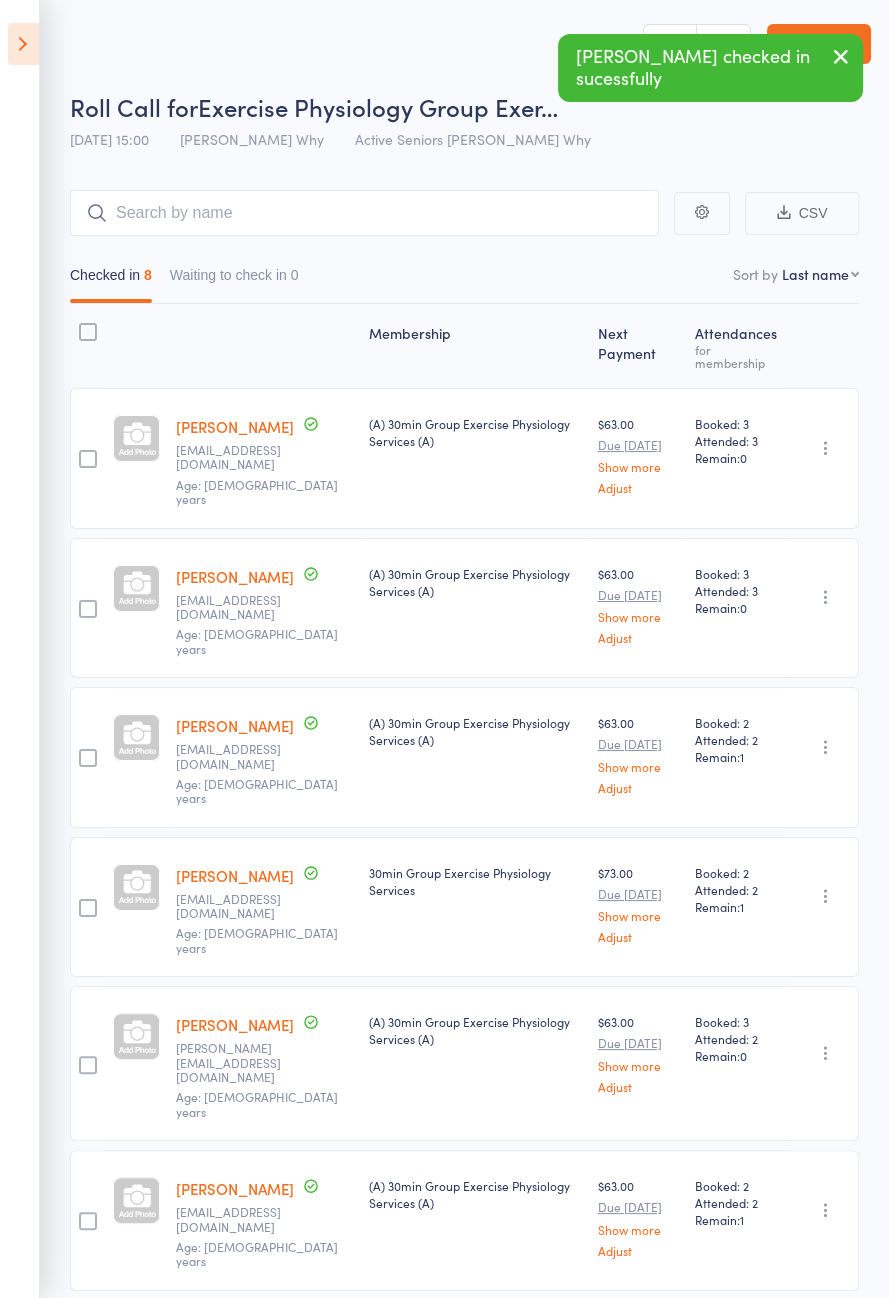 click at bounding box center (23, 44) 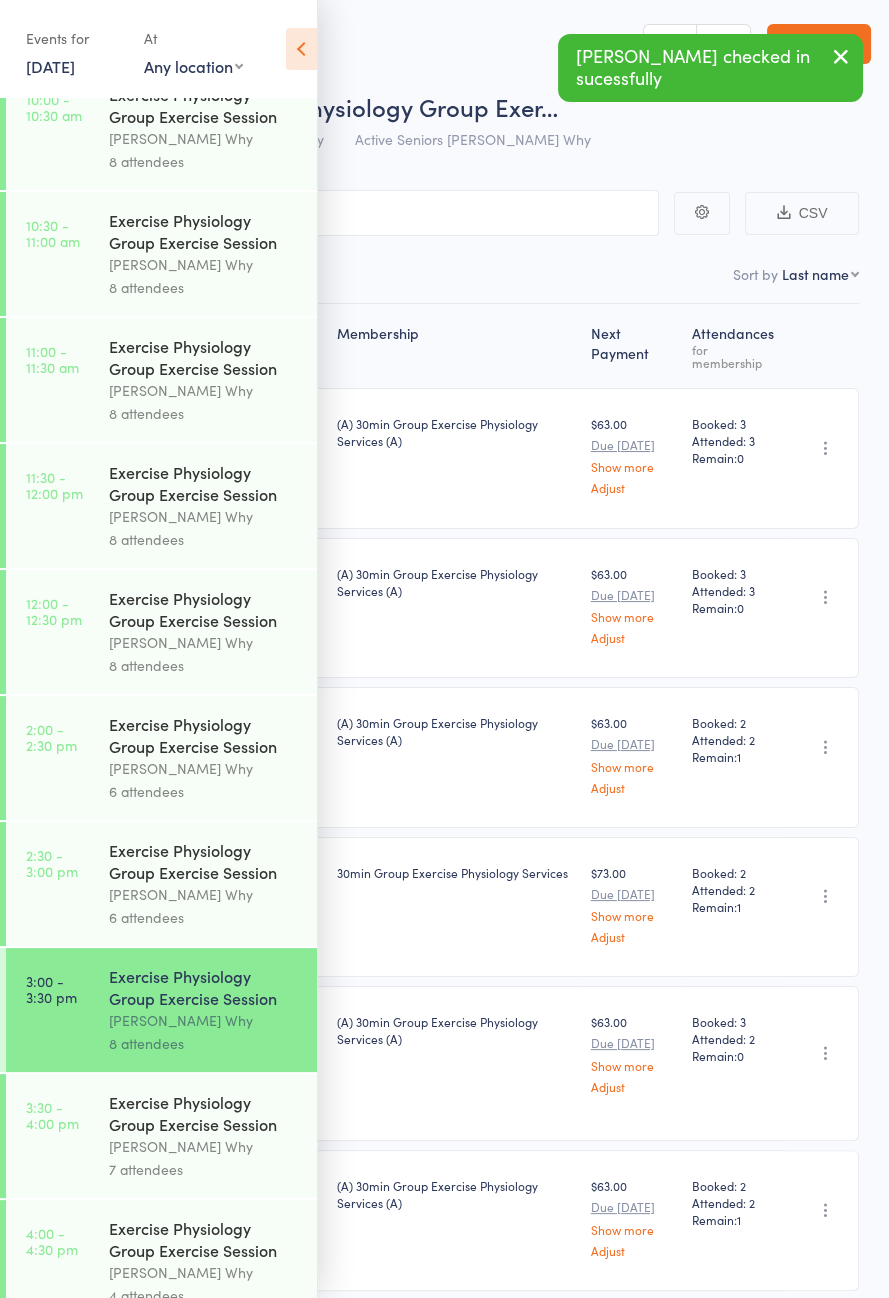 click on "Exercise Physiology Group Exercise Session" at bounding box center (204, 1113) 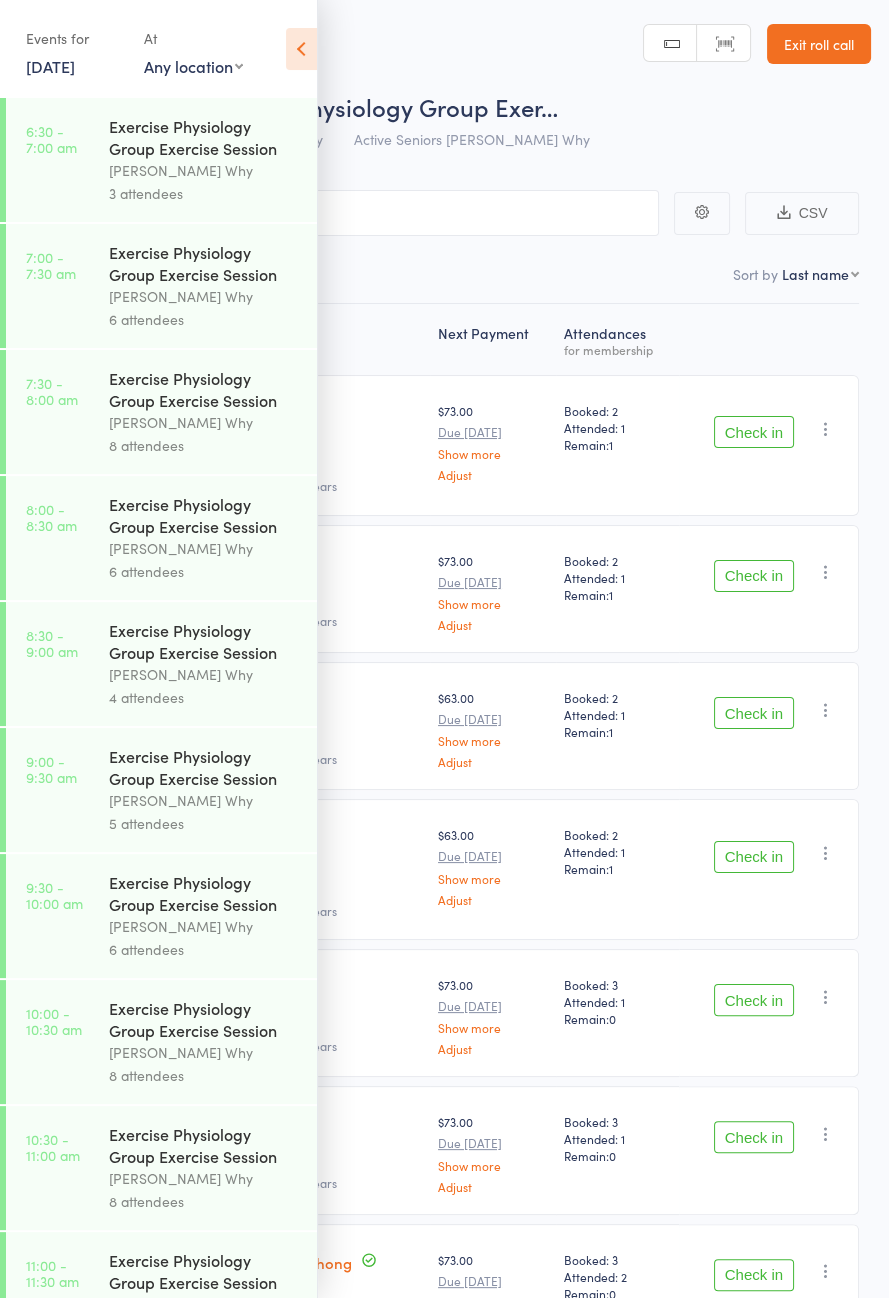 click at bounding box center (301, 49) 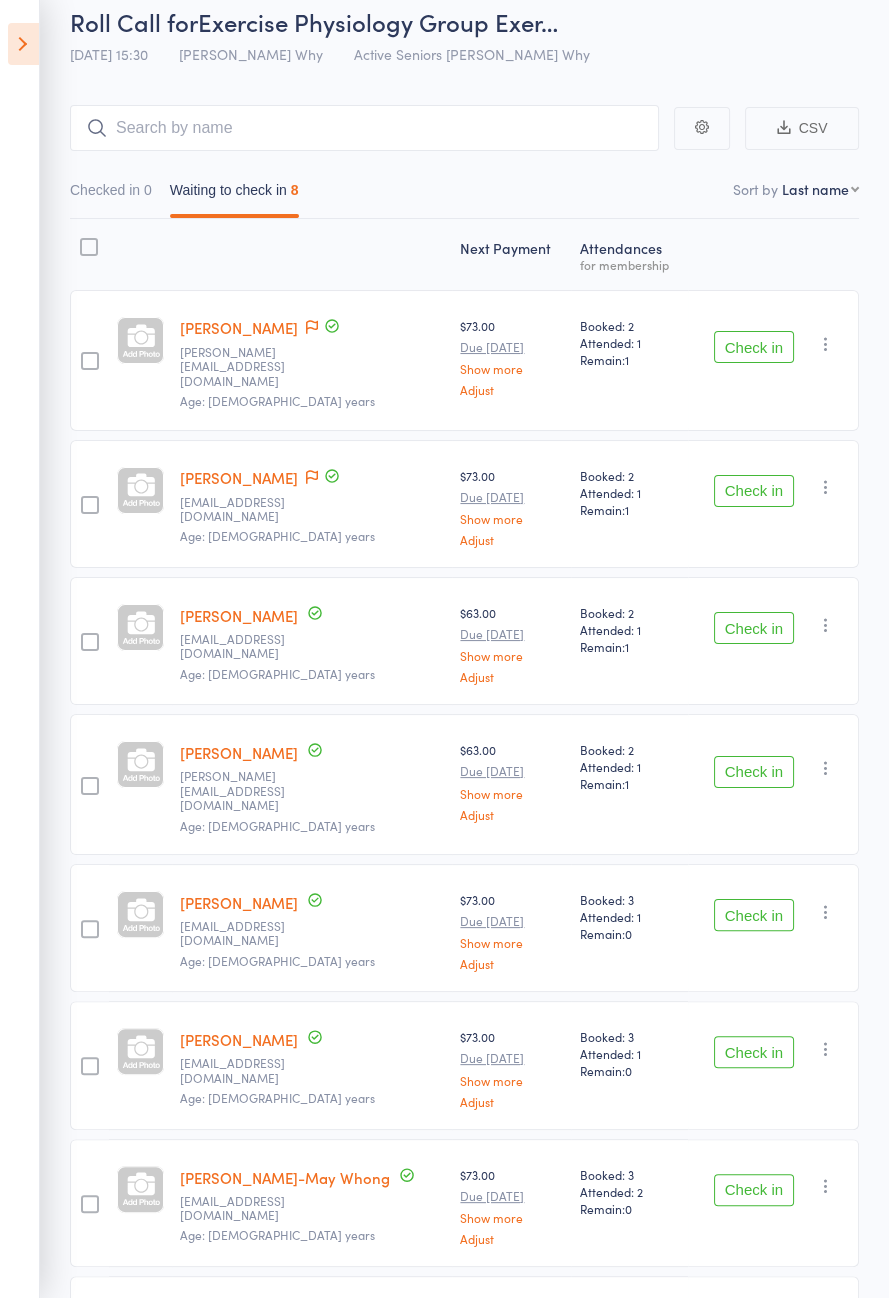 scroll, scrollTop: 140, scrollLeft: 0, axis: vertical 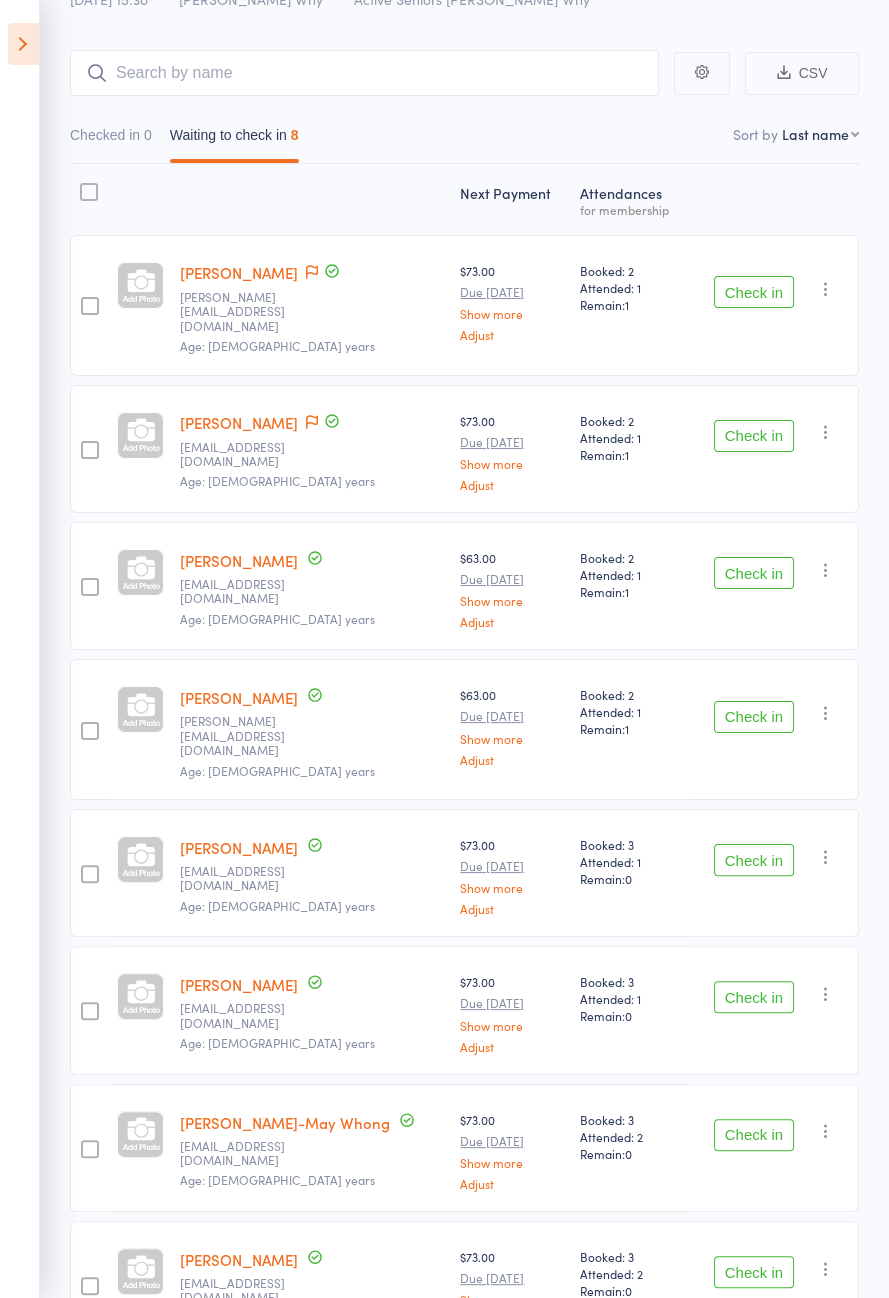 click at bounding box center (312, 273) 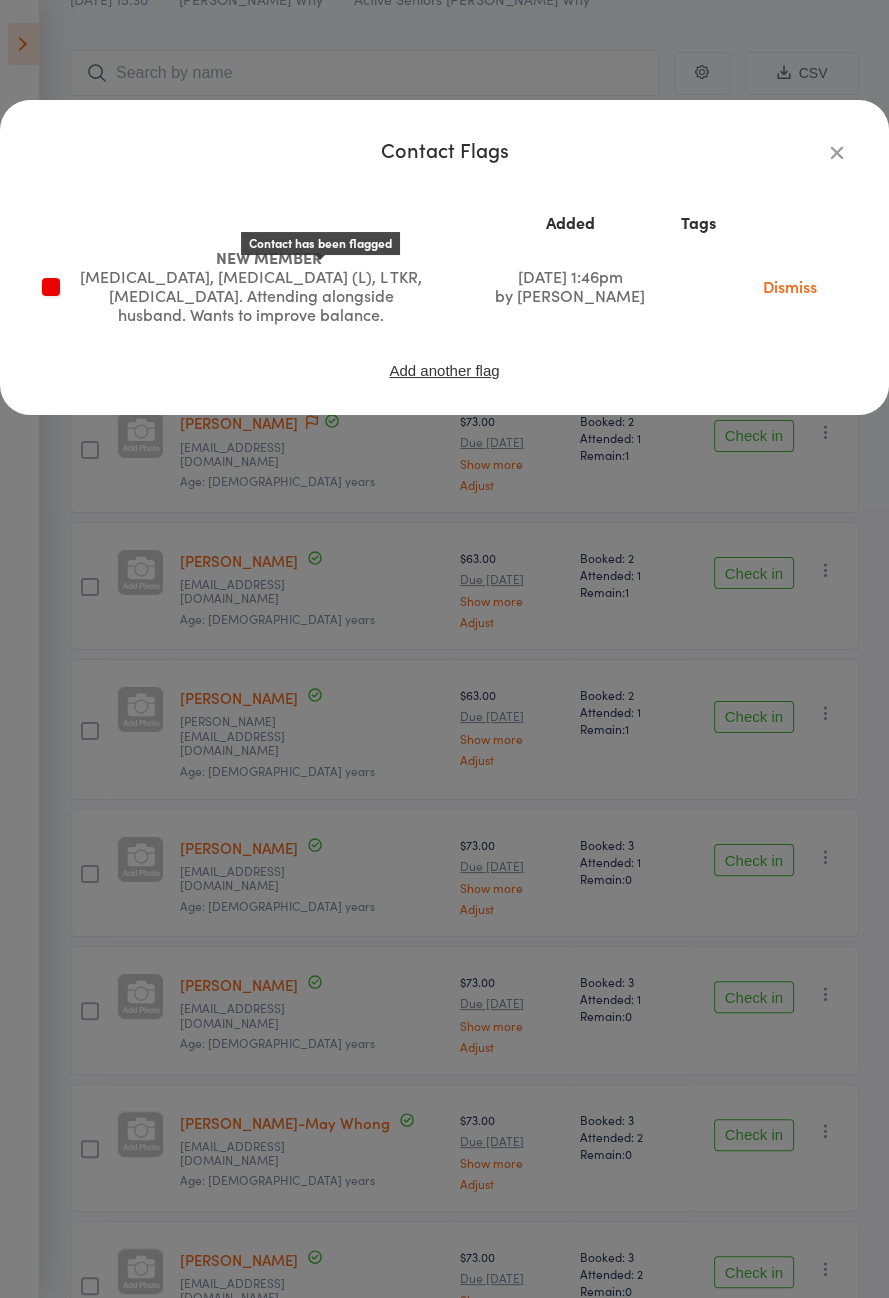 click at bounding box center [837, 152] 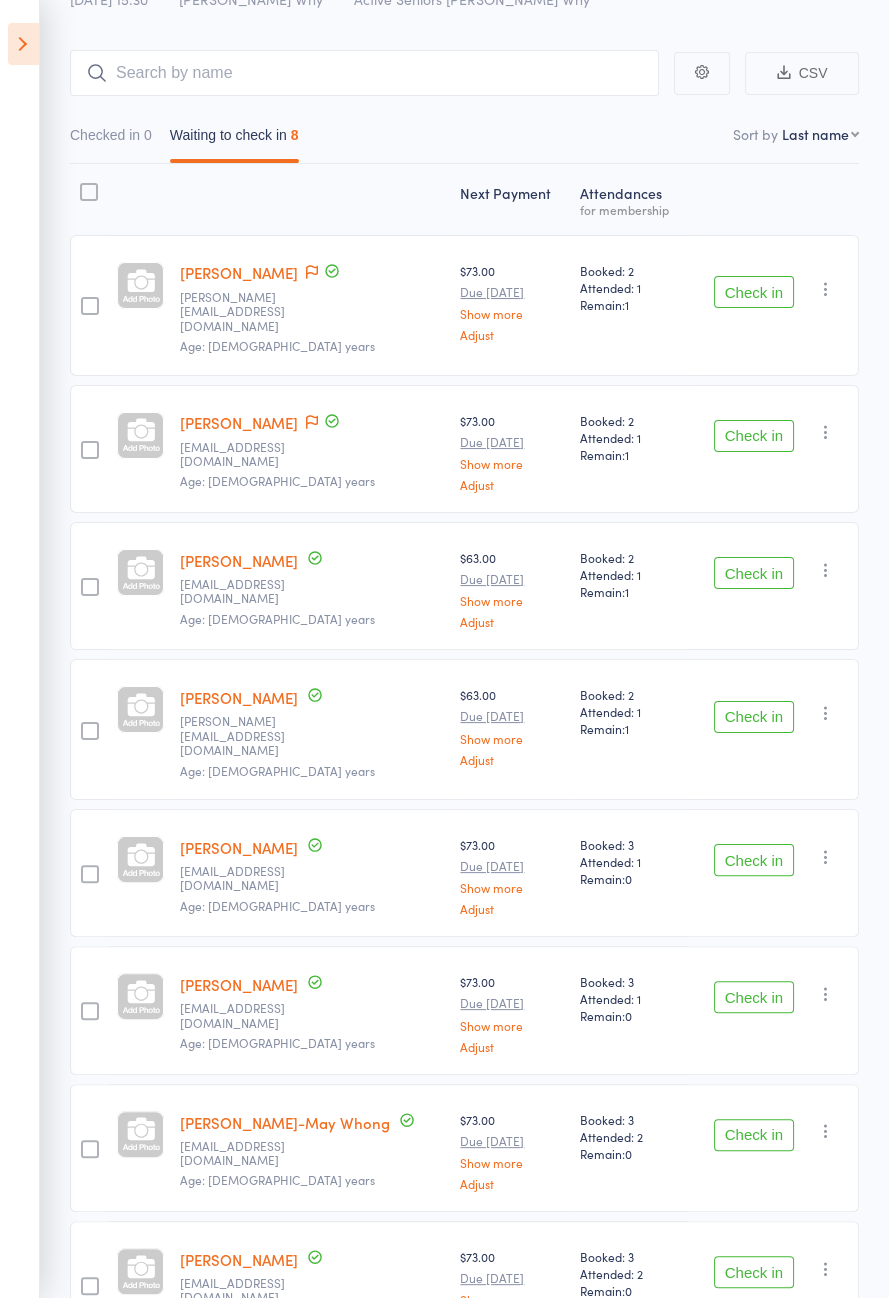click at bounding box center [312, 423] 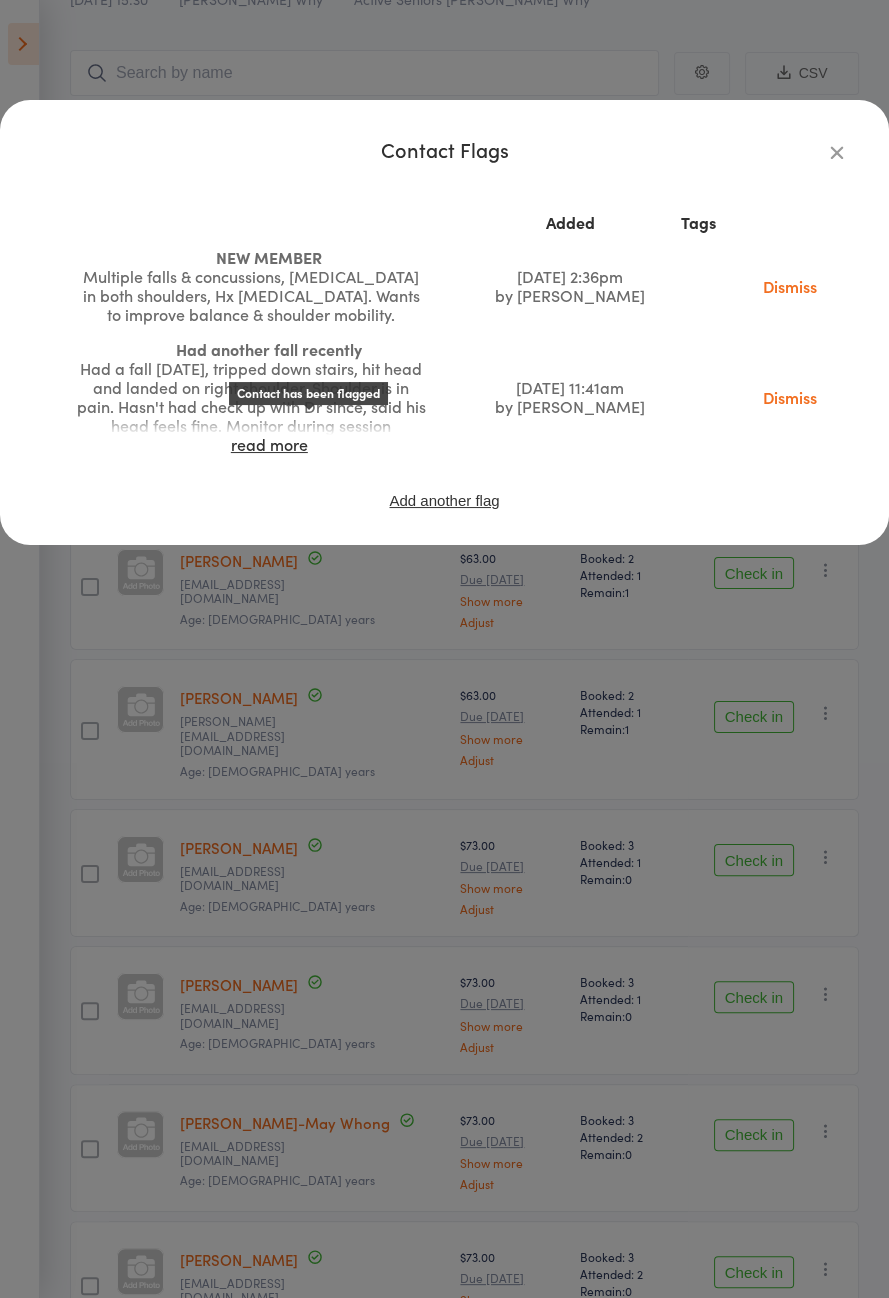 click on "Contact Flags Added Tags NEW MEMBER
Multiple falls & concussions, [MEDICAL_DATA] in both shoulders, Hx [MEDICAL_DATA]. Wants to improve balance & shoulder mobility.
[DATE] 2:36pm by [PERSON_NAME] Dismiss Had another fall recently
Had a fall [DATE], tripped down stairs, hit head and landed on right shoulder. Shoulder is in pain. Hasn't had check up with Dr since, said his head feels fine. Monitor during session
read more
[DATE] 11:41am by [PERSON_NAME] Dismiss Add another flag" at bounding box center (444, 332) 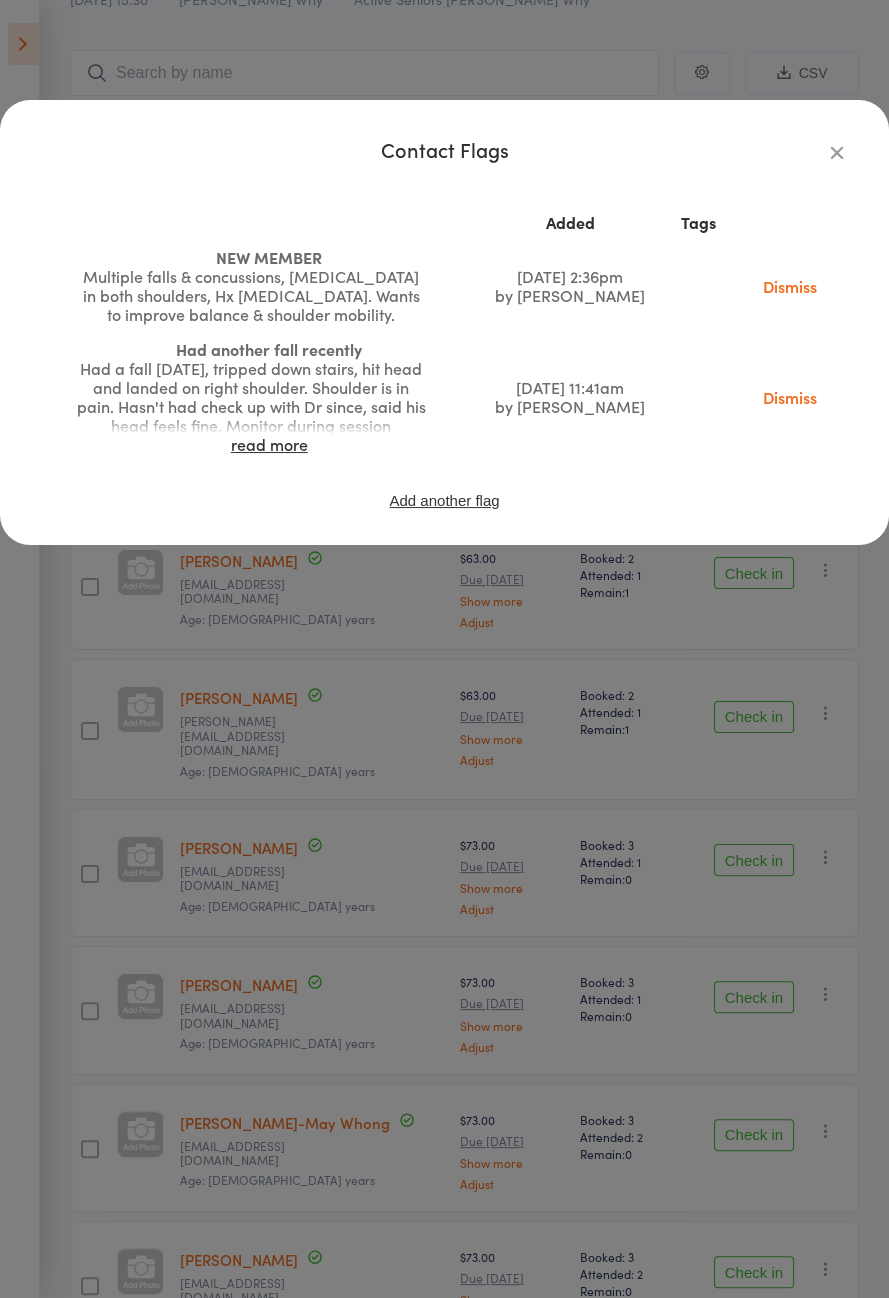 click on "Contact Flags Added Tags NEW MEMBER
Multiple falls & concussions, [MEDICAL_DATA] in both shoulders, Hx [MEDICAL_DATA]. Wants to improve balance & shoulder mobility.
[DATE] 2:36pm by [PERSON_NAME] Dismiss Had another fall recently
Had a fall [DATE], tripped down stairs, hit head and landed on right shoulder. Shoulder is in pain. Hasn't had check up with Dr since, said his head feels fine. Monitor during session
read more
[DATE] 11:41am by [PERSON_NAME] Dismiss Add another flag" at bounding box center [444, 322] 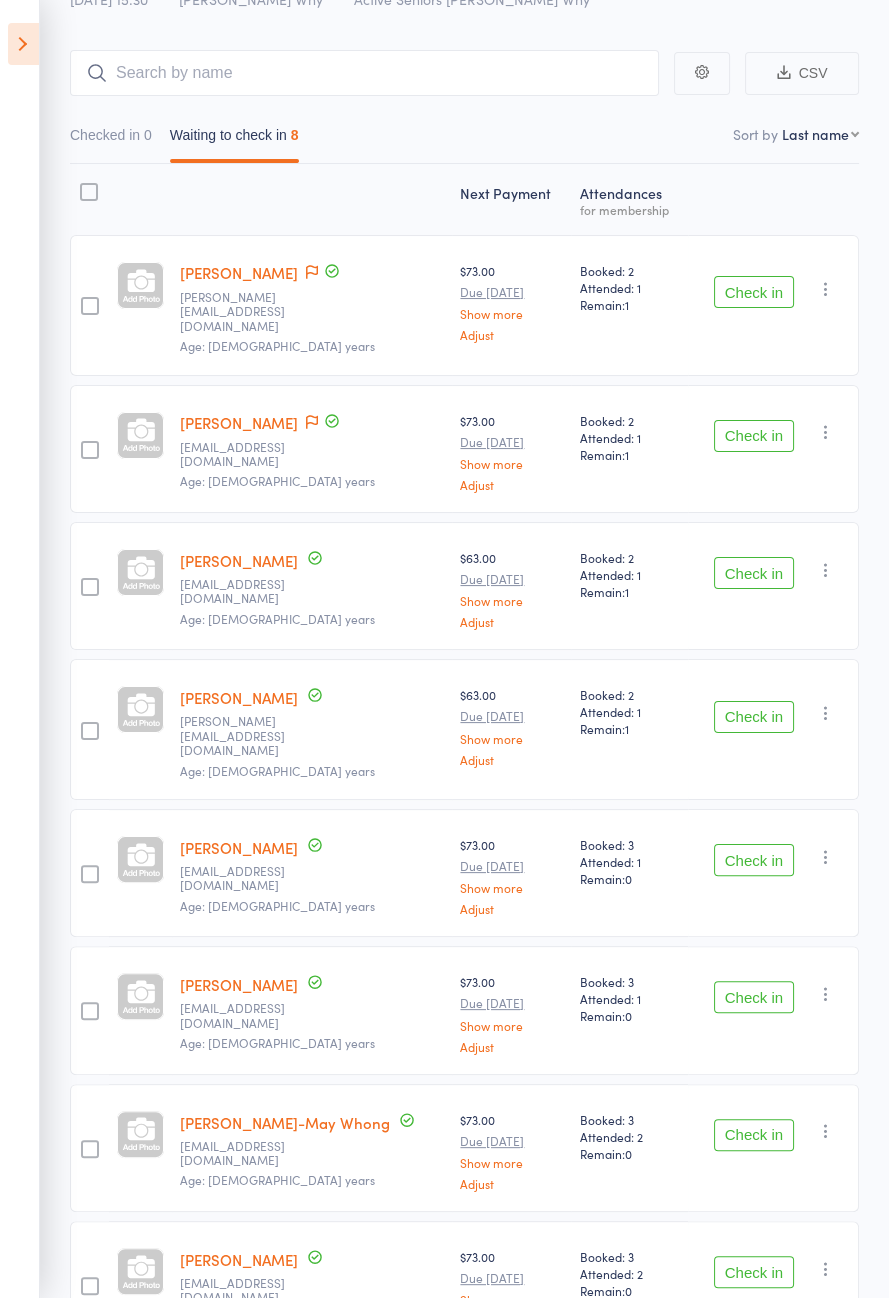 click on "Check in" at bounding box center [754, 573] 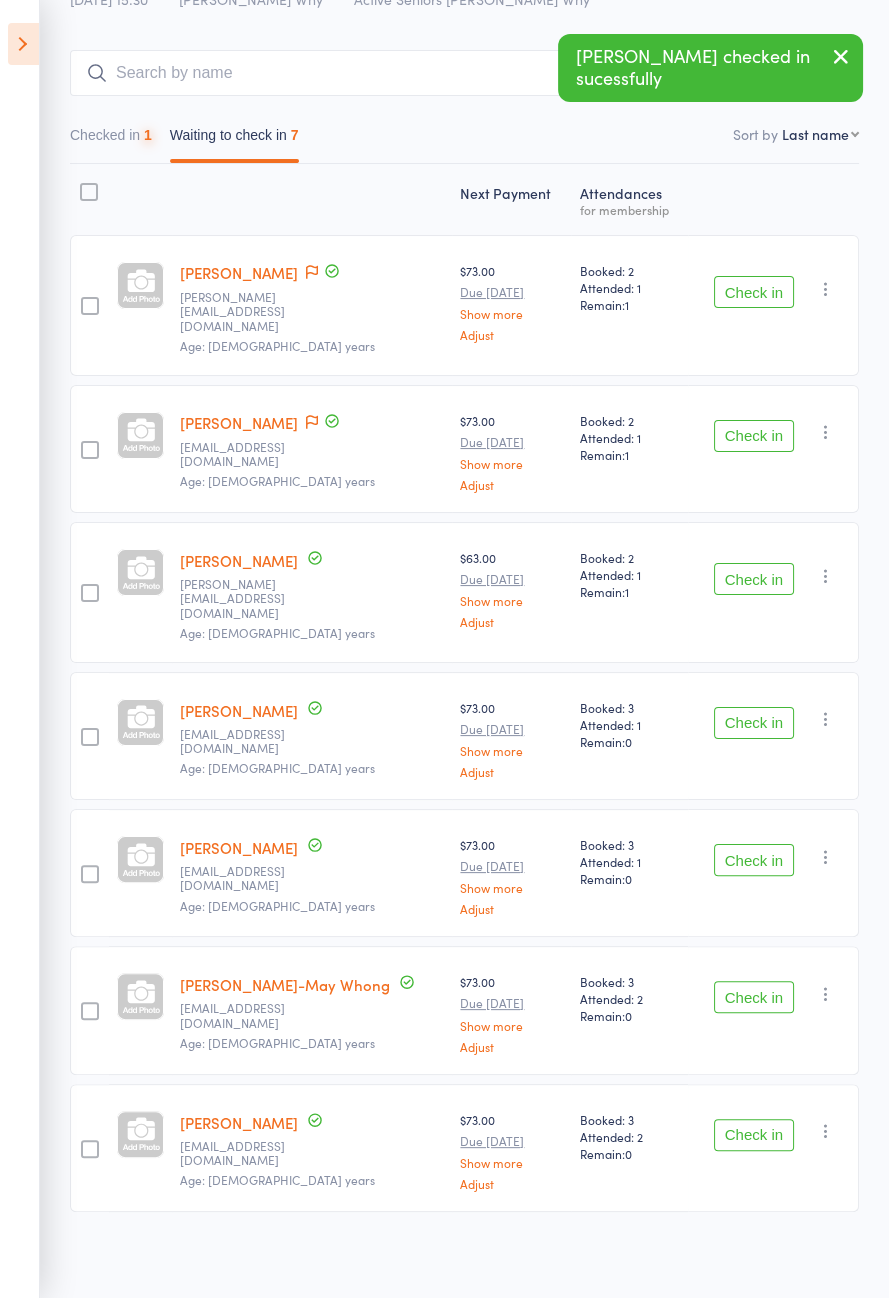 scroll, scrollTop: 4, scrollLeft: 0, axis: vertical 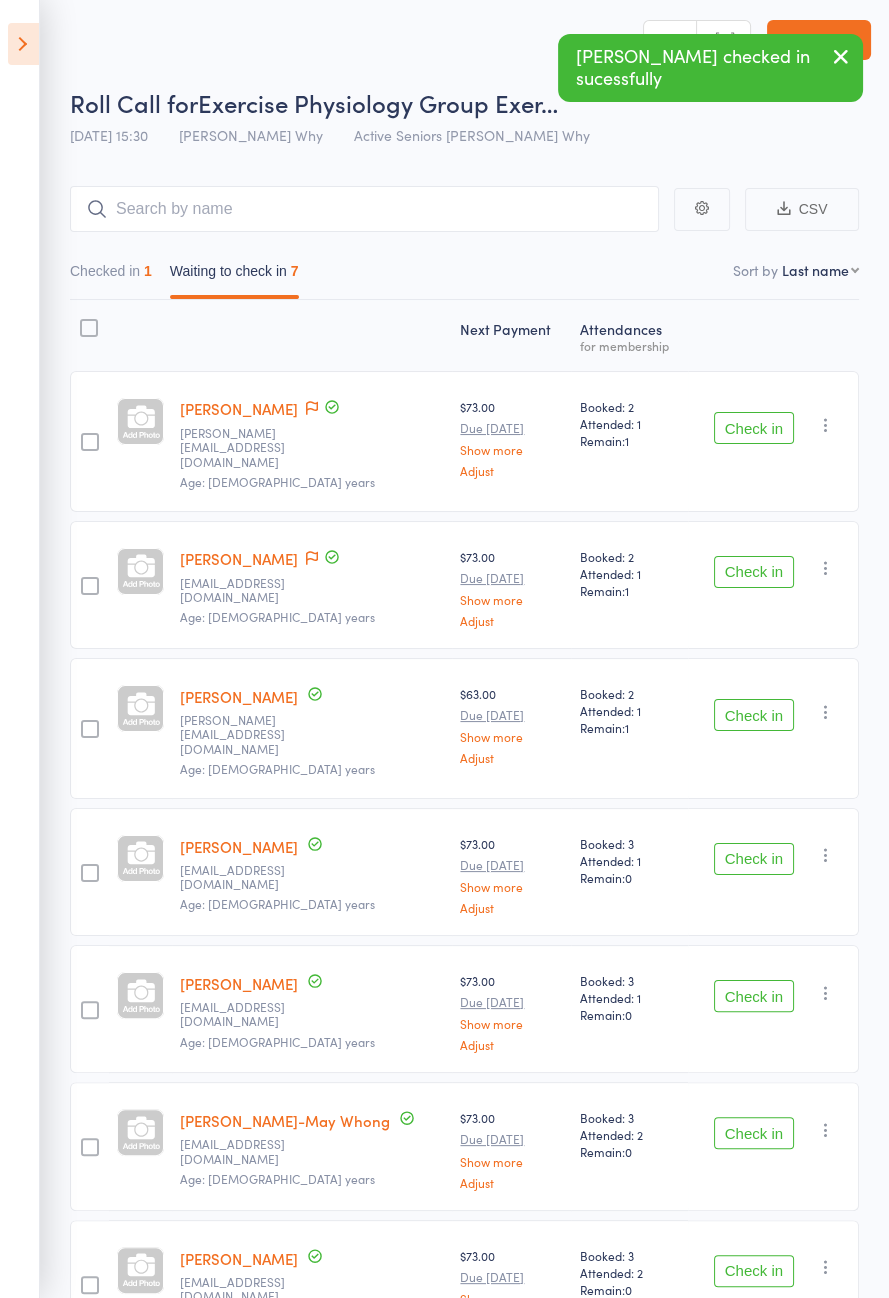 click on "Check in" at bounding box center (754, 1133) 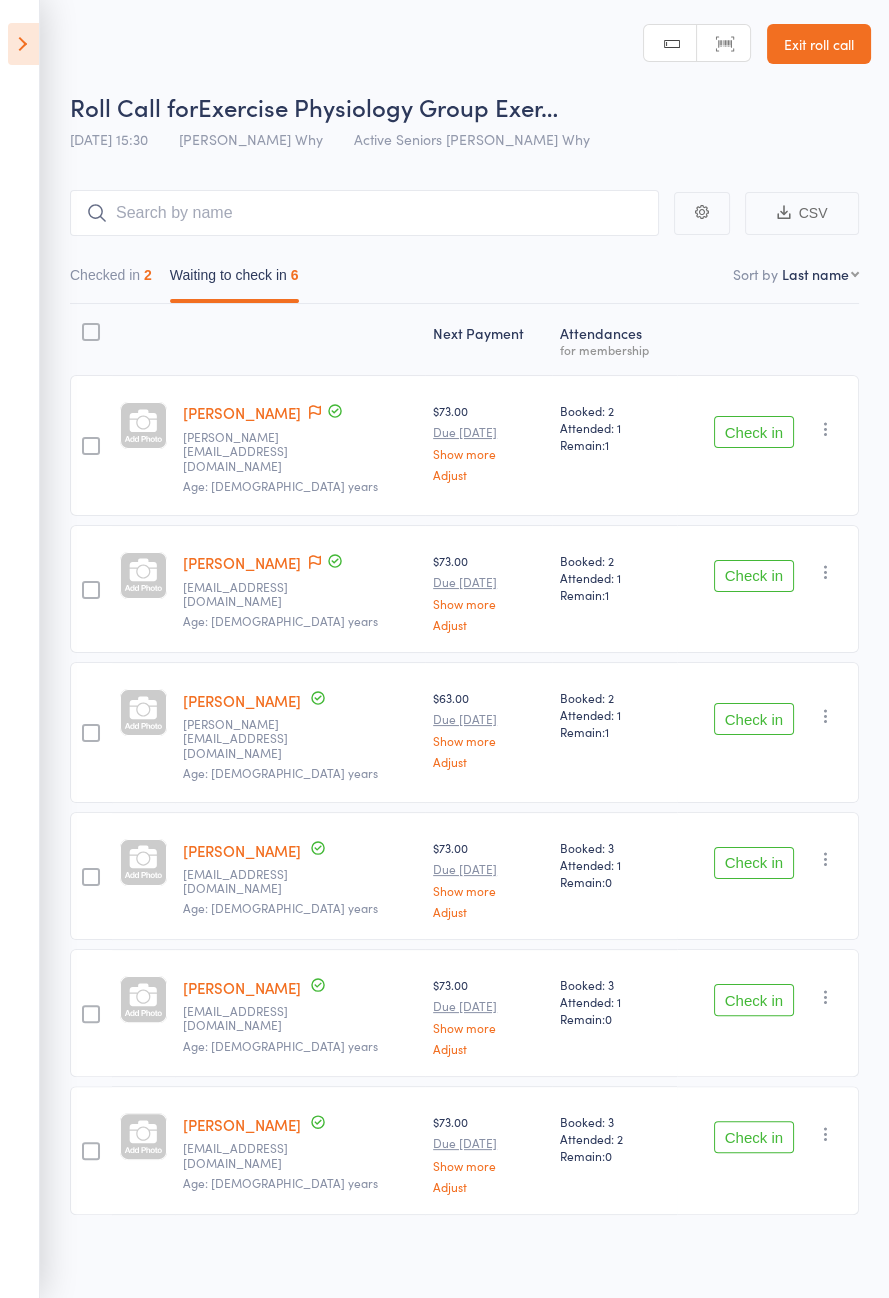 click on "Check in" at bounding box center (754, 432) 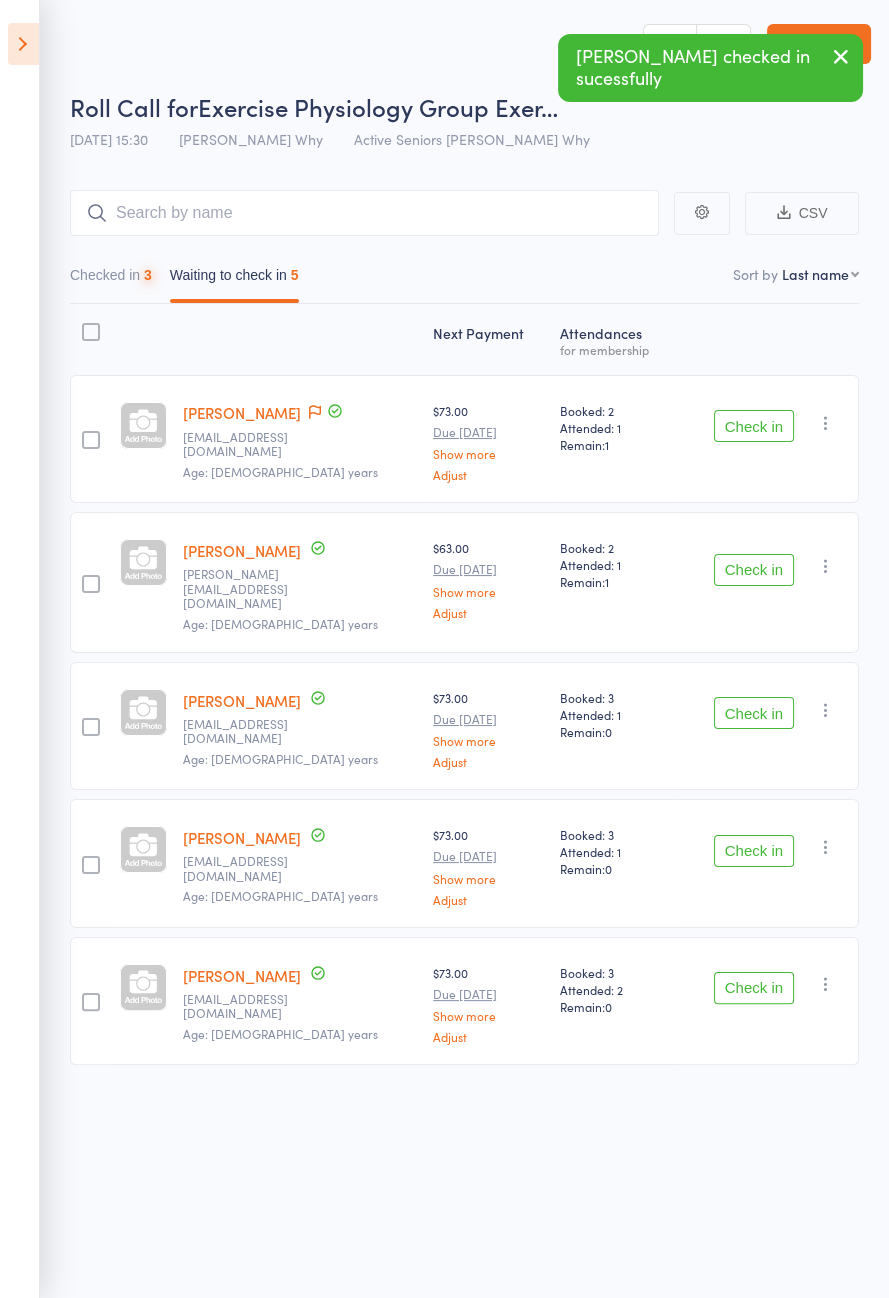click on "Check in" at bounding box center [754, 426] 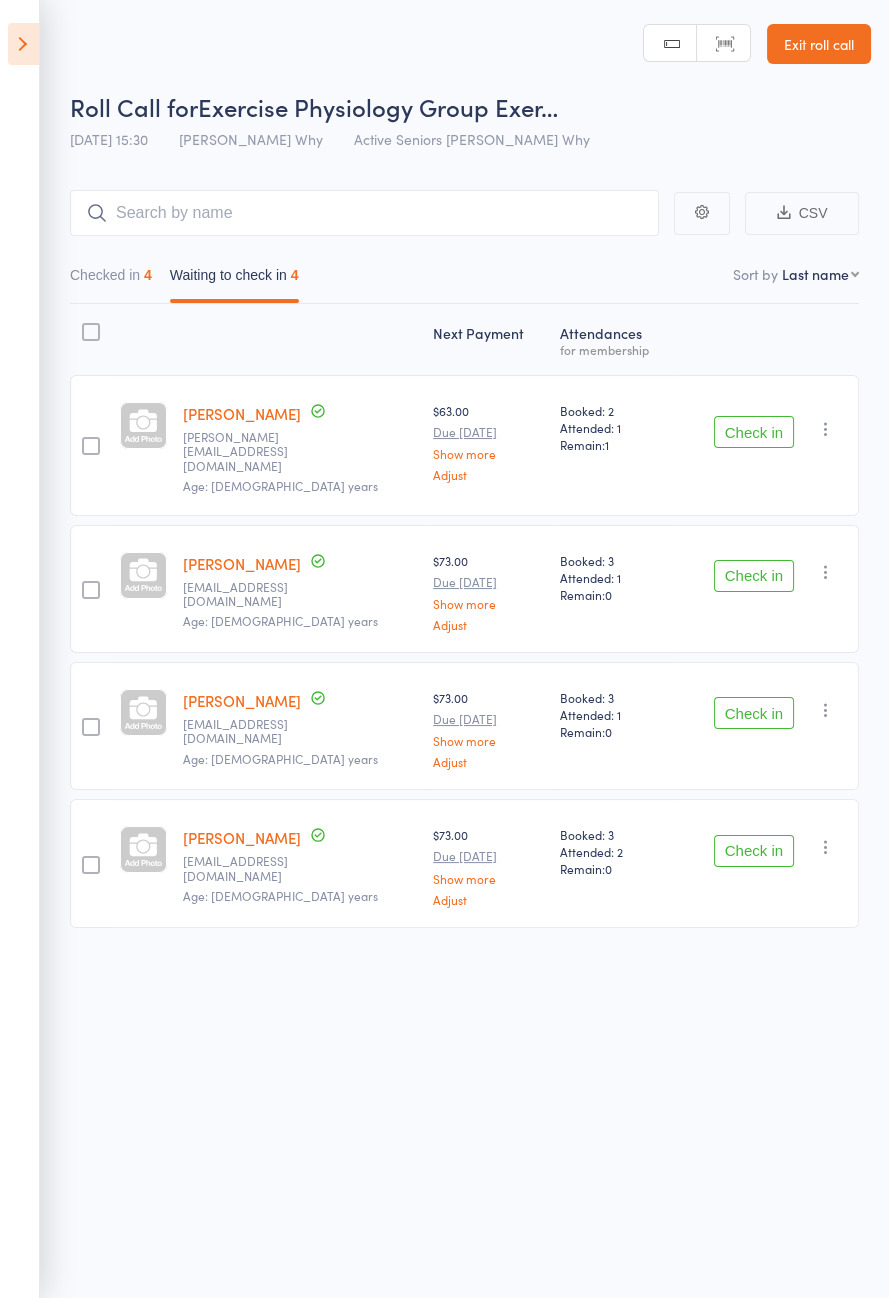 click on "Check in" at bounding box center [754, 713] 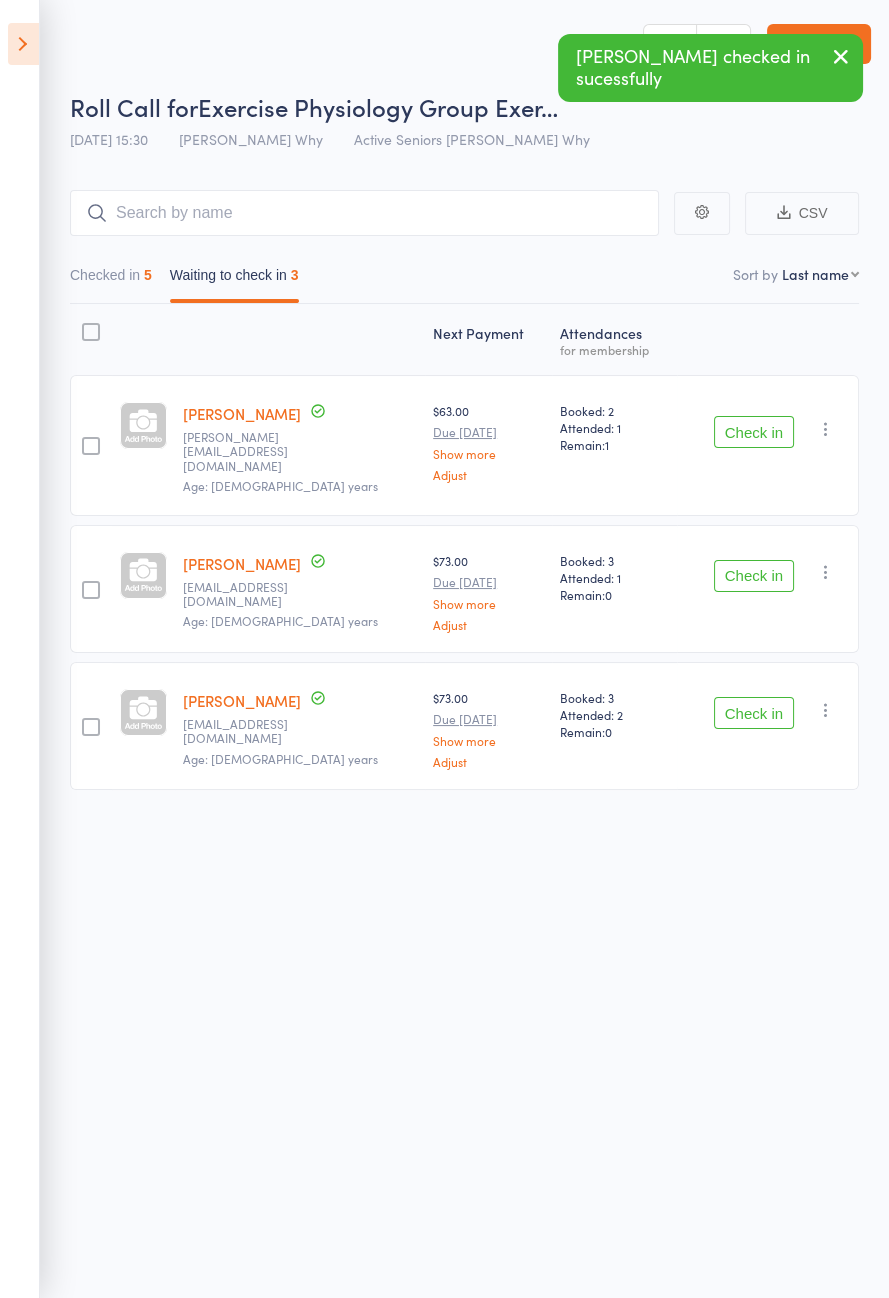 click on "Check in" at bounding box center [754, 432] 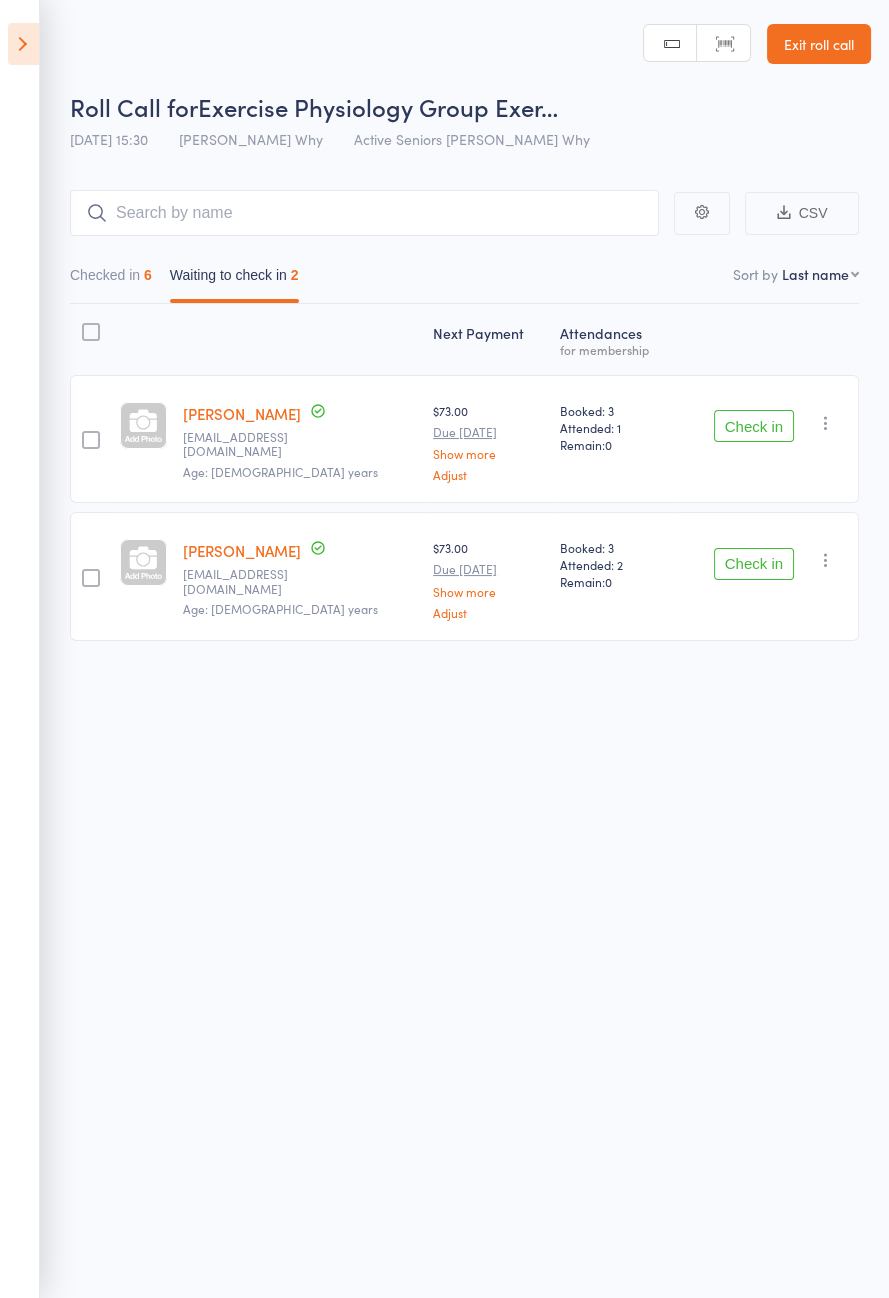 click on "Check in" at bounding box center (754, 426) 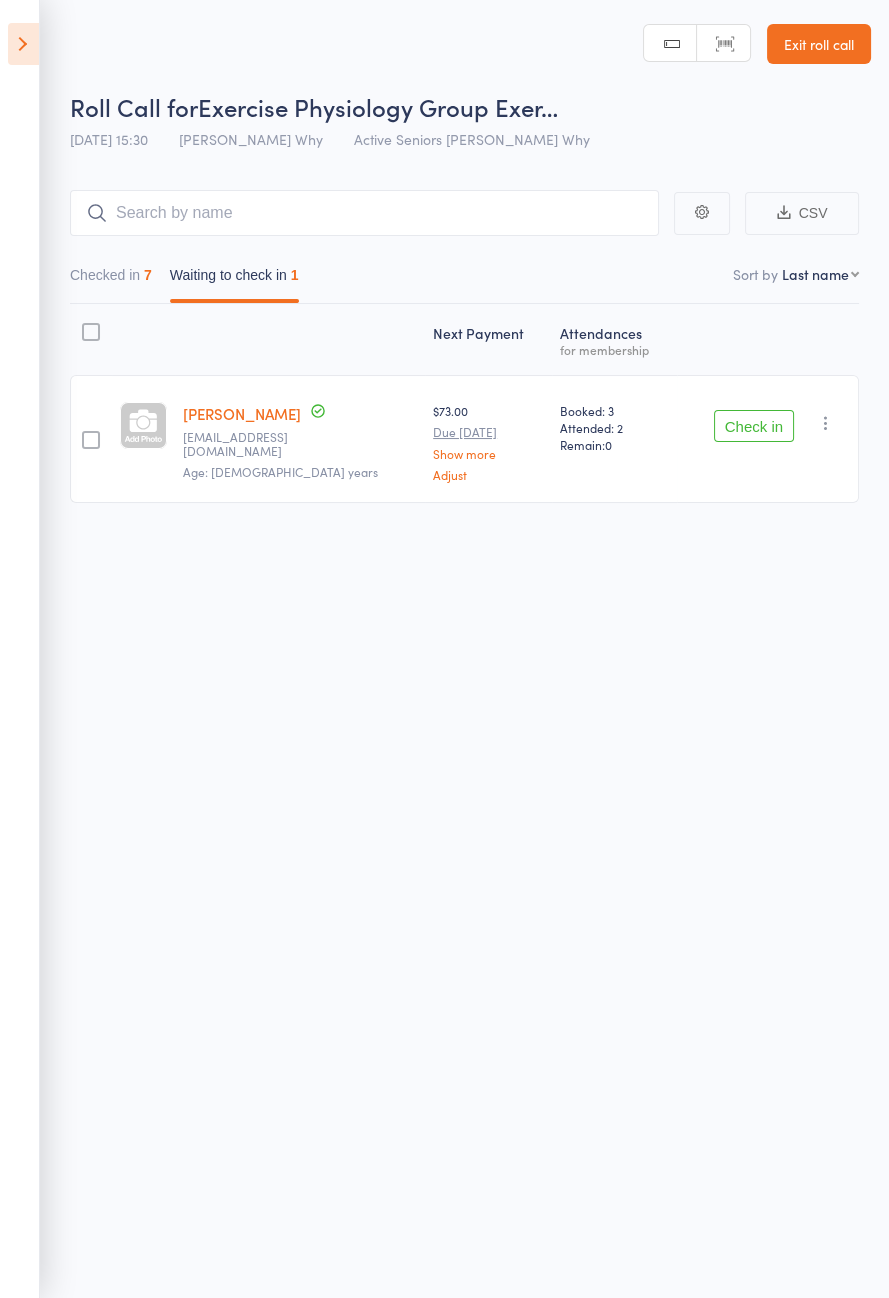 click on "Checked in  7" at bounding box center (111, 280) 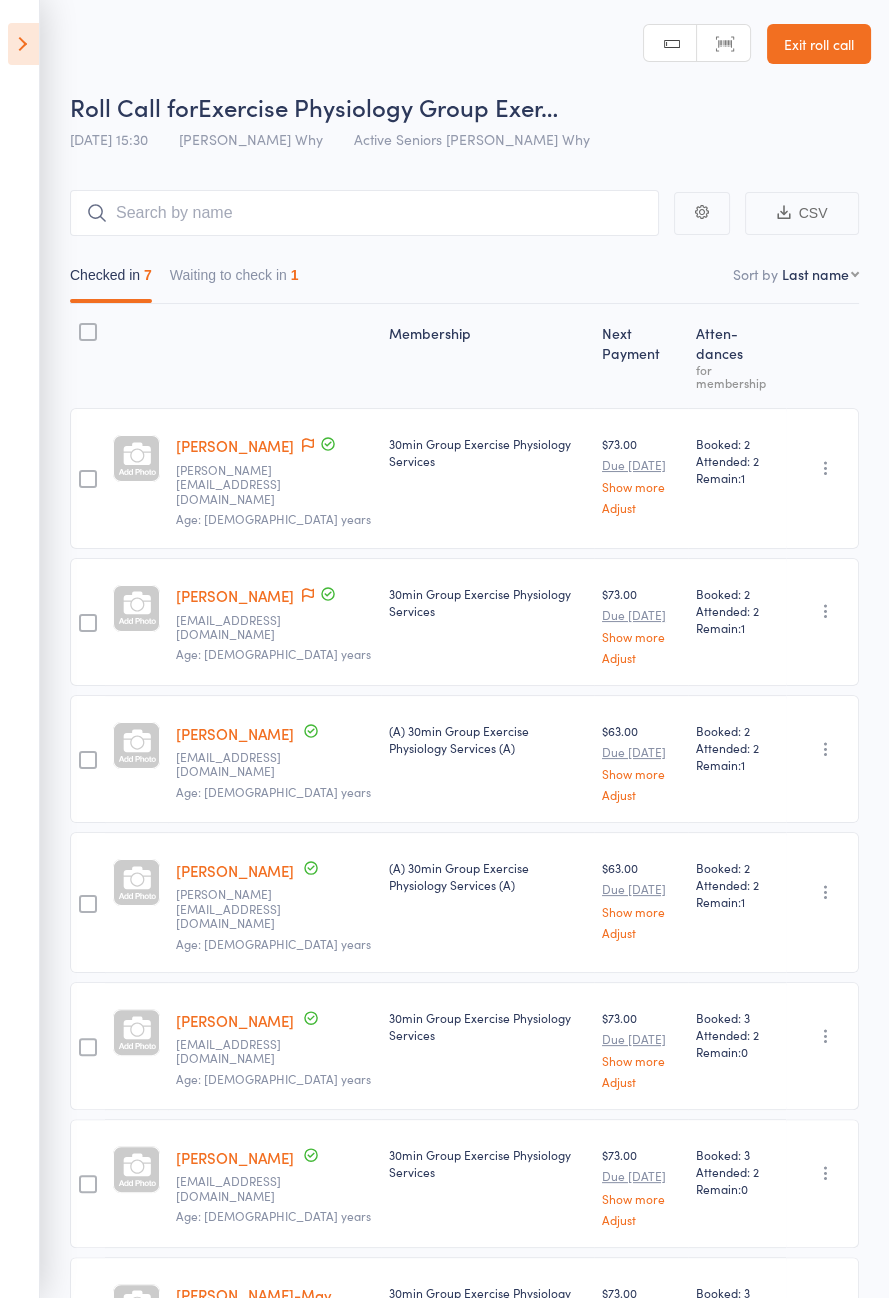 click on "Waiting to check in  1" at bounding box center [234, 280] 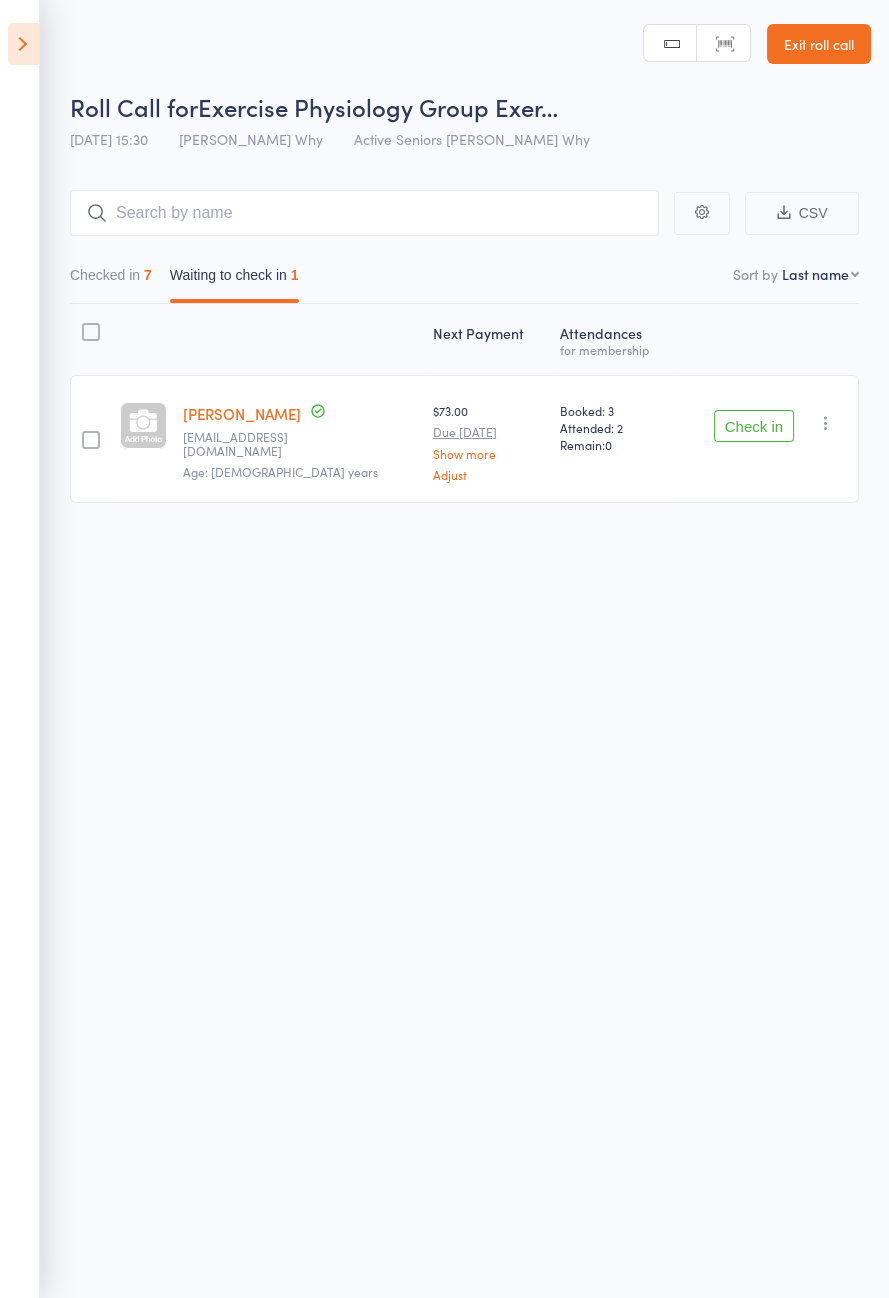click on "Check in" at bounding box center (754, 426) 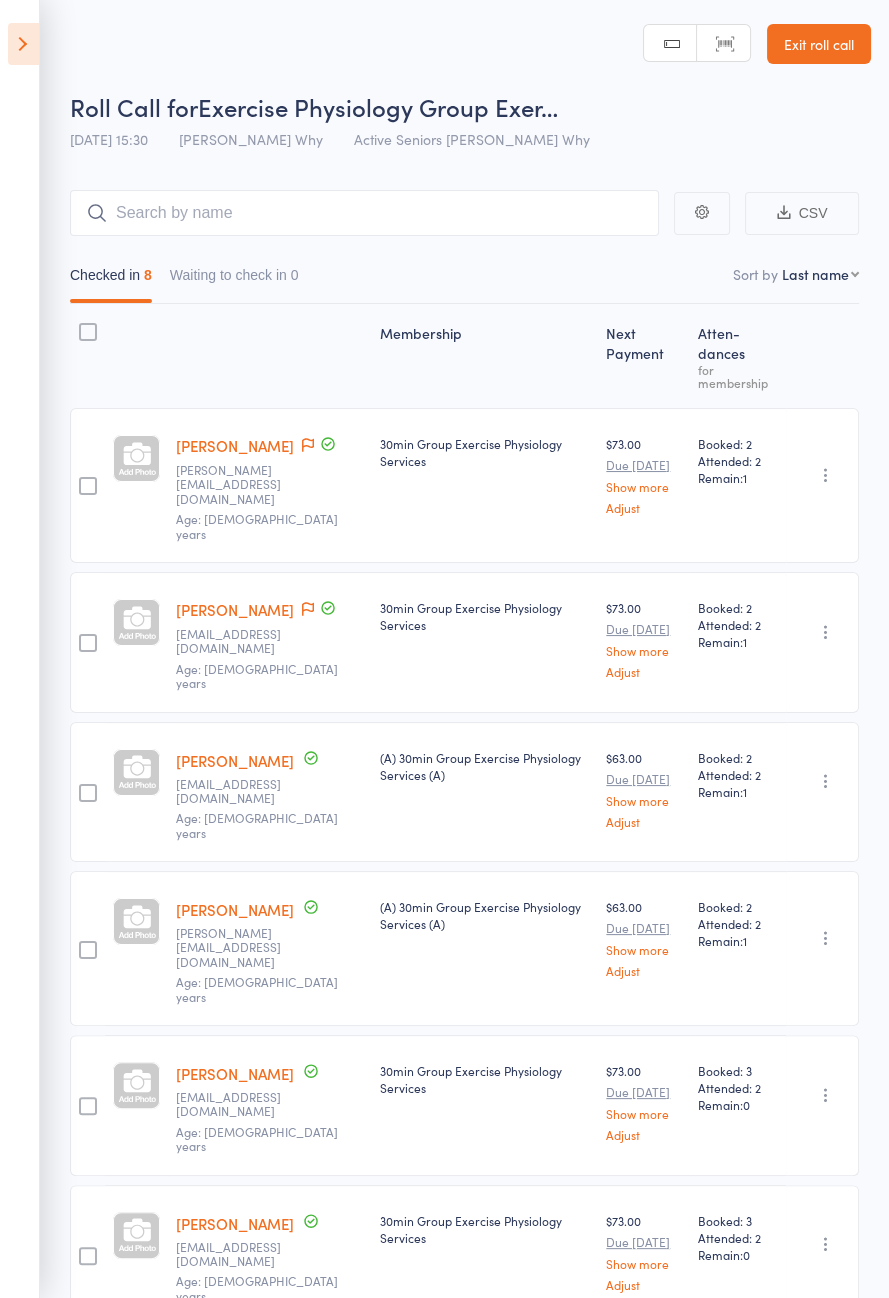 click on "30min Group Exercise Physiology Services Item Code #502" at bounding box center [485, 1575] 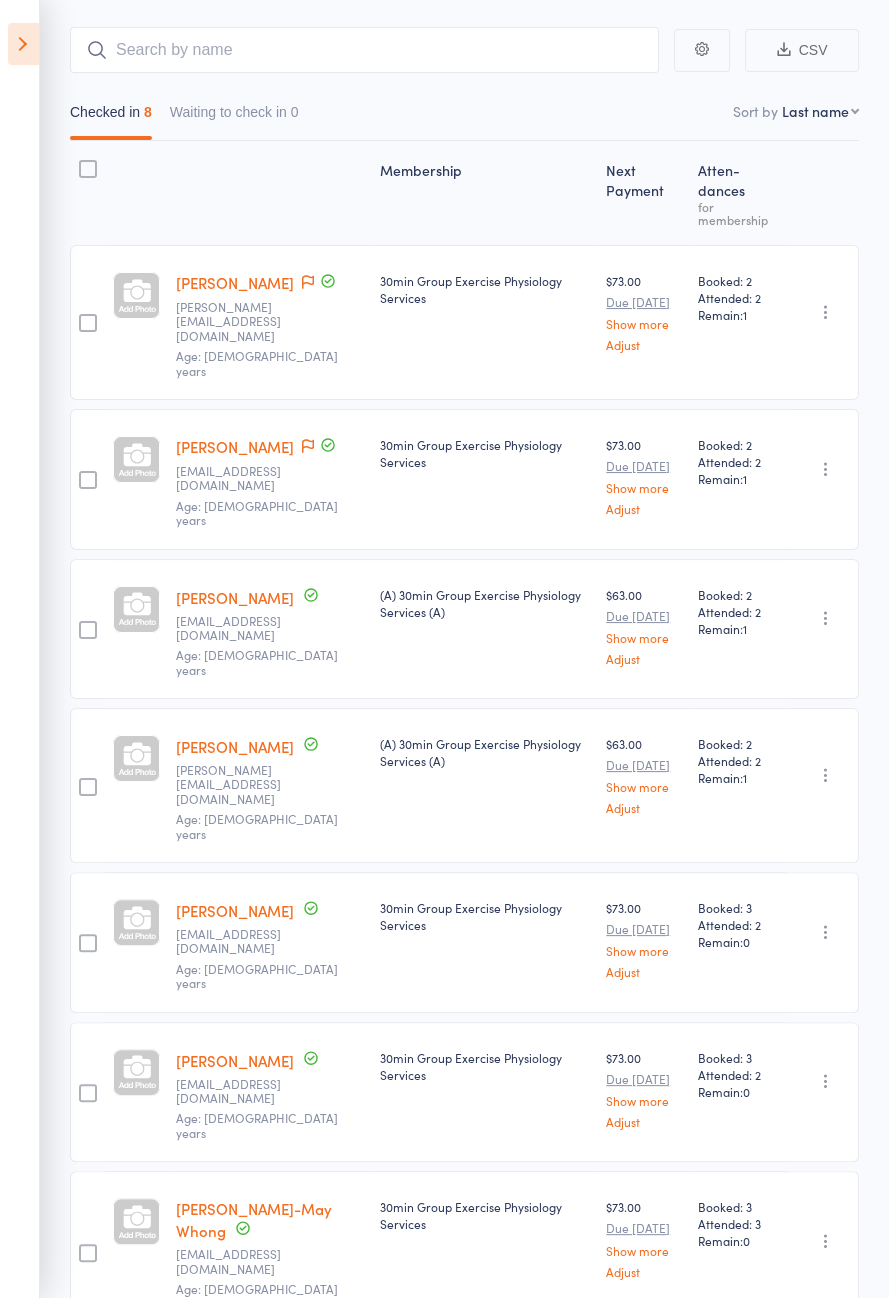 scroll, scrollTop: 164, scrollLeft: 0, axis: vertical 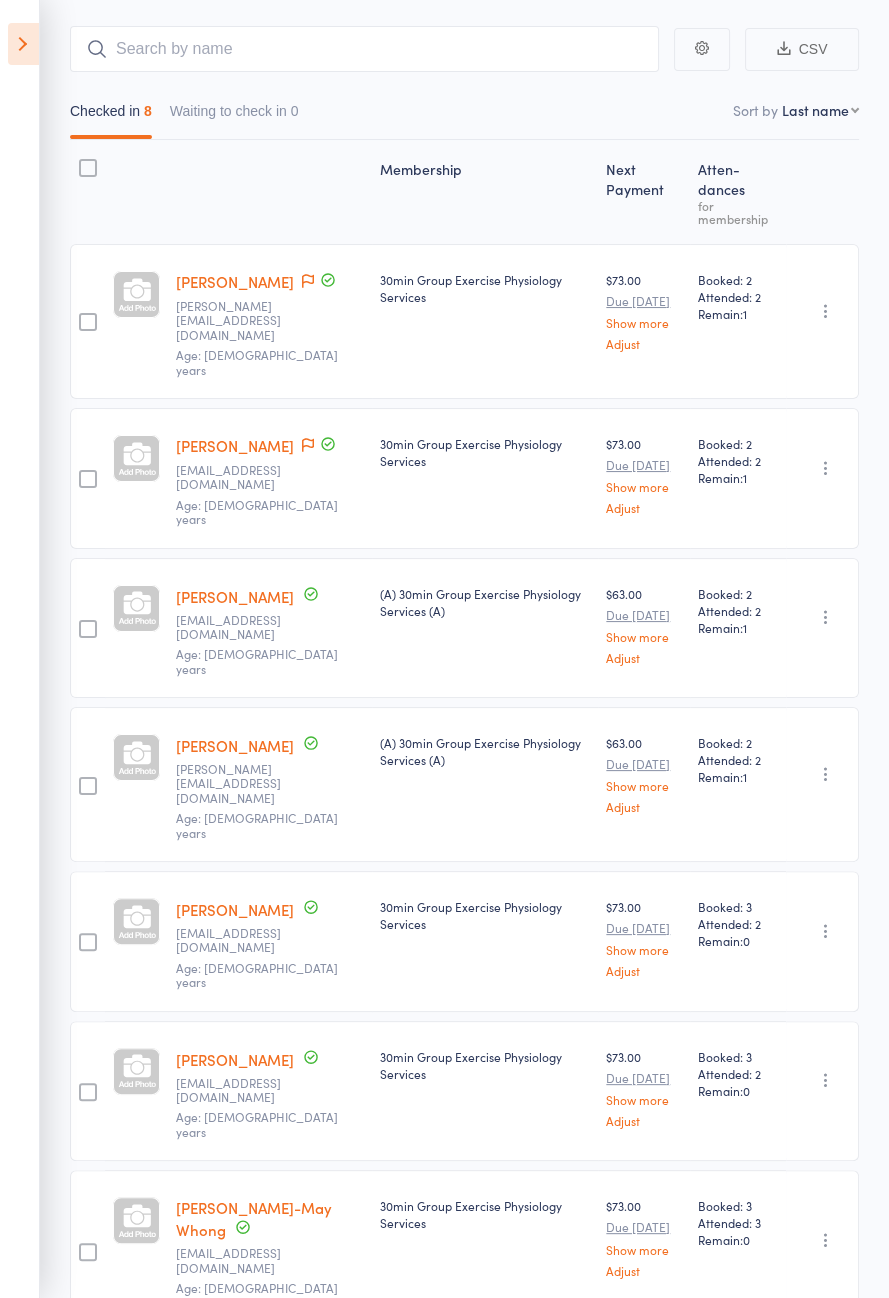 click at bounding box center [23, 44] 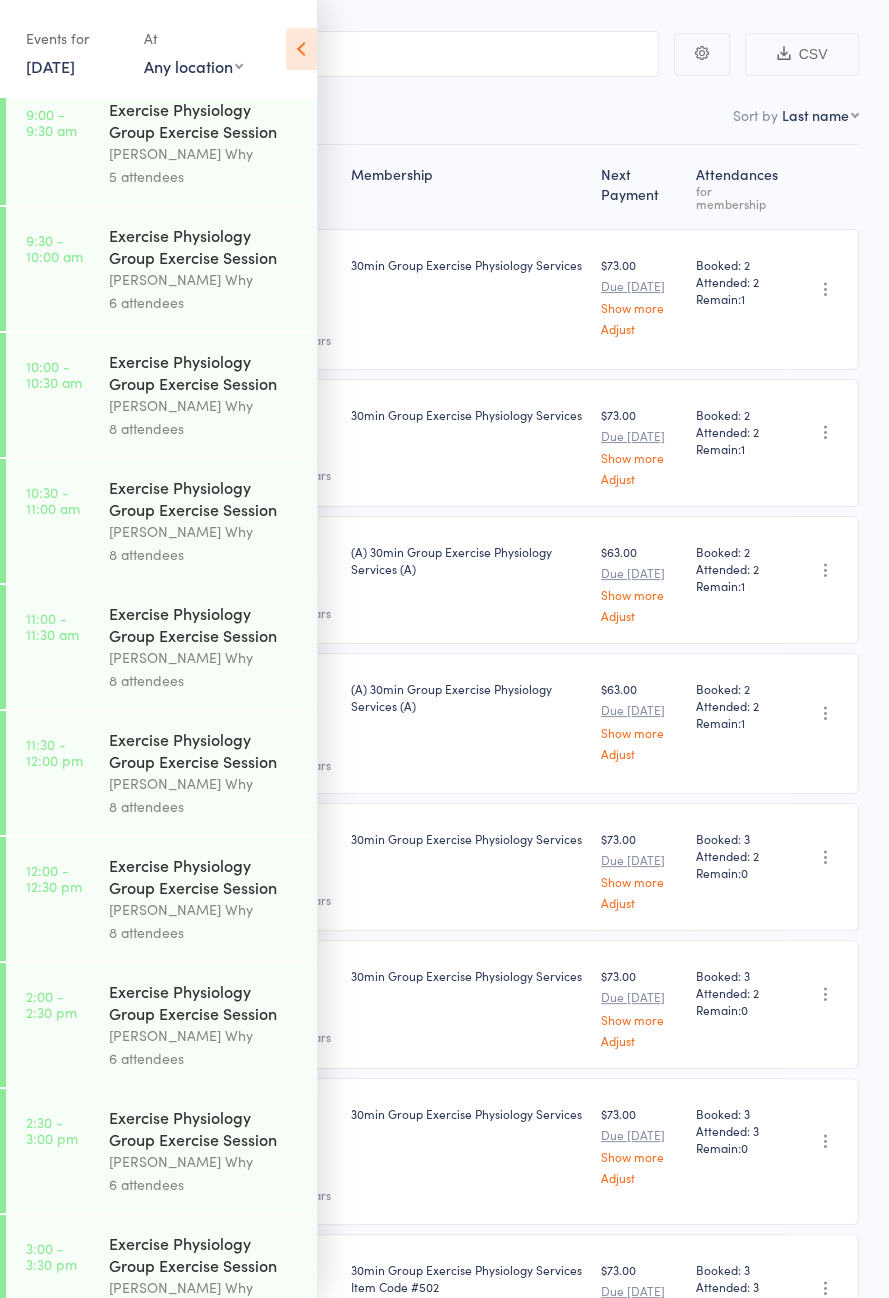 scroll, scrollTop: 914, scrollLeft: 0, axis: vertical 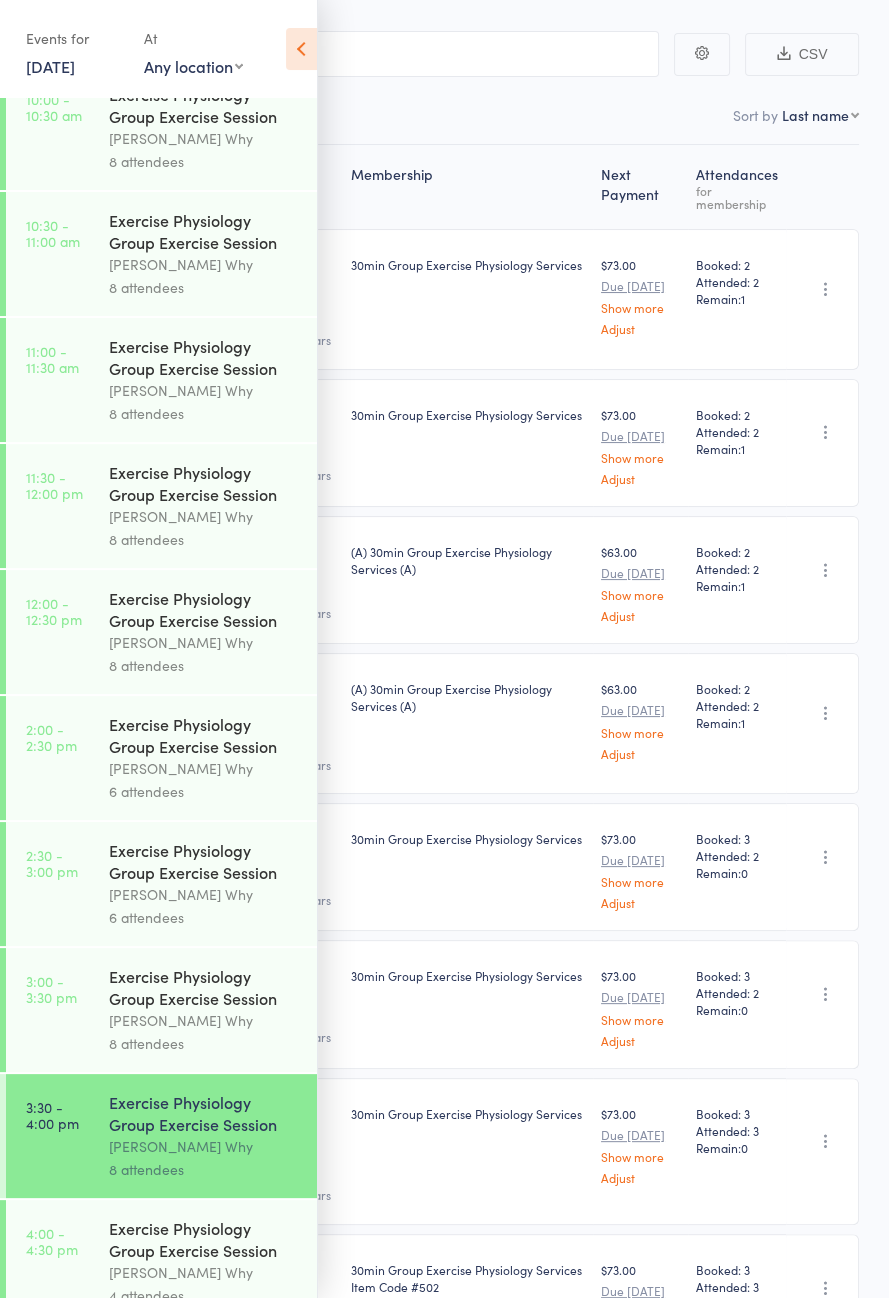 click on "[PERSON_NAME] Why" at bounding box center (204, 768) 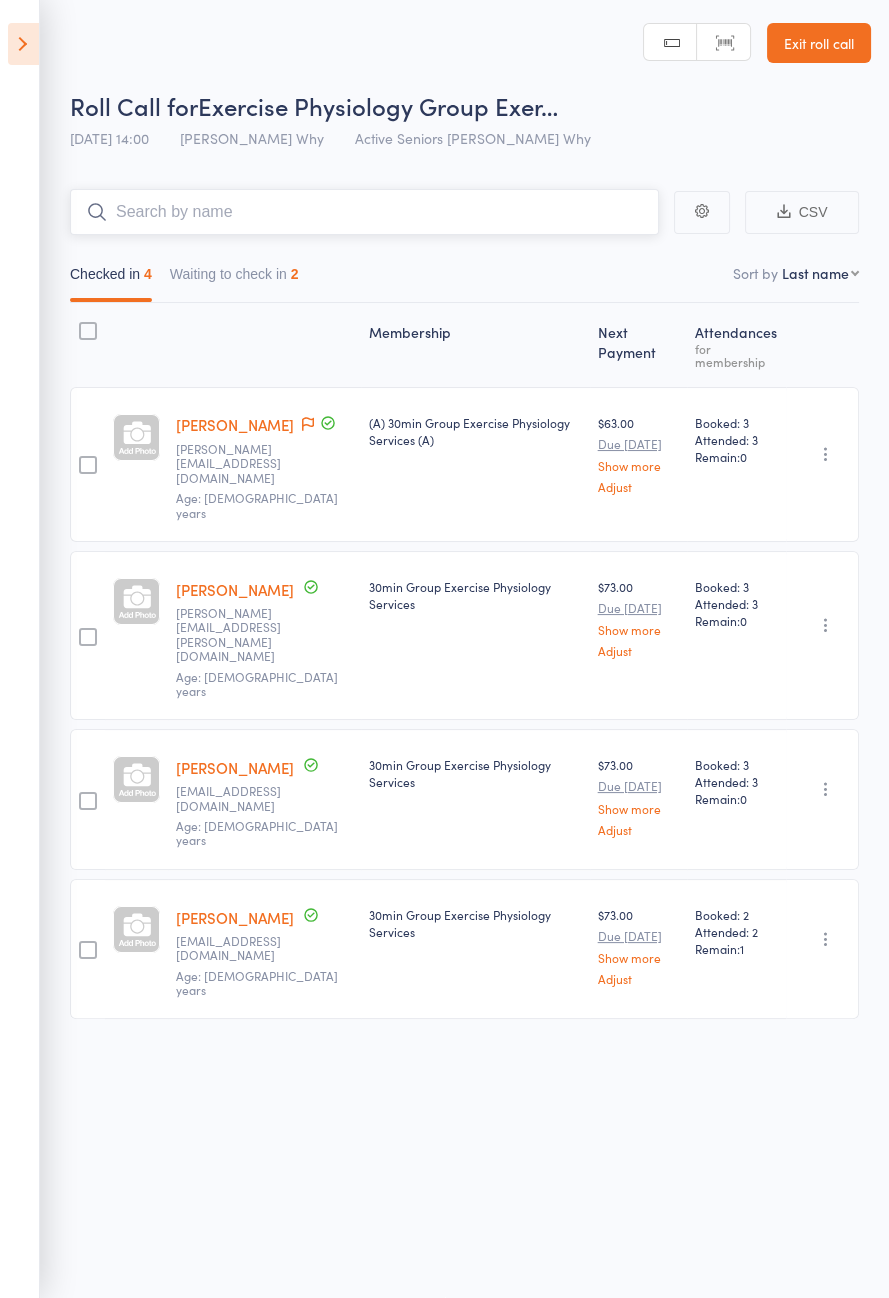 scroll, scrollTop: 0, scrollLeft: 0, axis: both 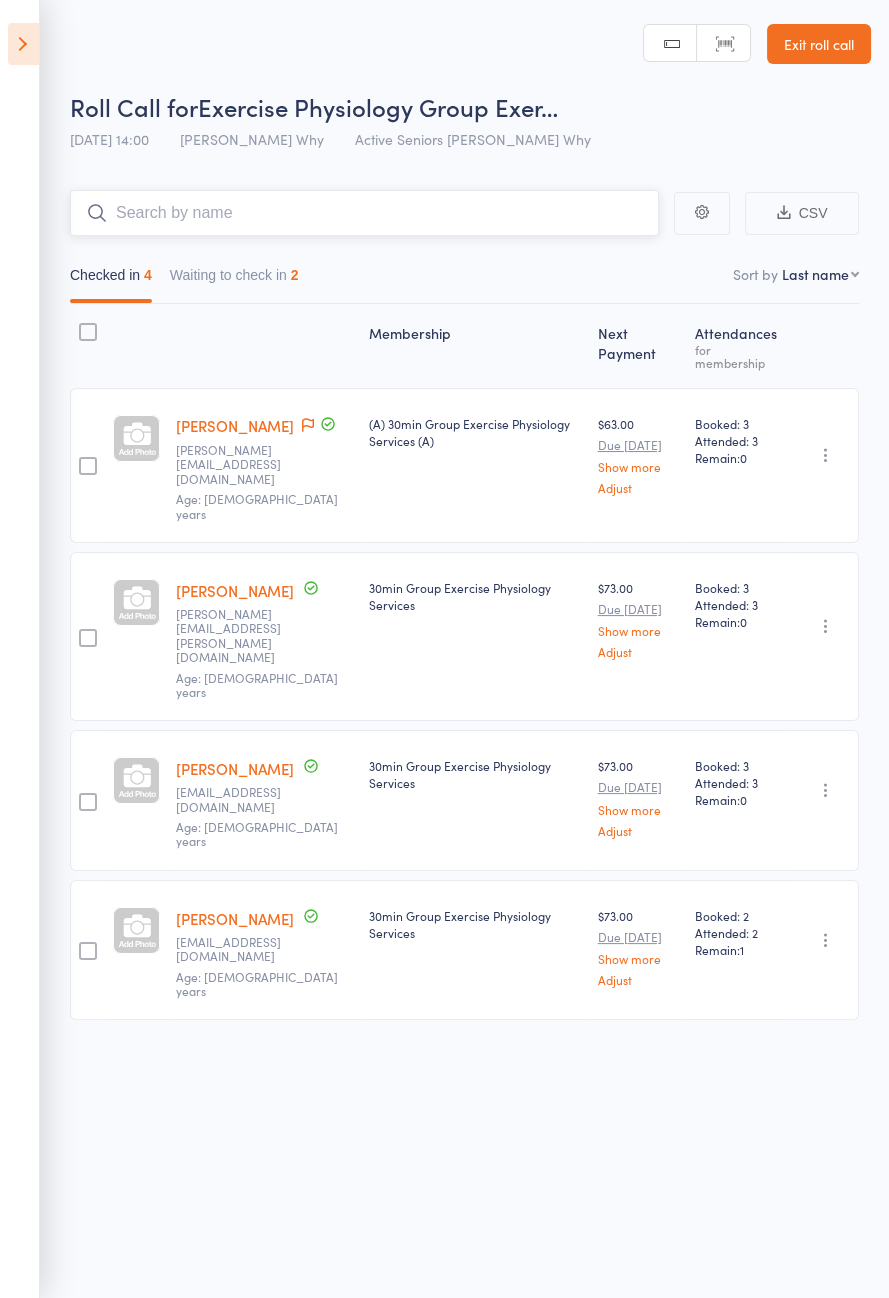 click on "Waiting to check in  2" at bounding box center [234, 280] 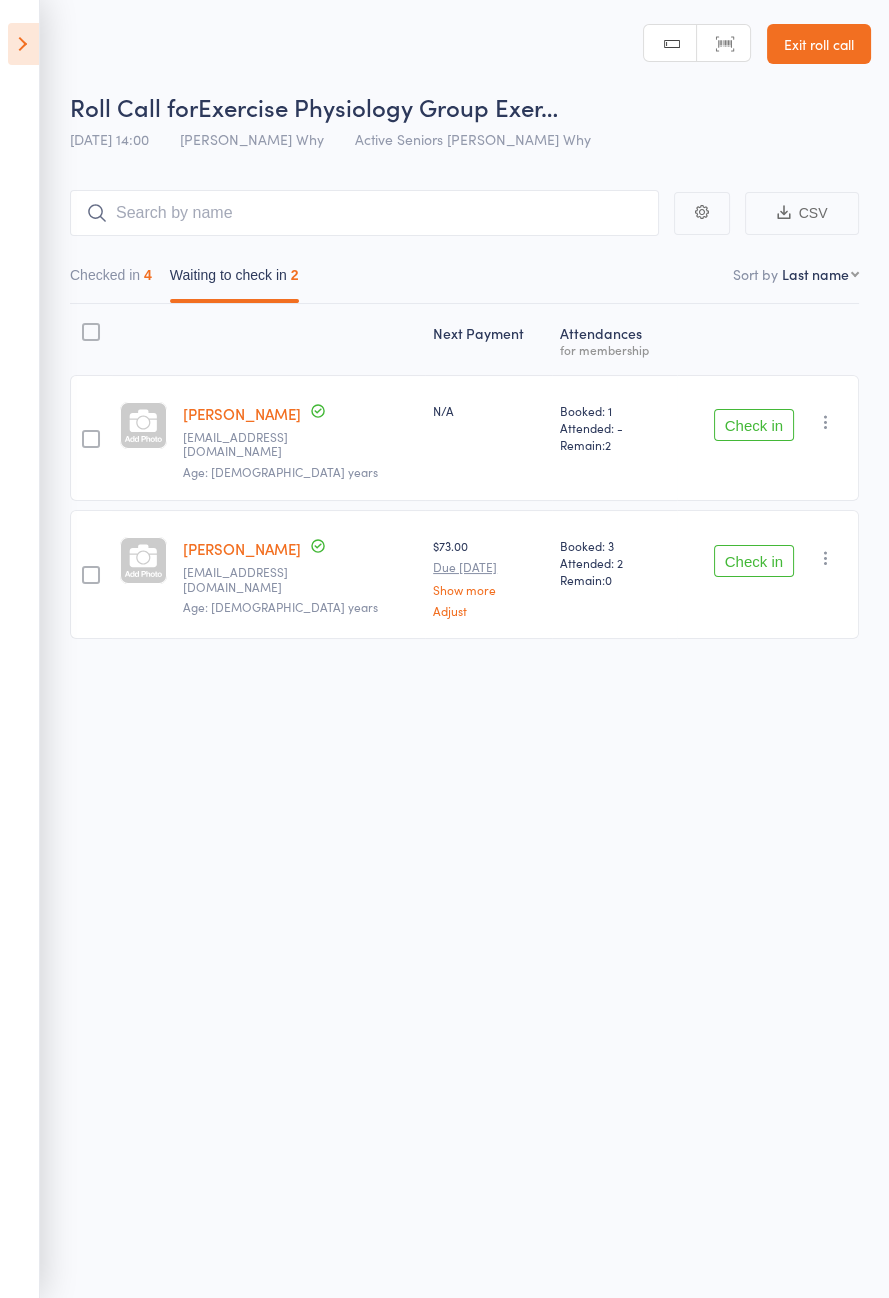 click at bounding box center [826, 558] 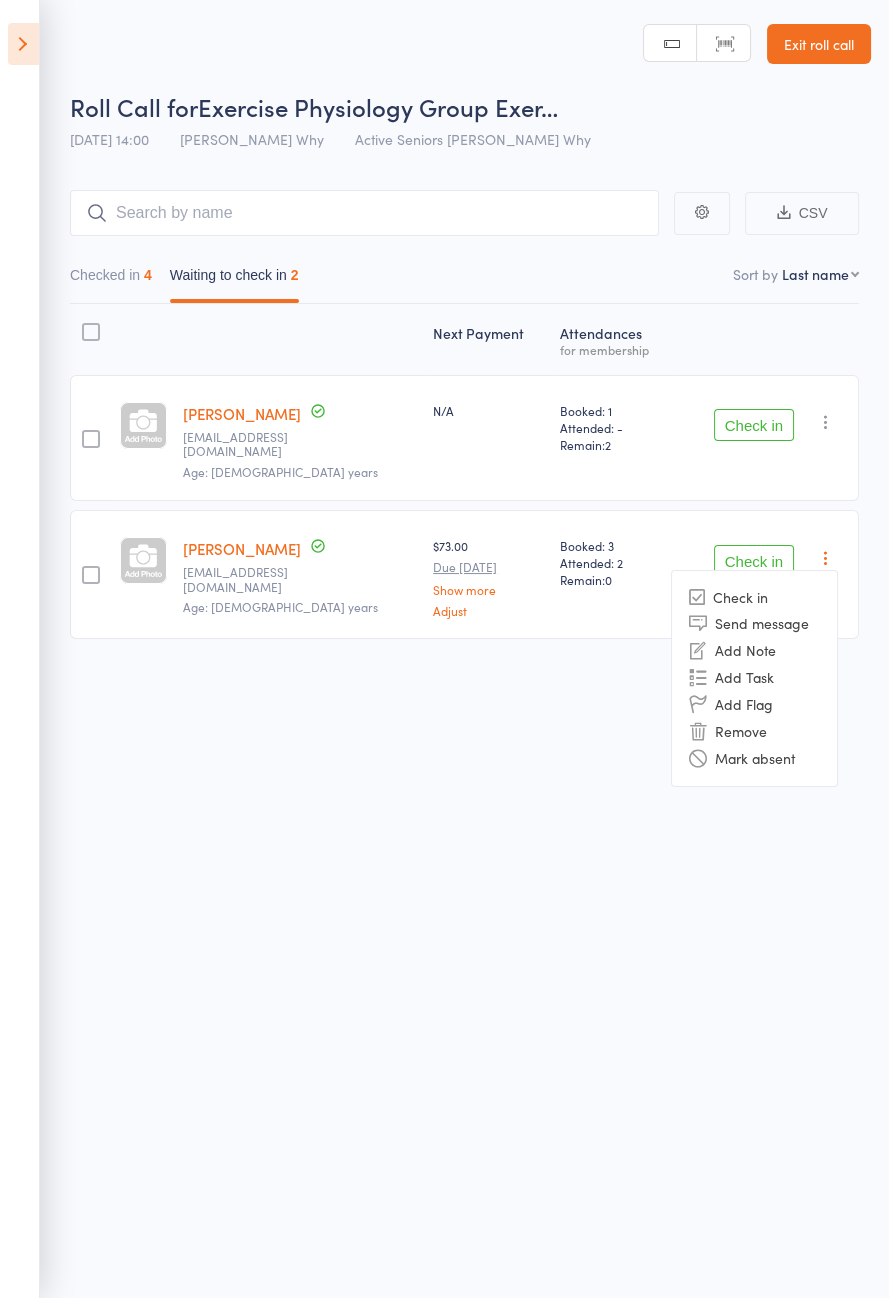 click on "Remove" at bounding box center [754, 731] 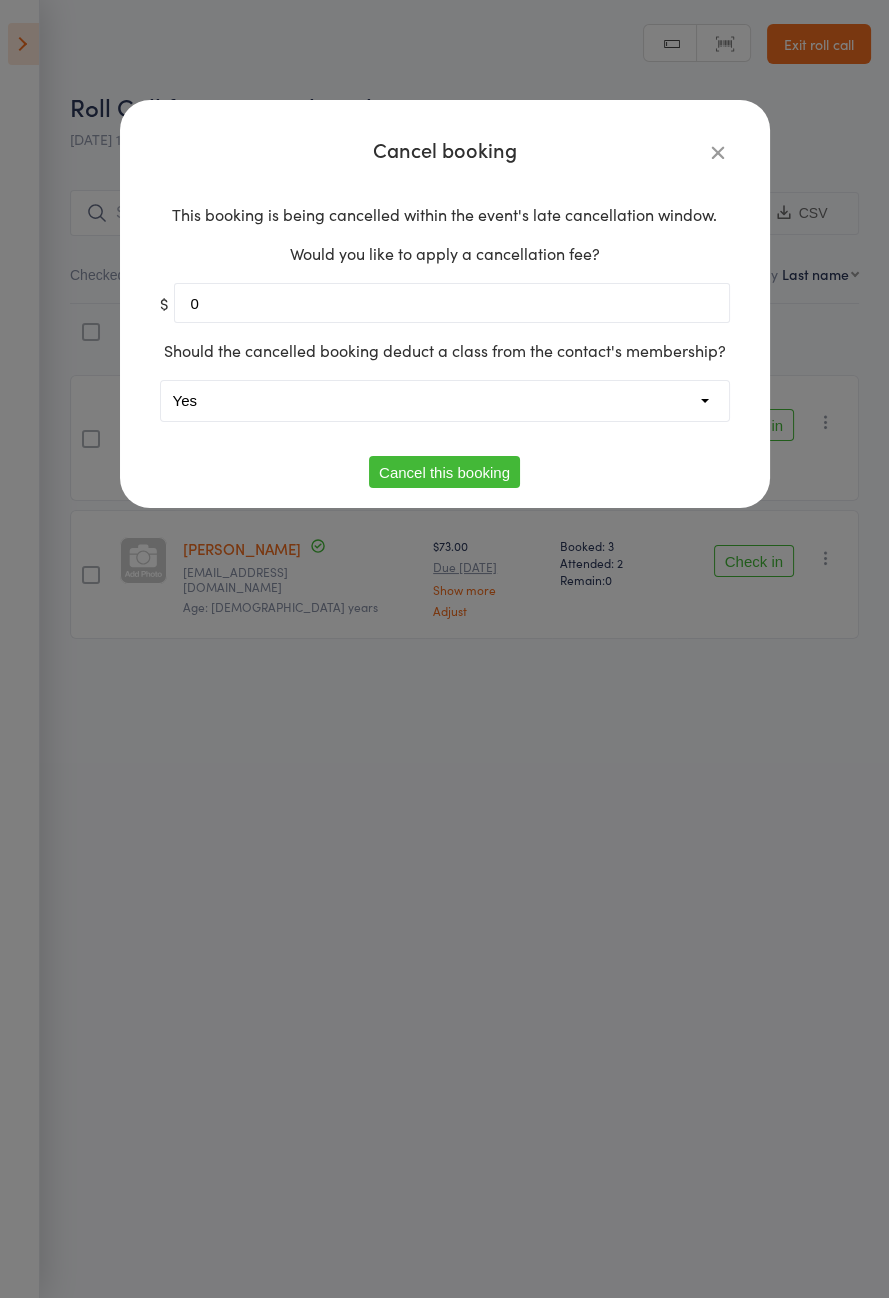 click on "Yes No" at bounding box center (445, 401) 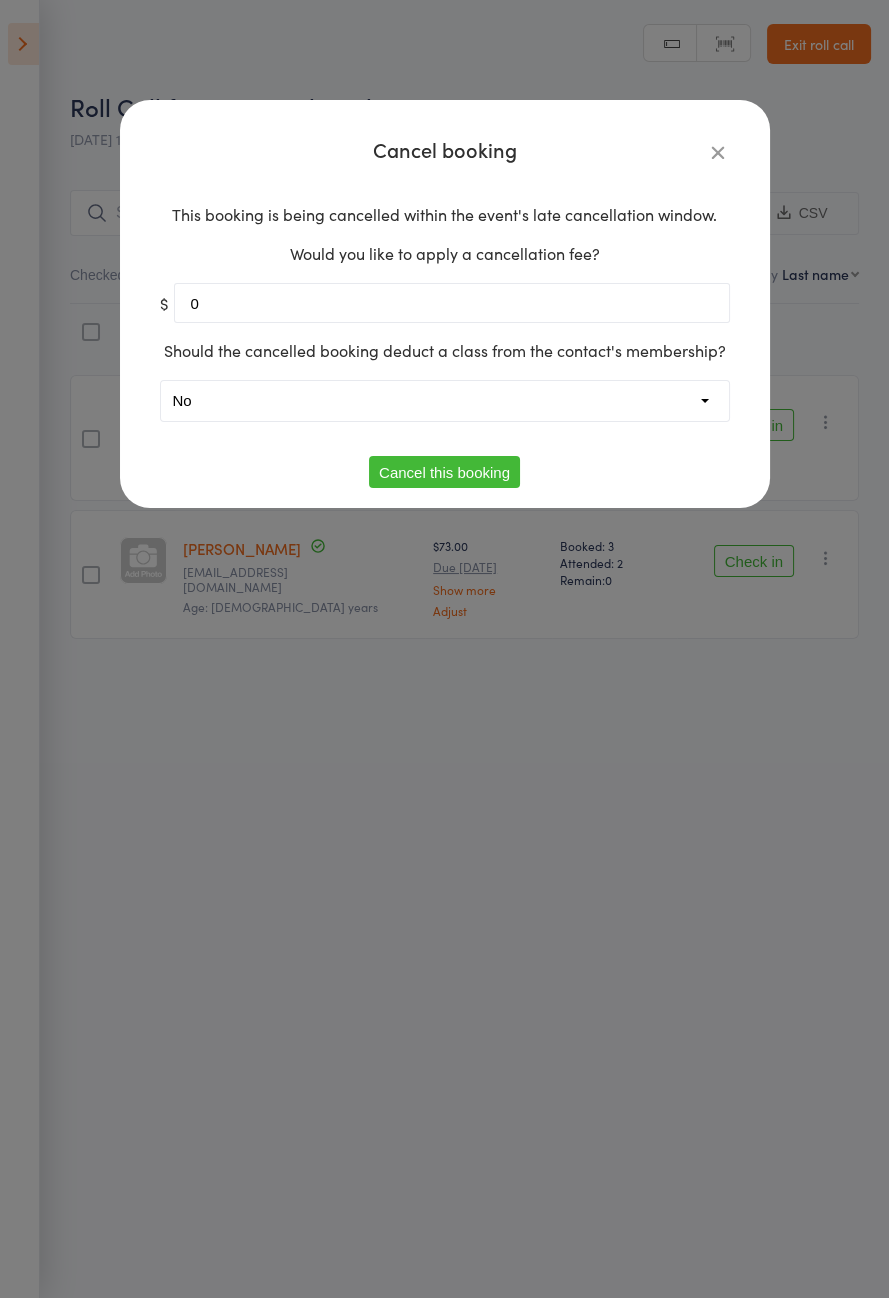 click on "Cancel this booking" at bounding box center (444, 472) 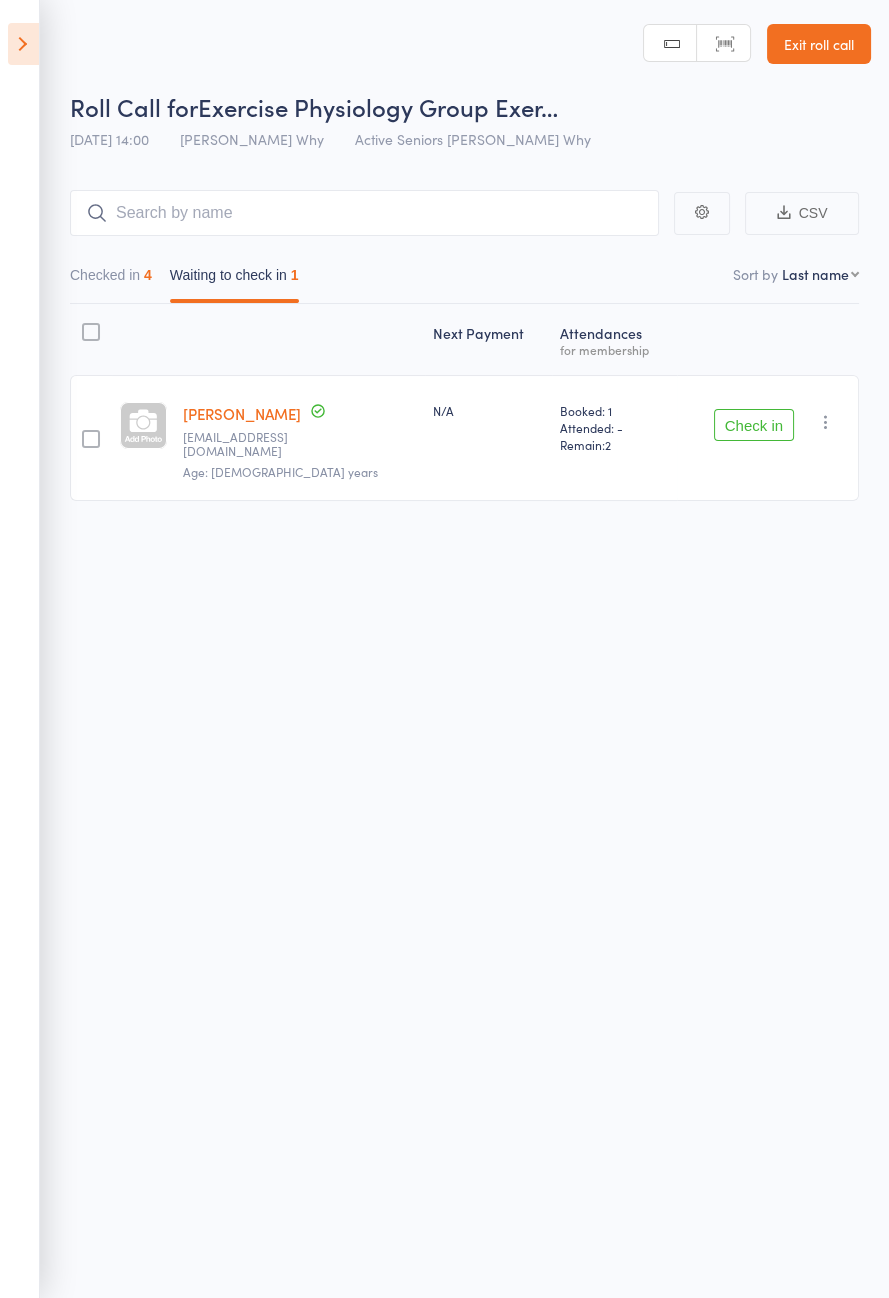 click at bounding box center [23, 44] 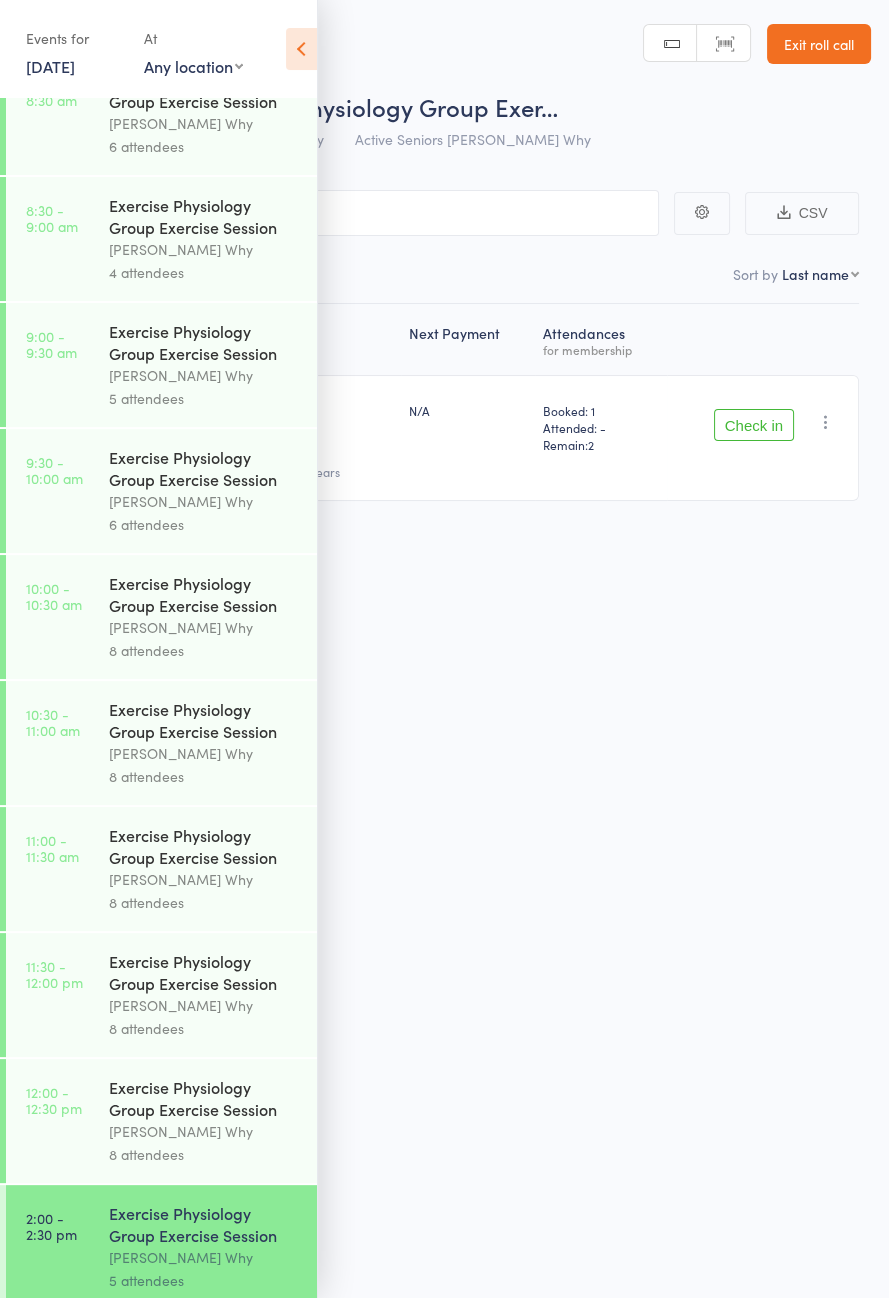 scroll, scrollTop: 914, scrollLeft: 0, axis: vertical 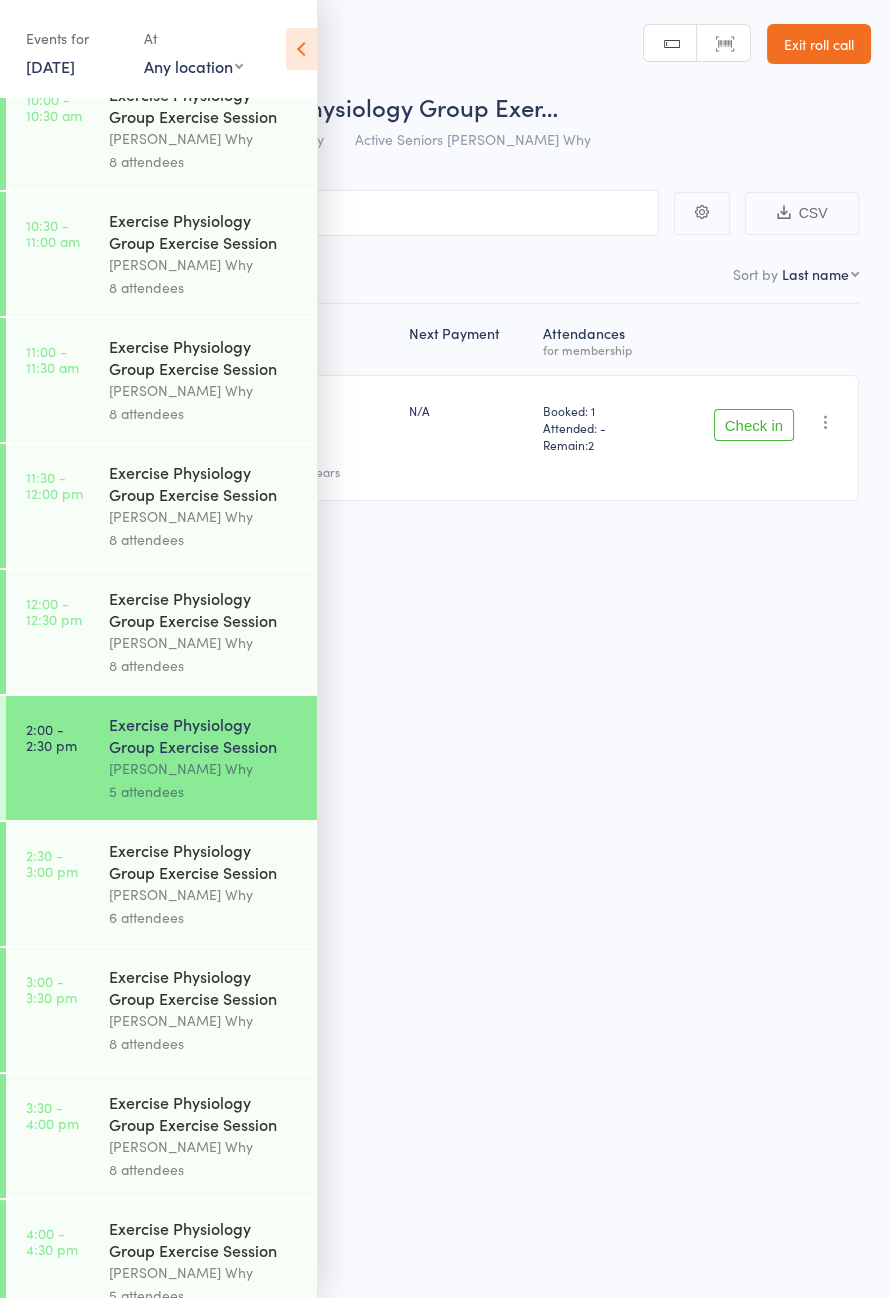 click on "Exercise Physiology Group Exercise Session" at bounding box center [204, 1239] 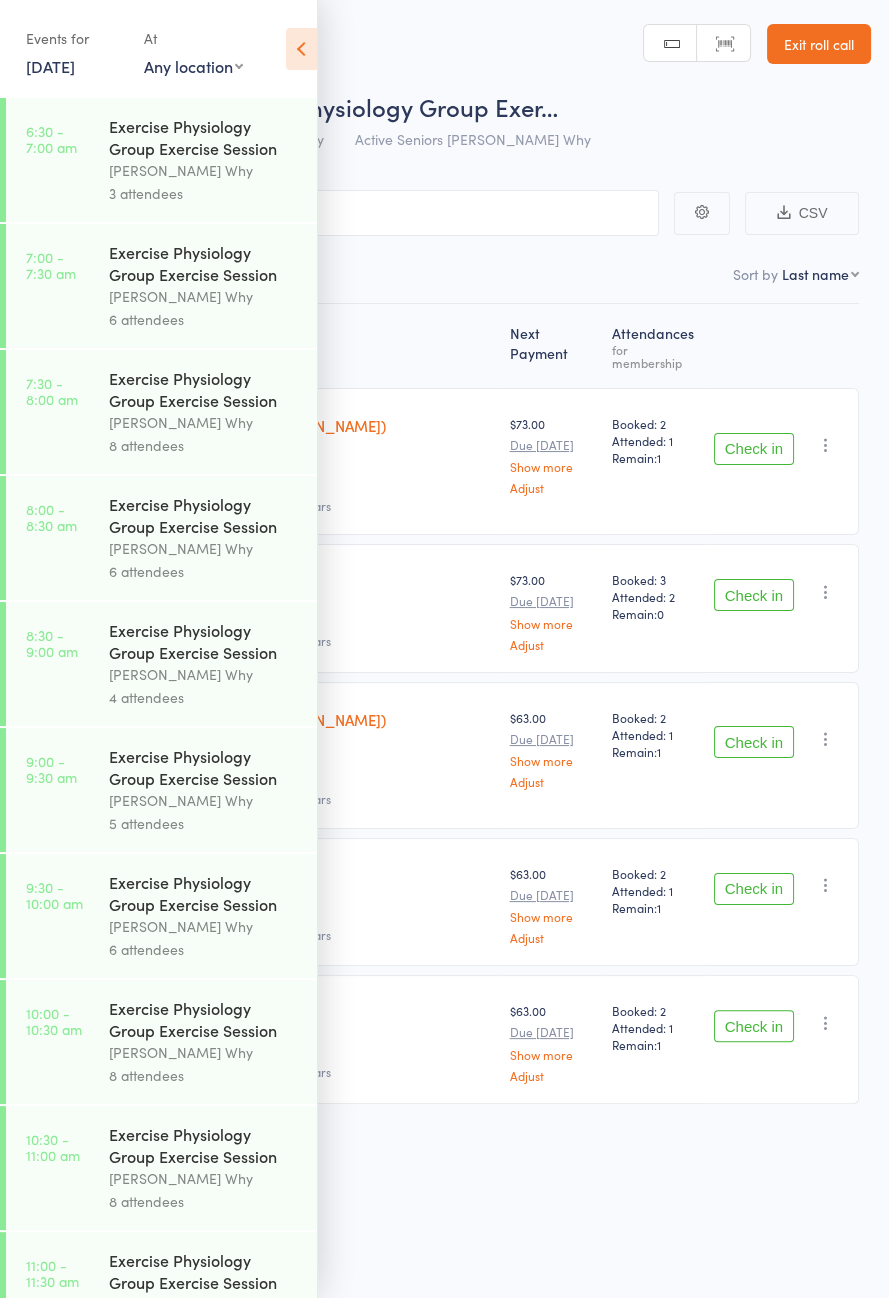 click at bounding box center [301, 49] 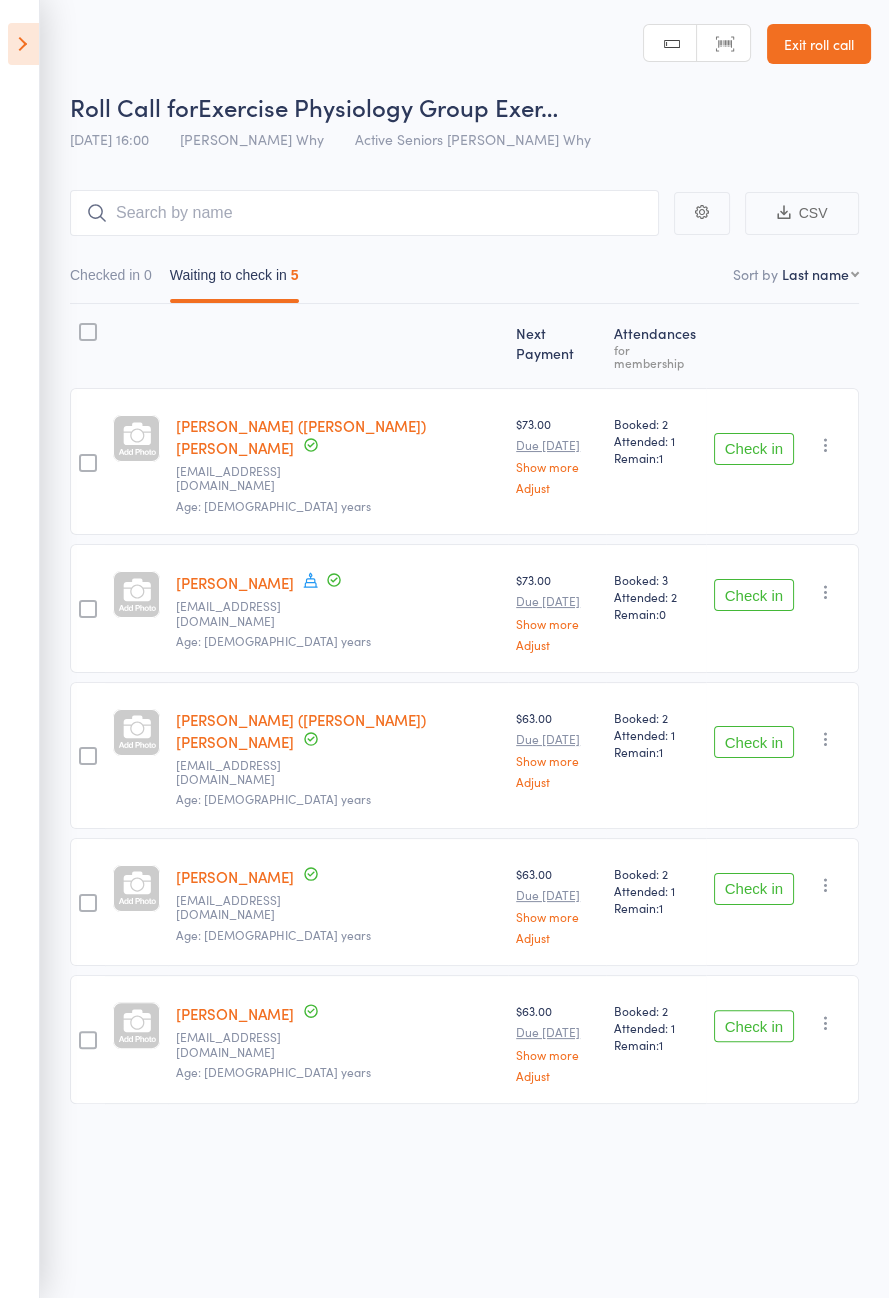 click 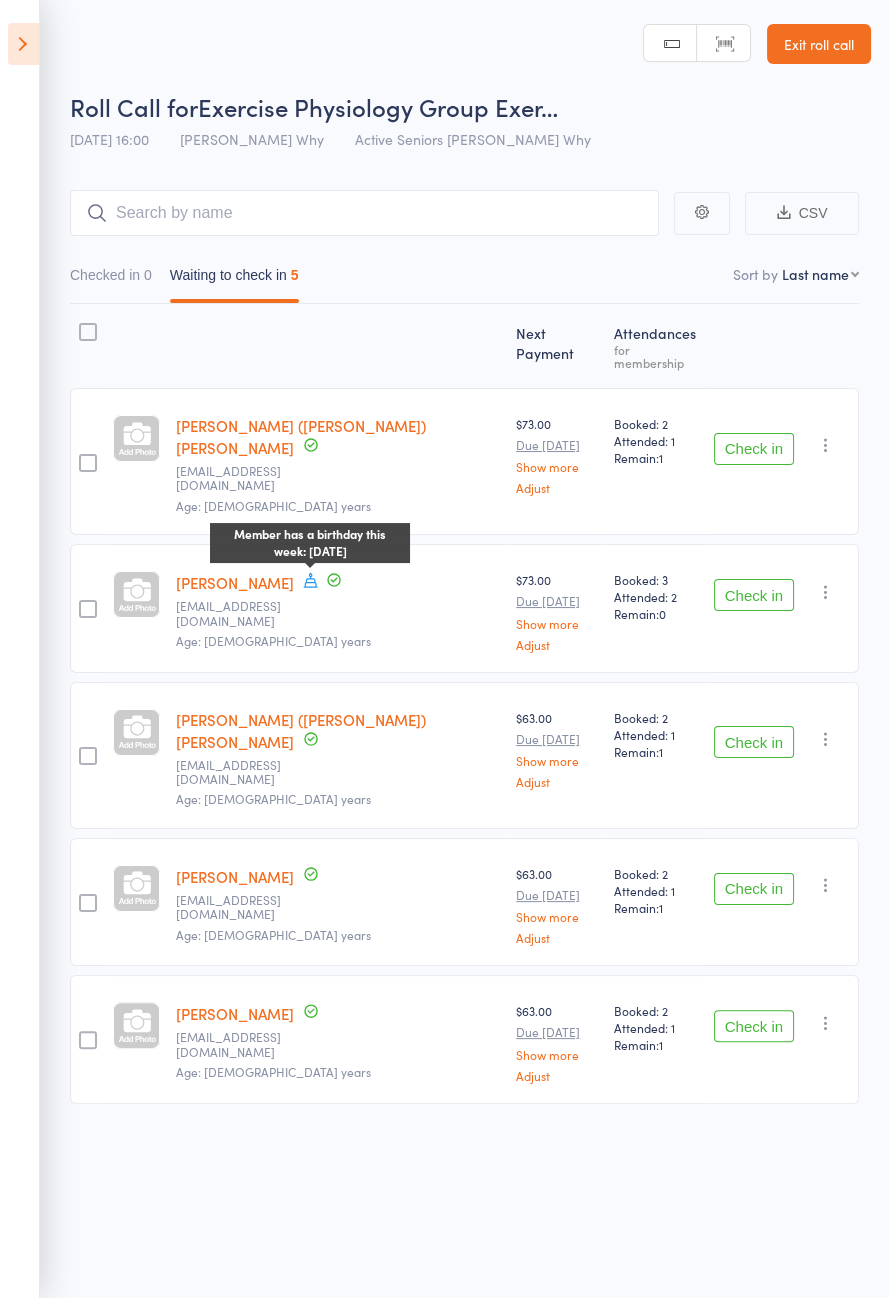 click on "Roll Call for  Exercise Physiology Group Exer… [DATE] 16:00  [PERSON_NAME] Why  Active Seniors Dee Why  Manual search Scanner input Exit roll call Events for [DATE] [DATE]
[DATE]
Sun Mon Tue Wed Thu Fri Sat
27
29
30
01
02
03
04
05
28
06
07
08
09
10
11
12
29
13
14
15
16
17
18
19
30
20
21
22
23
24
25
26
31
27" at bounding box center (444, 649) 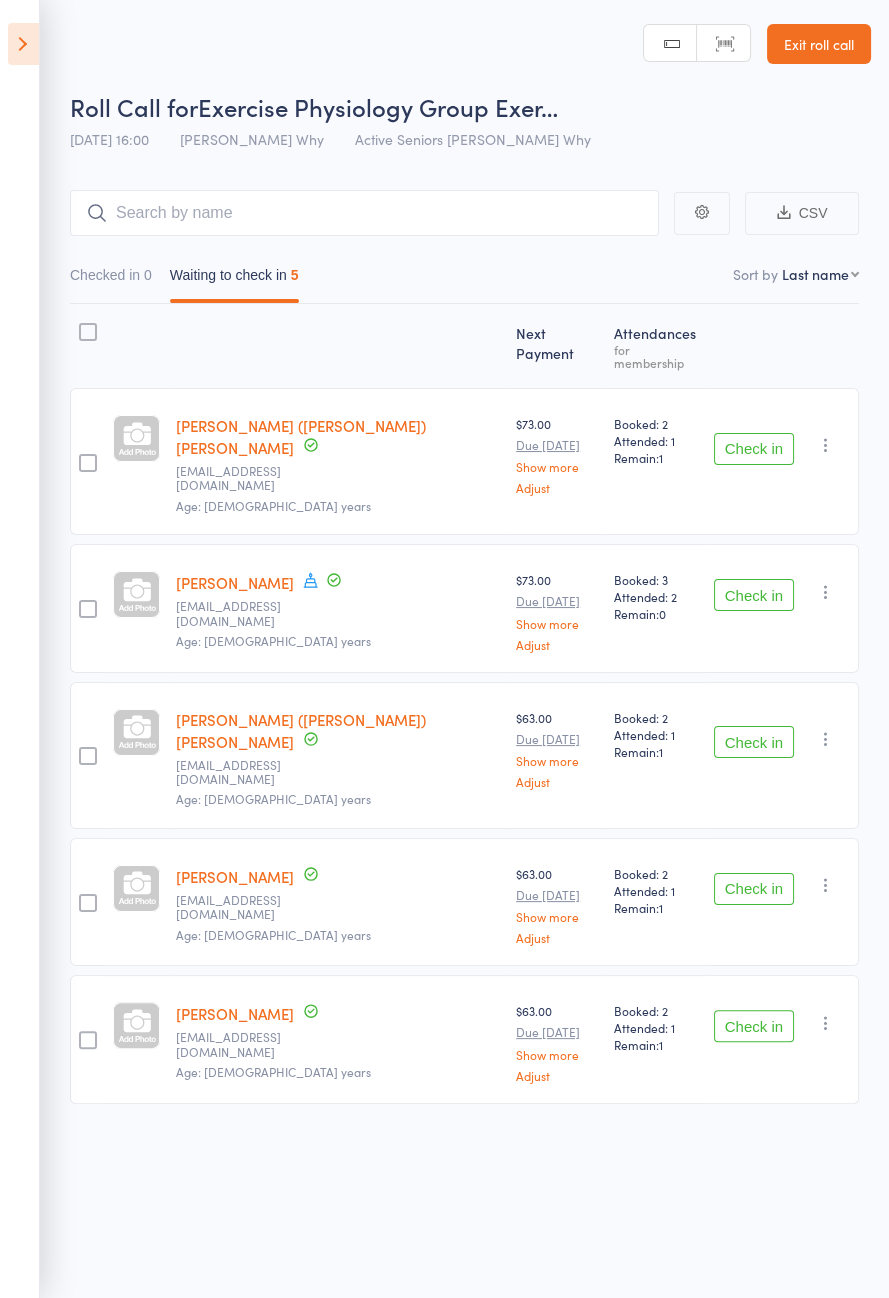 click on "Check in" at bounding box center [754, 449] 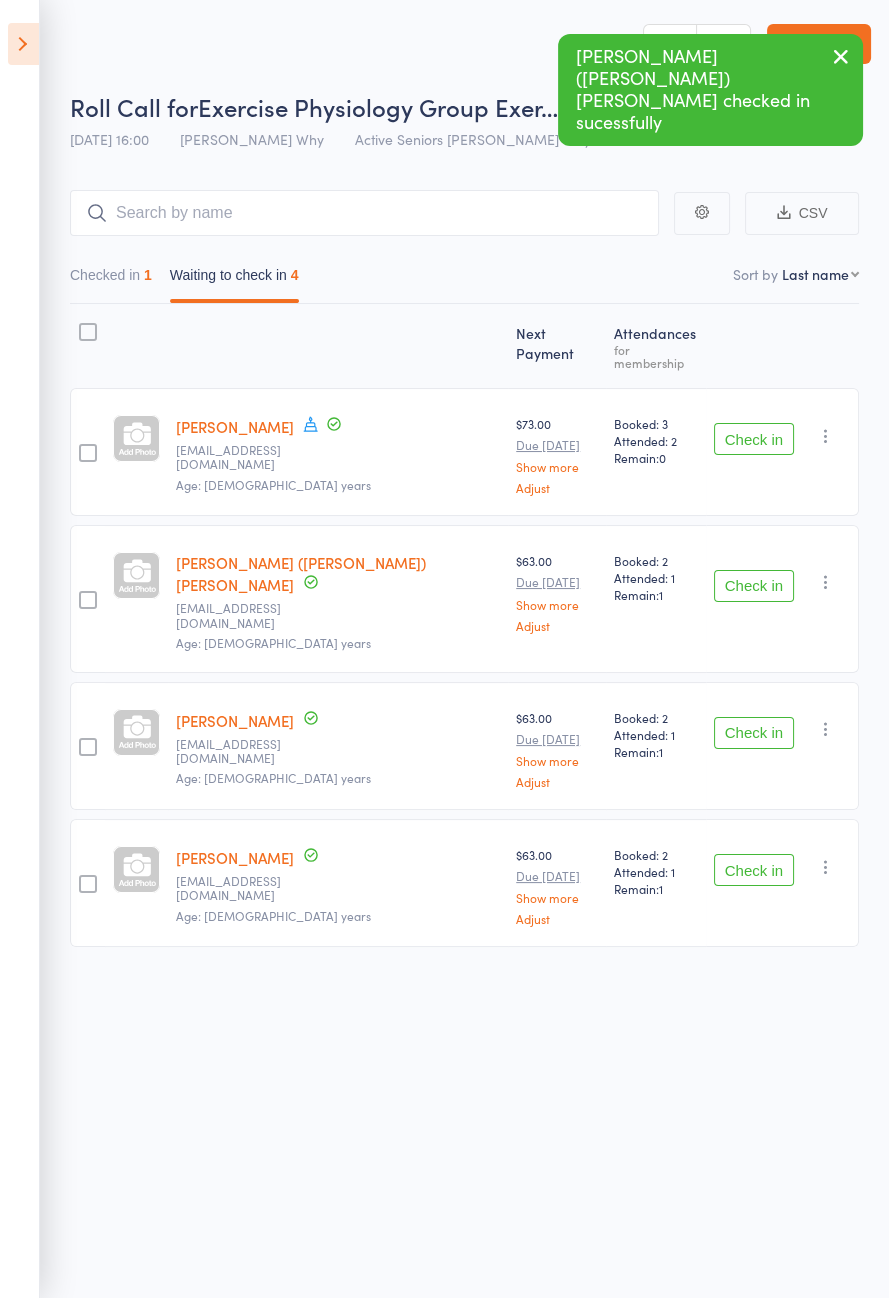 click on "Check in" at bounding box center (754, 586) 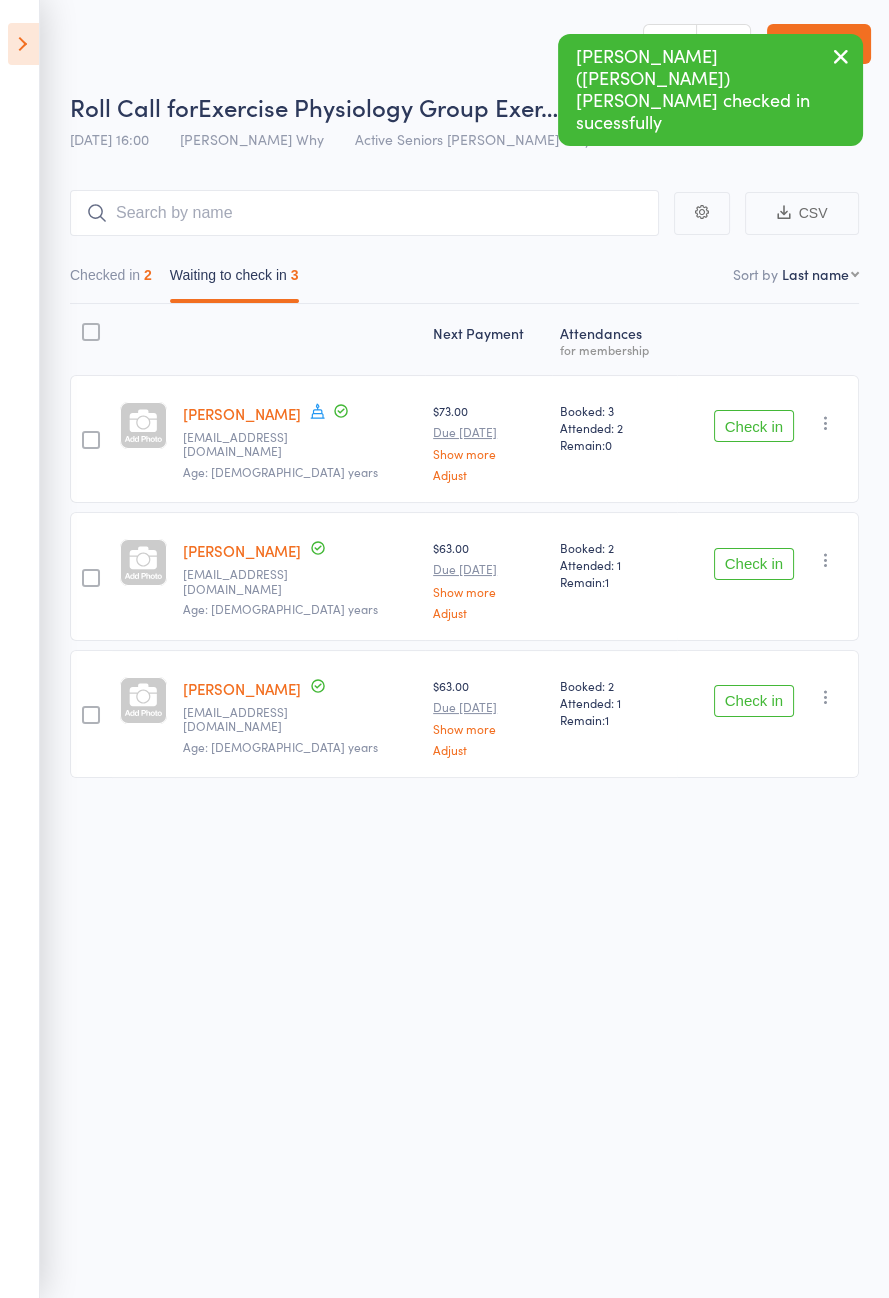click on "Check in" at bounding box center [754, 701] 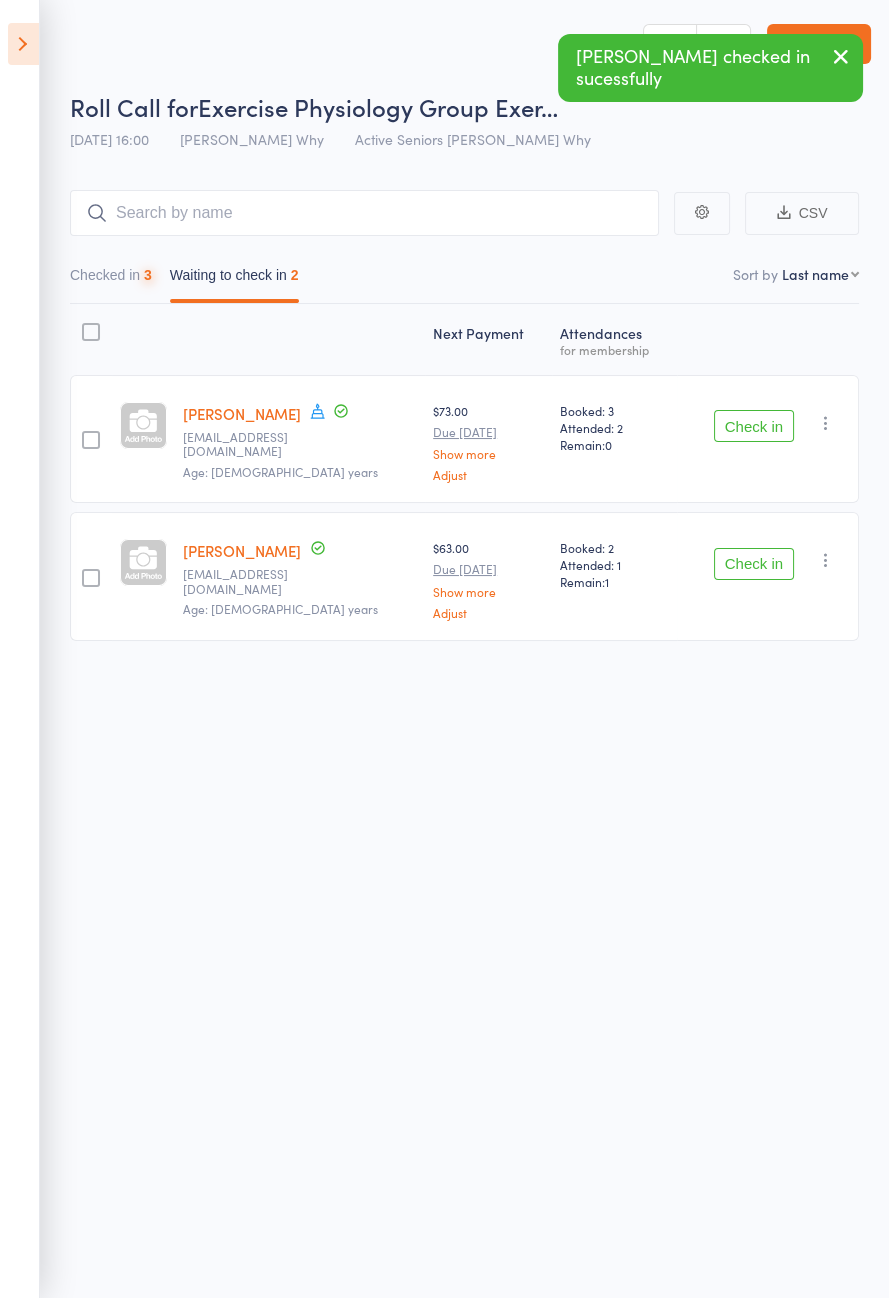 click 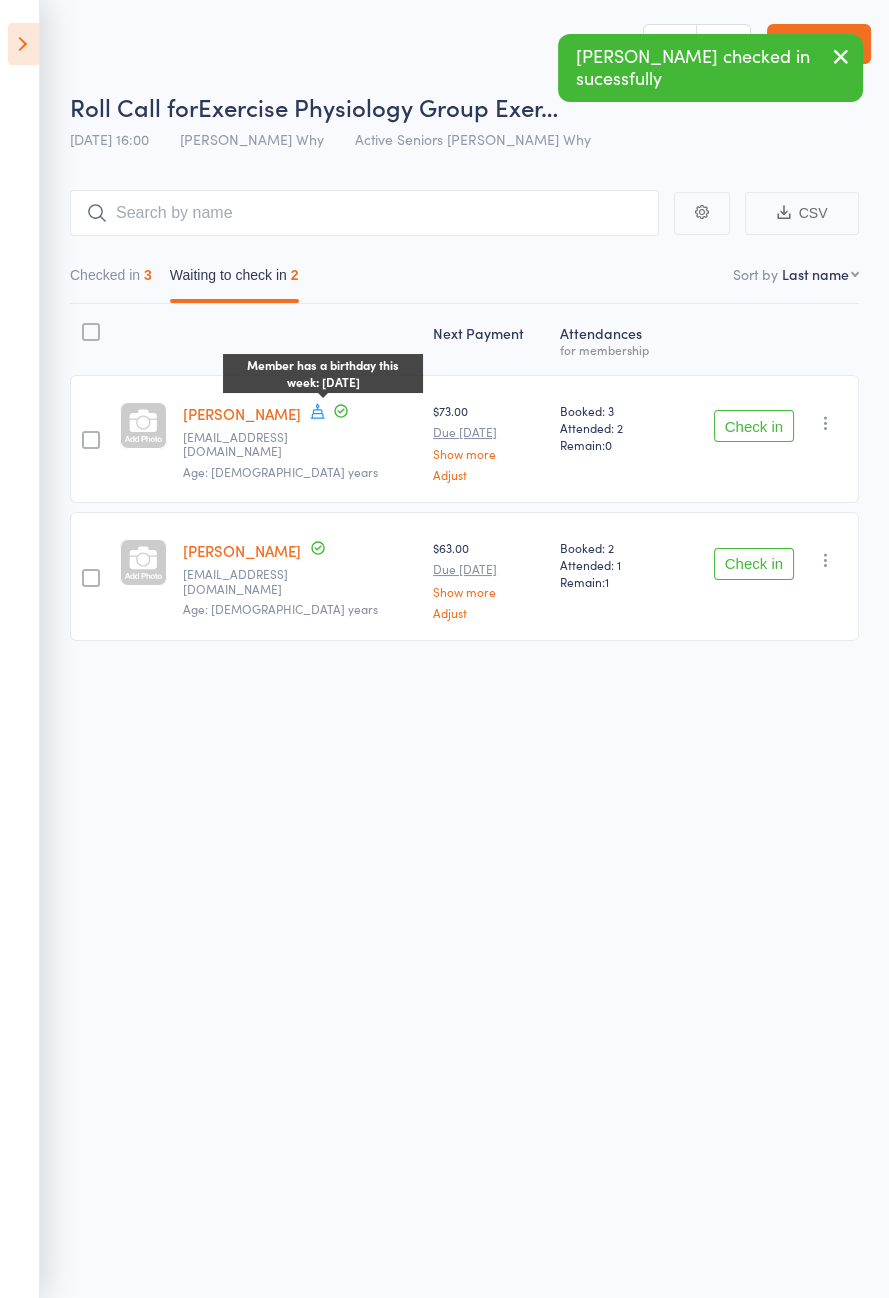 click on "Check in" at bounding box center (754, 426) 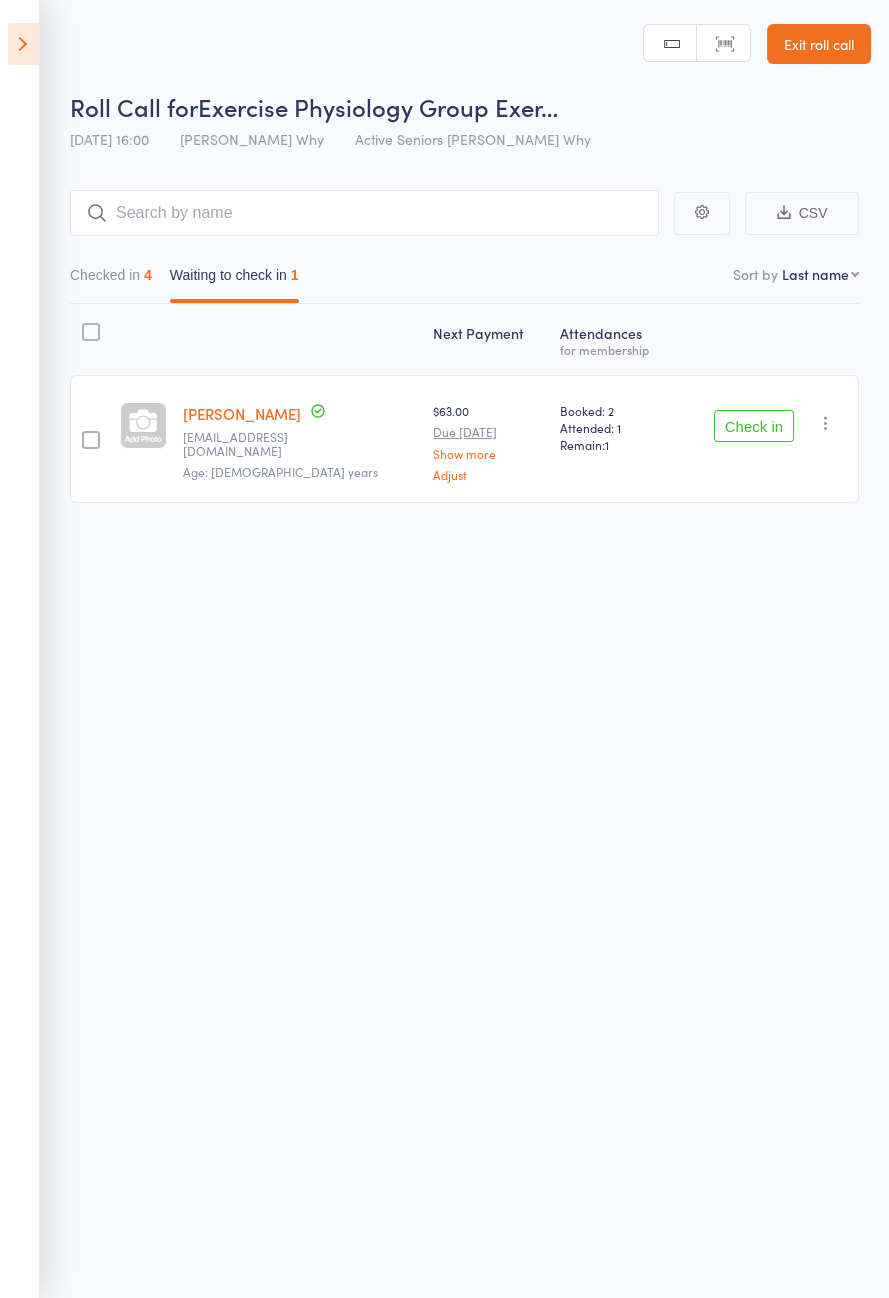 click on "Checked in  4" at bounding box center [111, 280] 